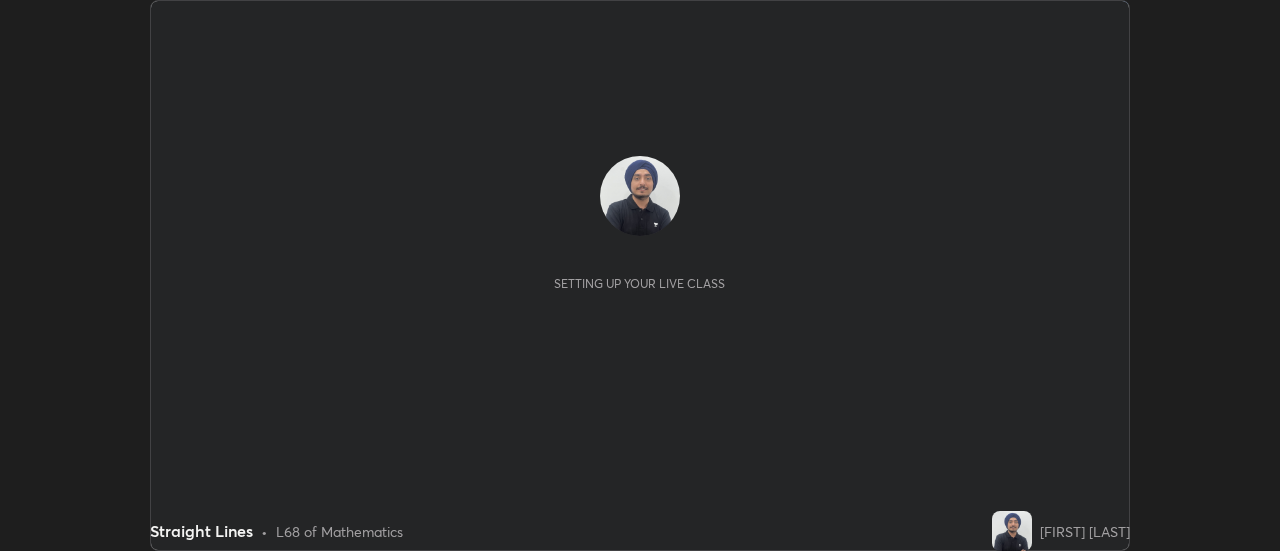 scroll, scrollTop: 0, scrollLeft: 0, axis: both 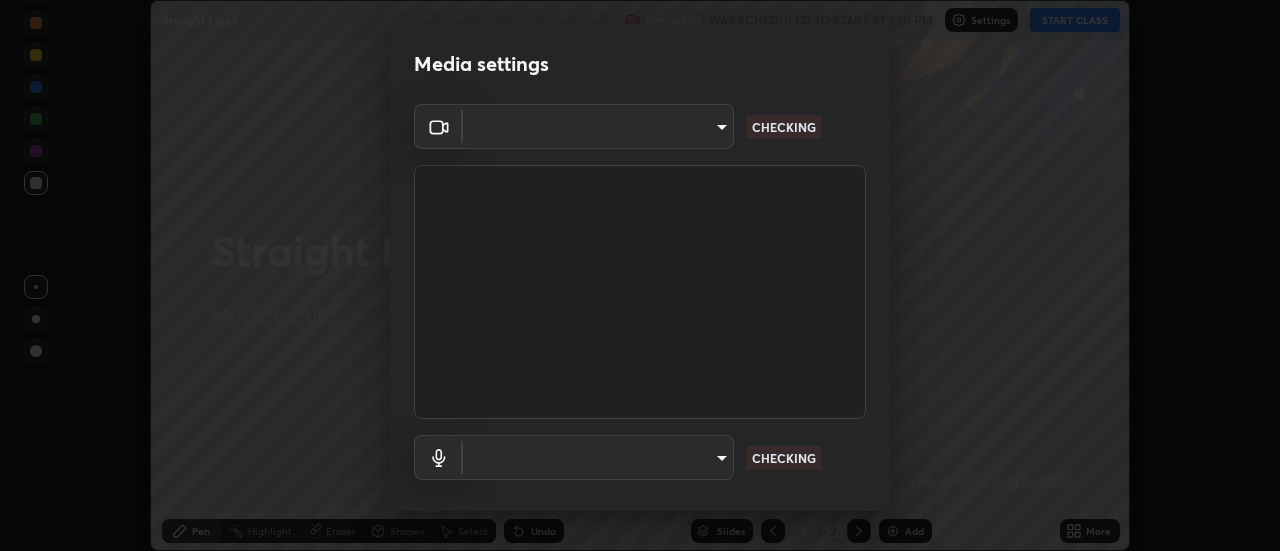type on "22fd1baf326a4dc2477b81f4db25bcd6a257ae2ff3fe6e8918437301c5c1cc95" 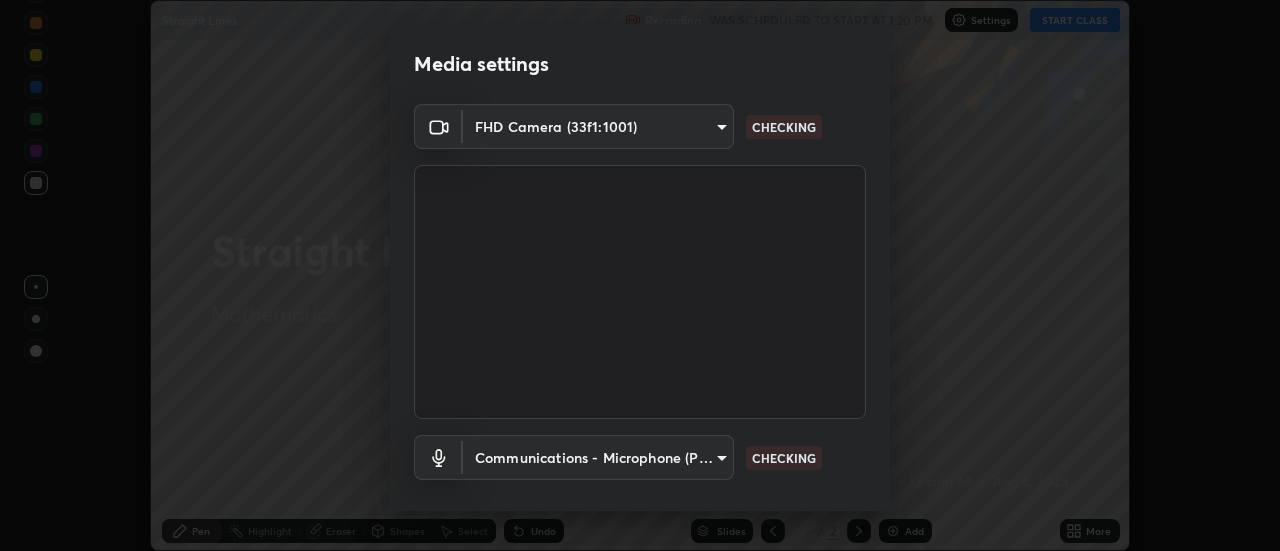 scroll, scrollTop: 105, scrollLeft: 0, axis: vertical 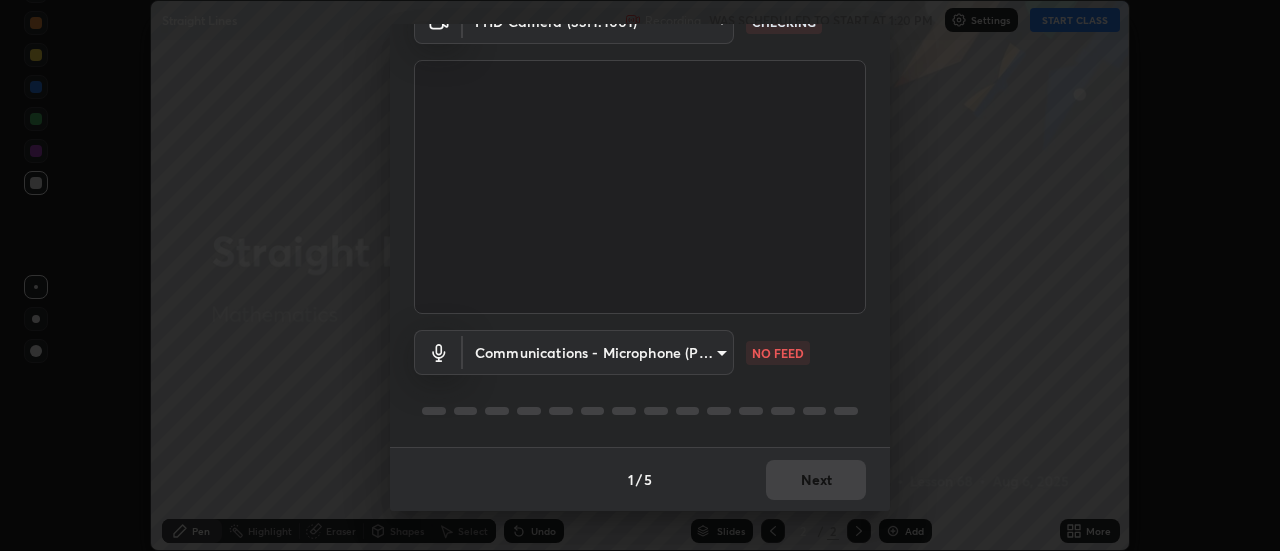 click on "Erase all Straight Lines Recording WAS SCHEDULED TO START AT  1:20 PM Settings START CLASS Setting up your live class Straight Lines • L68 of Mathematics [FIRST] [LAST] Pen Highlight Eraser Shapes Select Undo Slides 2 / 2 Add More No doubts shared Encourage your learners to ask a doubt for better clarity Report an issue Reason for reporting Buffering Chat not working Audio - Video sync issue Educator video quality low ​ Attach an image Report Media settings FHD Camera (33f1:1001) 22fd1baf326a4dc2477b81f4db25bcd6a257ae2ff3fe6e8918437301c5c1cc95 CHECKING Communications - Microphone (POROSVOC) communications NO FEED 1 / 5 Next" at bounding box center (640, 275) 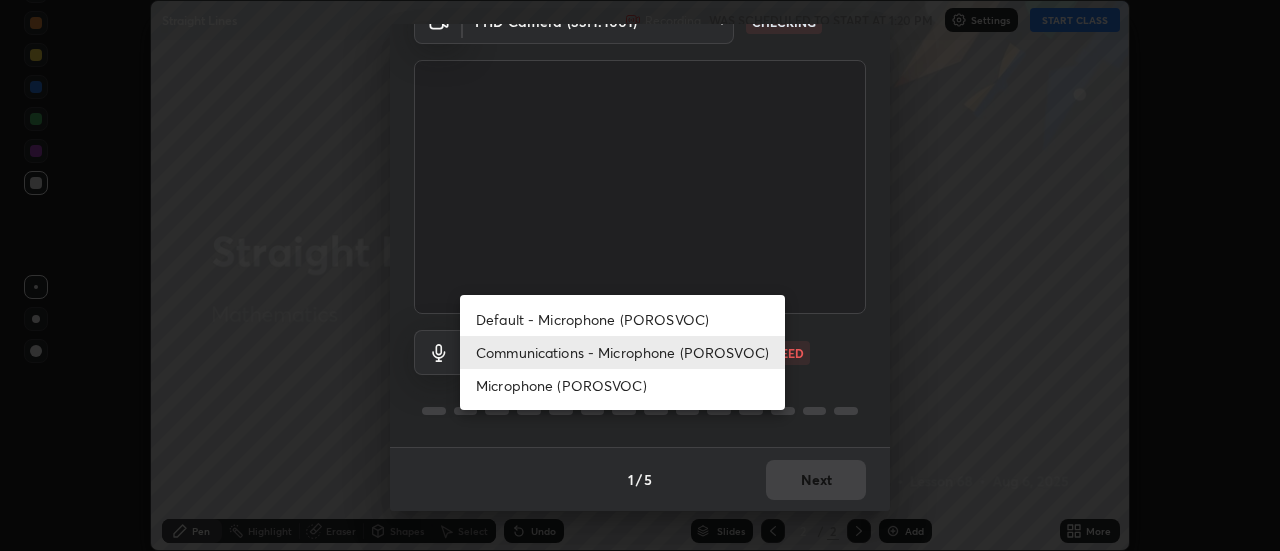click on "Default - Microphone (POROSVOC)" at bounding box center [622, 319] 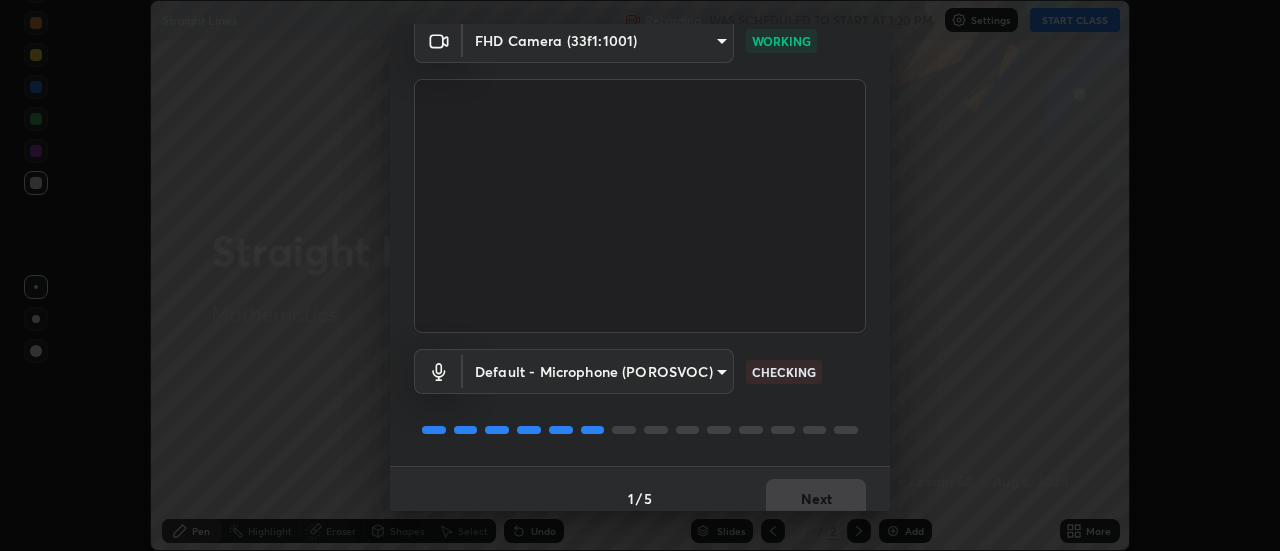 scroll, scrollTop: 105, scrollLeft: 0, axis: vertical 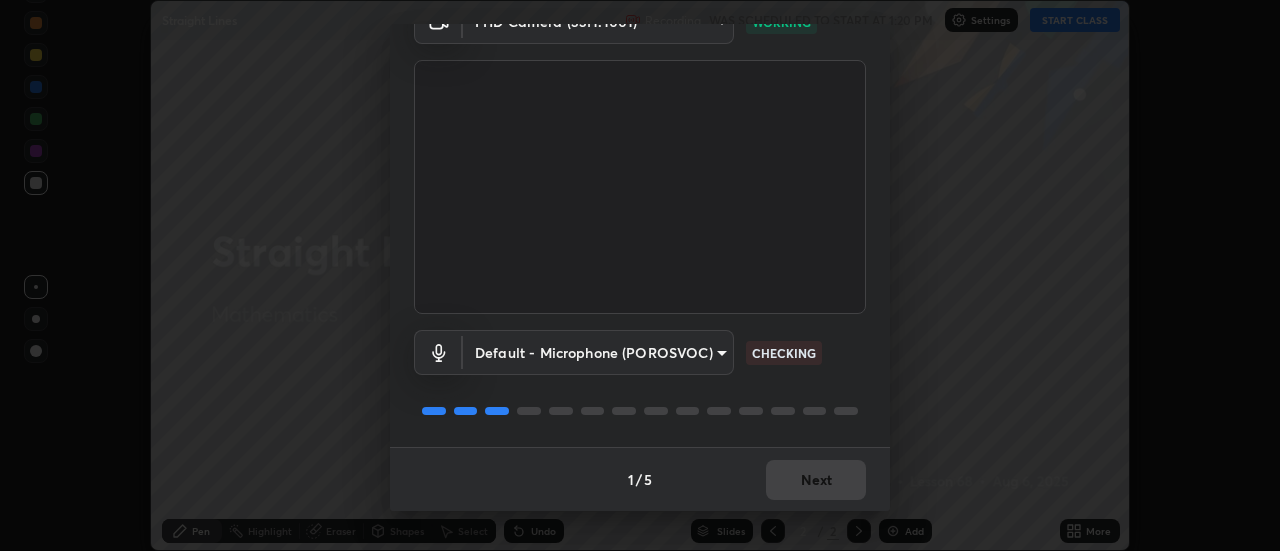 click on "1 / 5 Next" at bounding box center (640, 479) 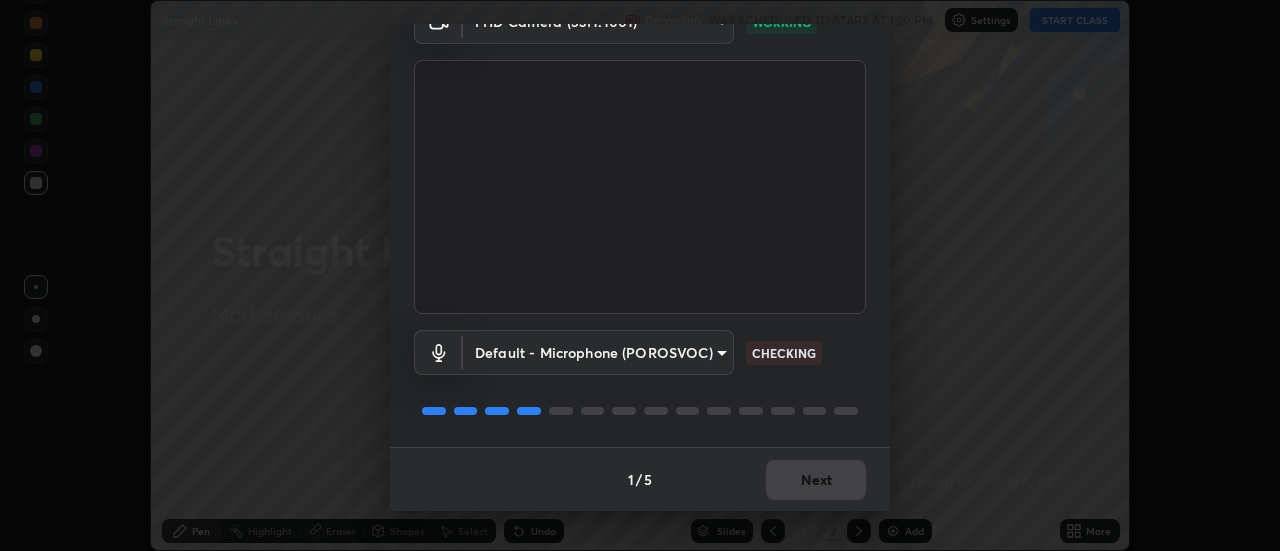 click on "1 / 5 Next" at bounding box center [640, 479] 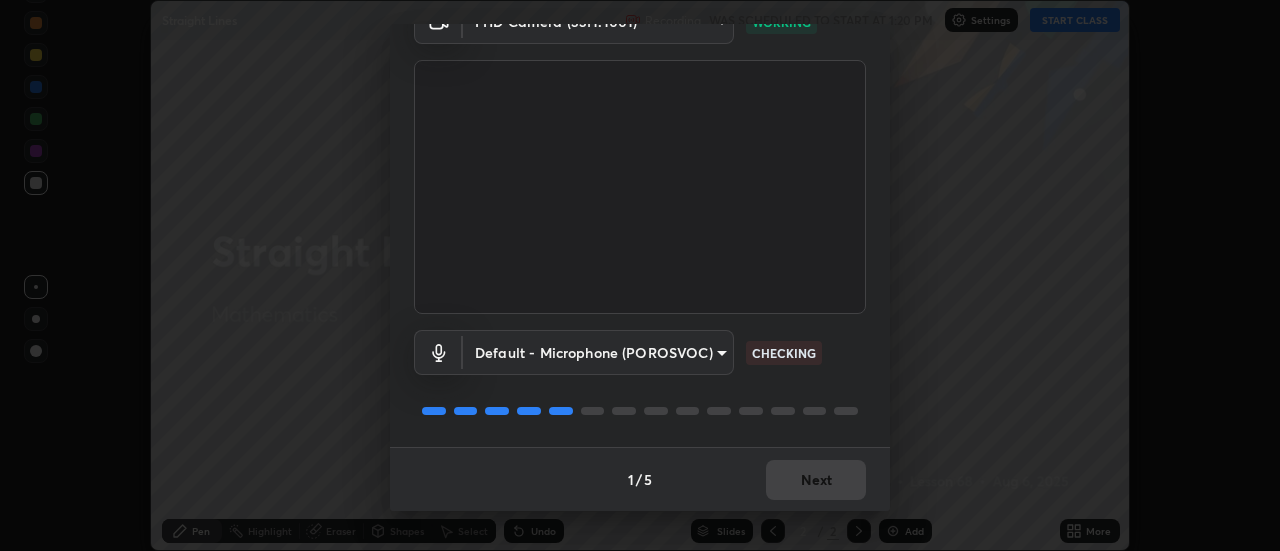 click on "1 / 5 Next" at bounding box center [640, 479] 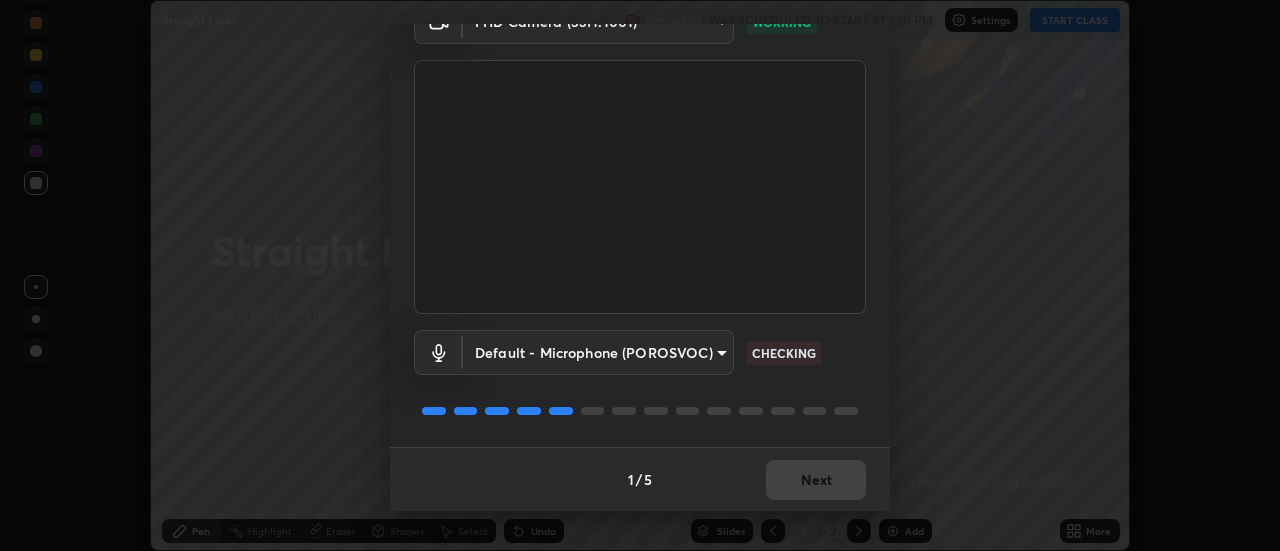 click on "Next" at bounding box center [816, 480] 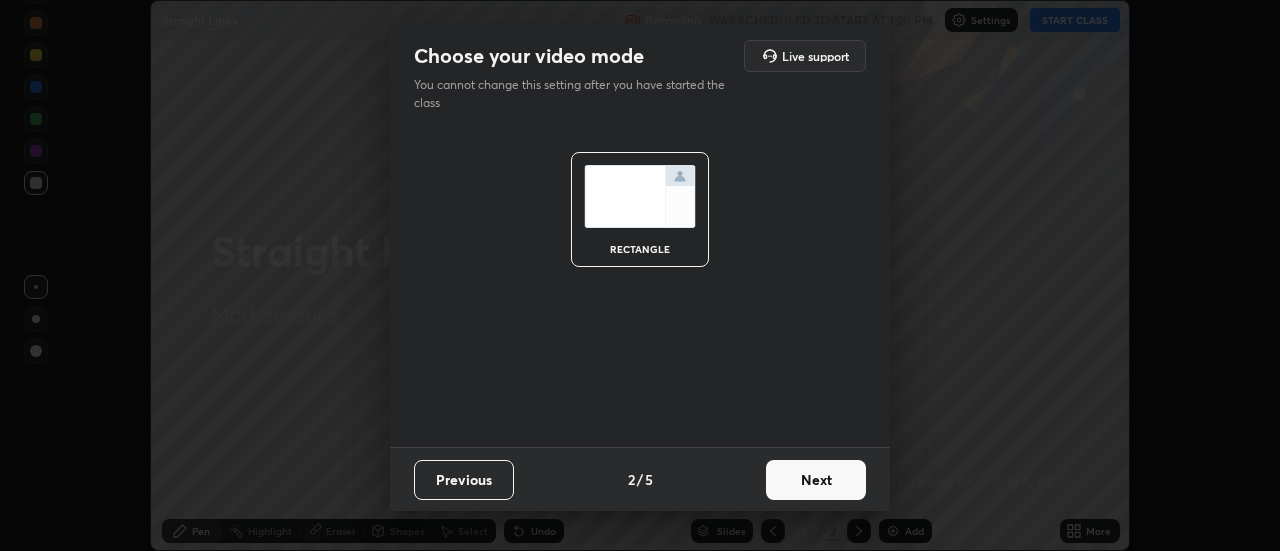 click on "Next" at bounding box center [816, 480] 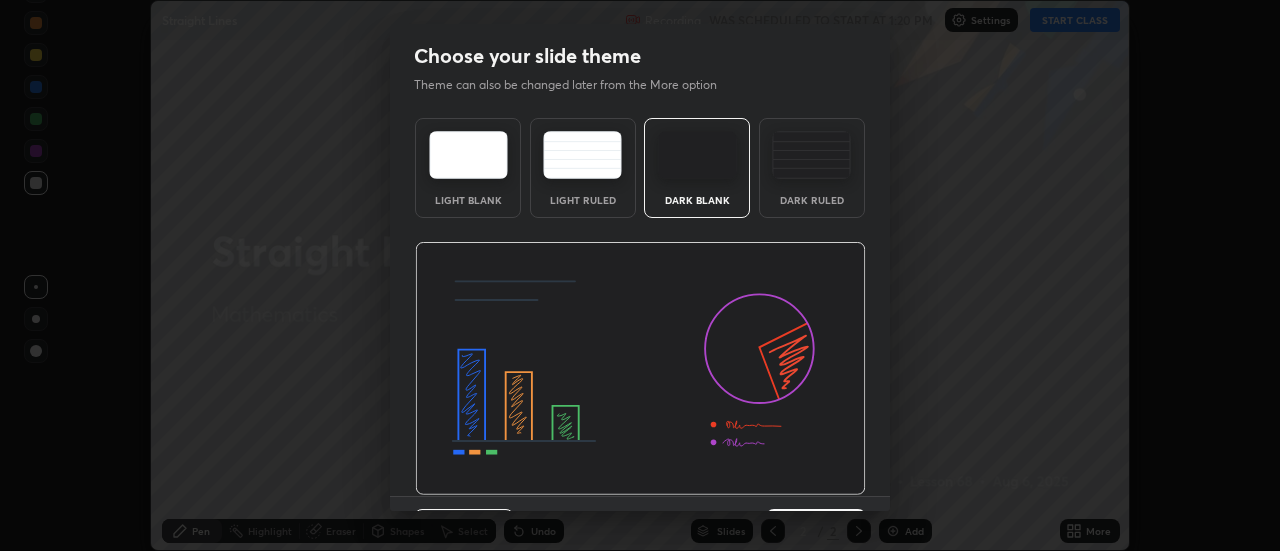click at bounding box center [640, 369] 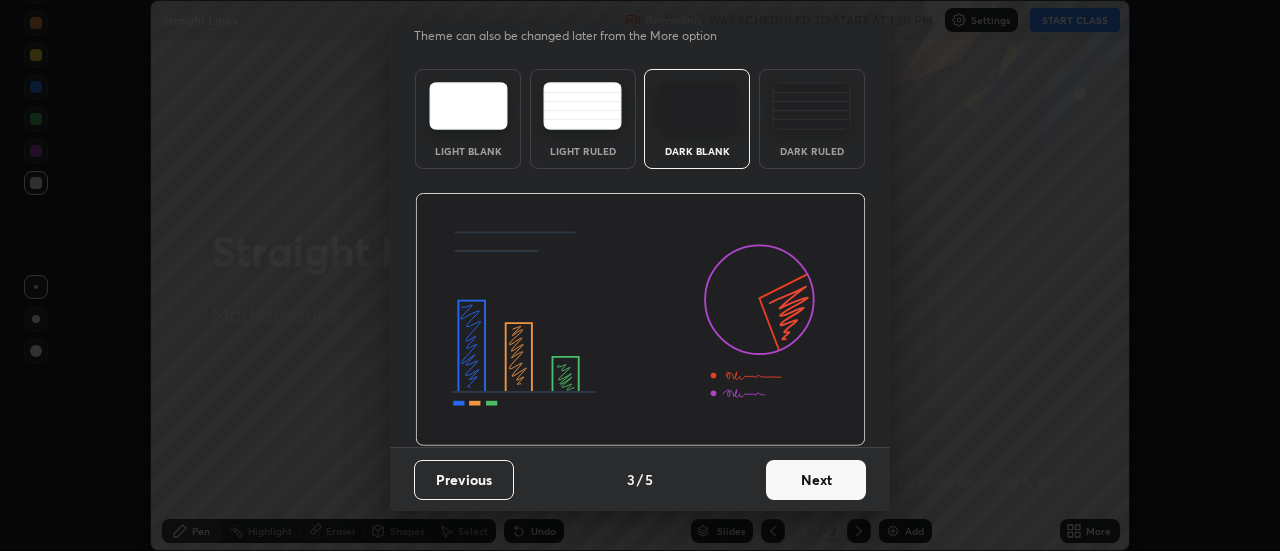 click on "Next" at bounding box center (816, 480) 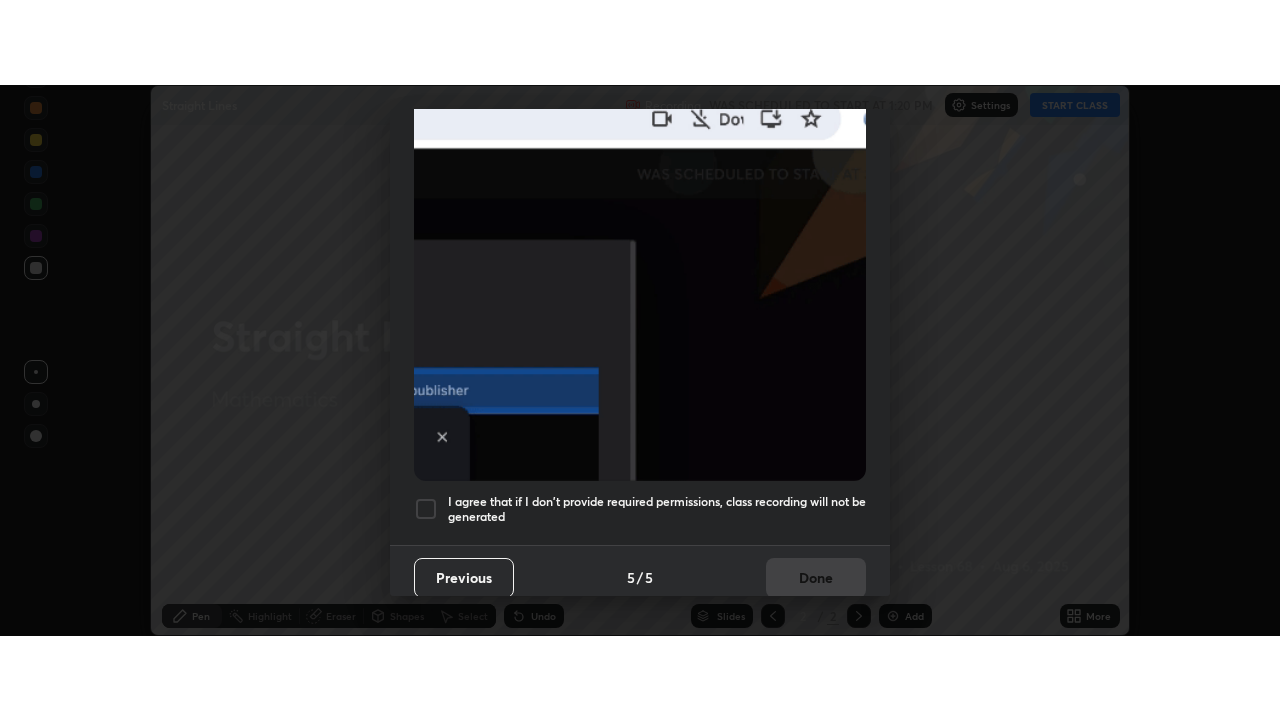 scroll, scrollTop: 513, scrollLeft: 0, axis: vertical 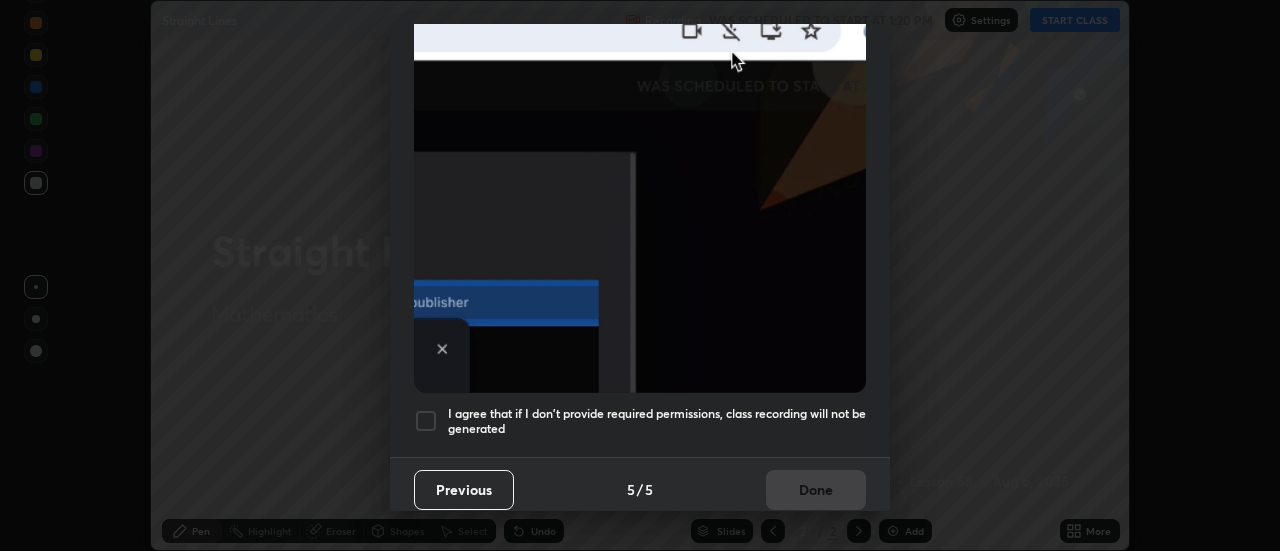 click on "I agree that if I don't provide required permissions, class recording will not be generated" at bounding box center [657, 421] 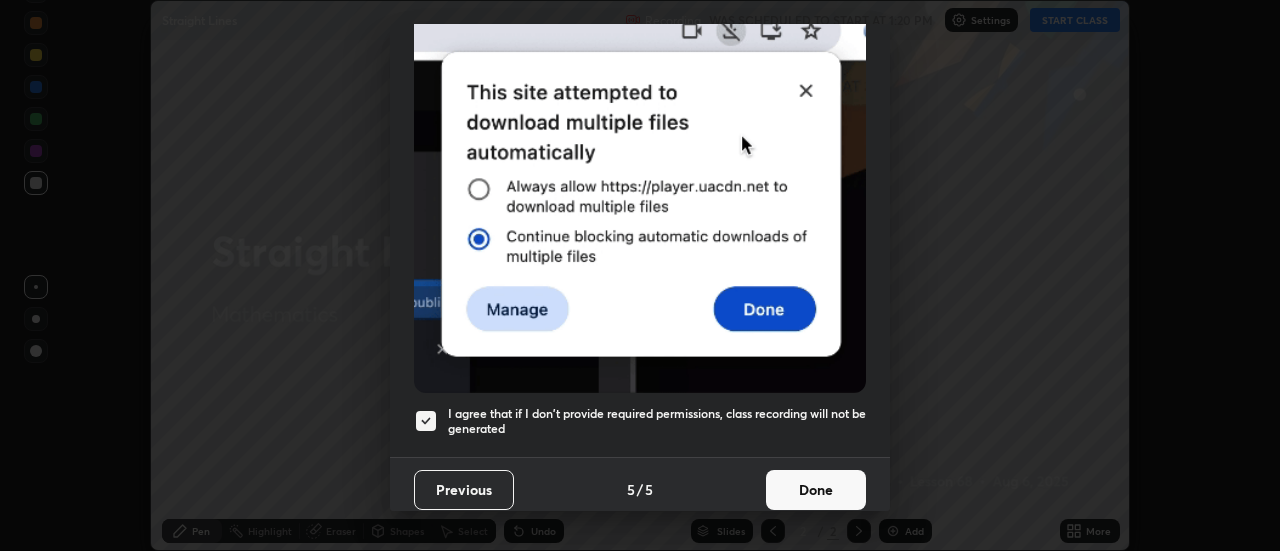 click on "Done" at bounding box center (816, 490) 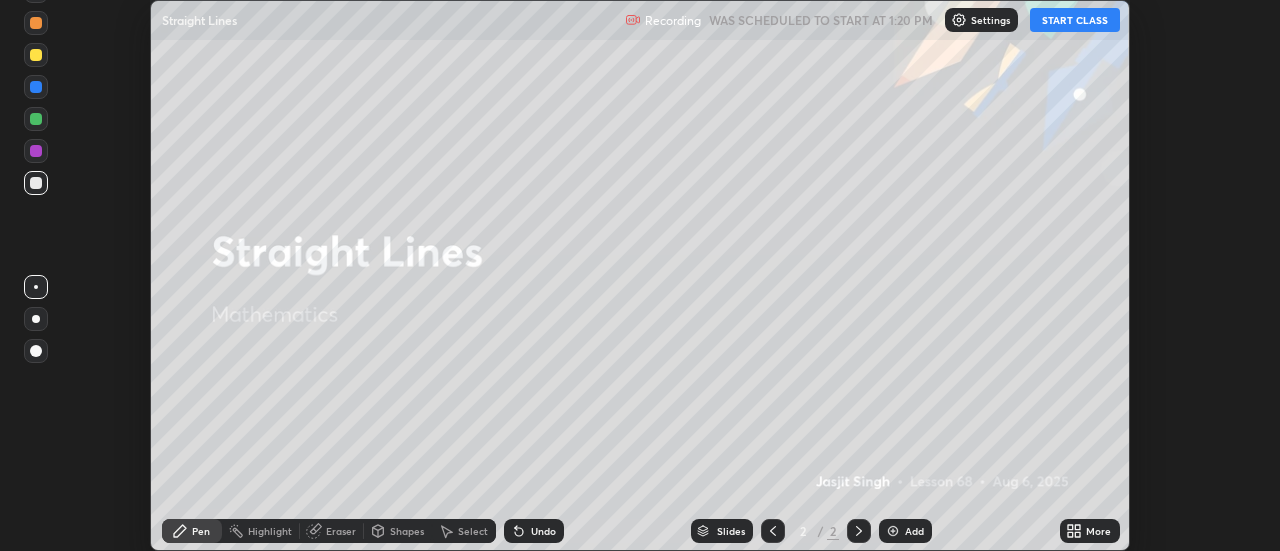 click on "START CLASS" at bounding box center [1075, 20] 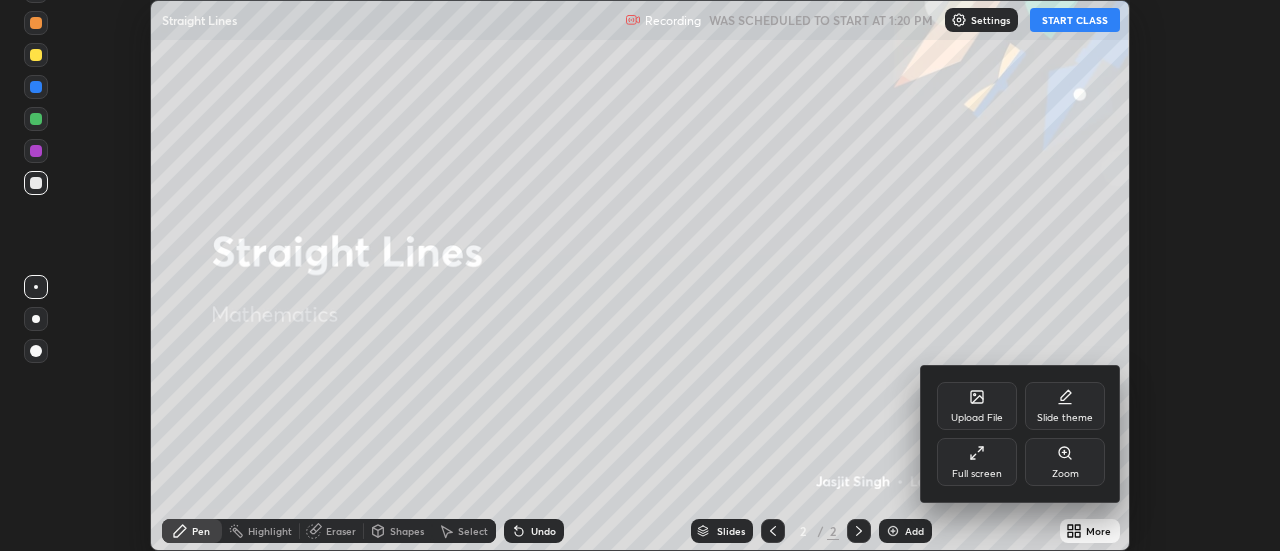 click on "Full screen" at bounding box center (977, 462) 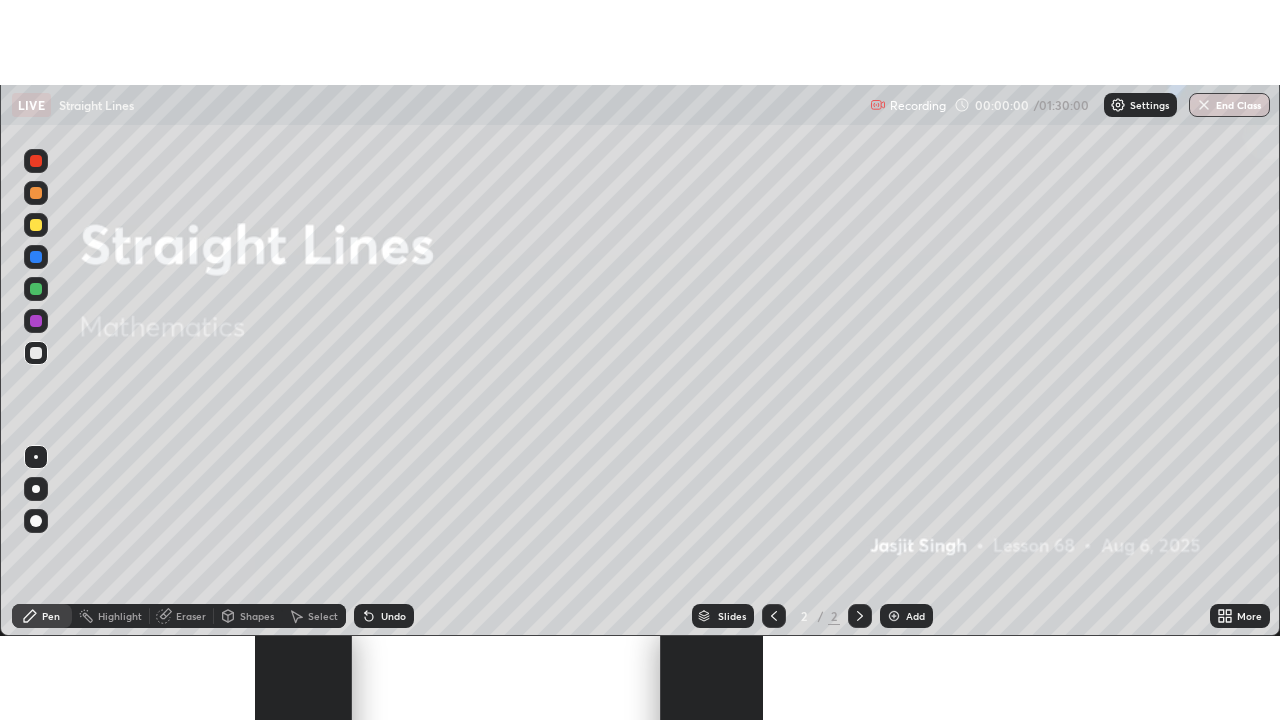 scroll, scrollTop: 99280, scrollLeft: 98720, axis: both 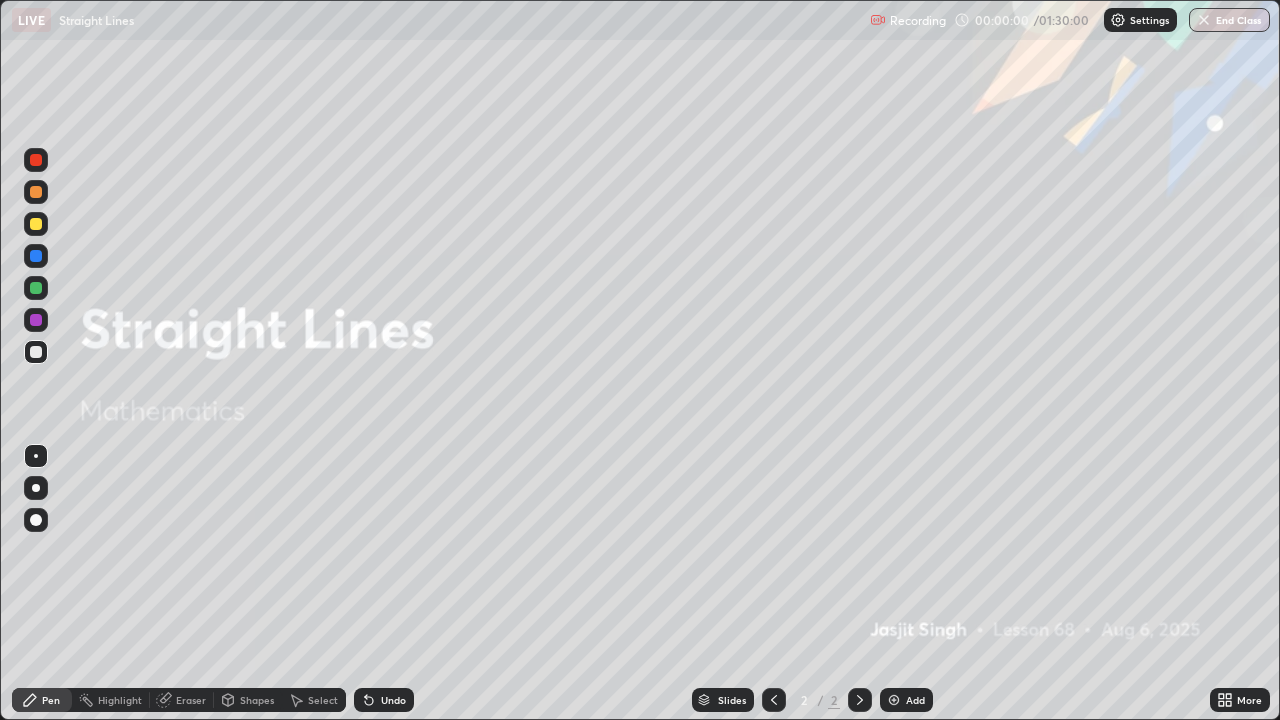 click on "Add" at bounding box center [906, 700] 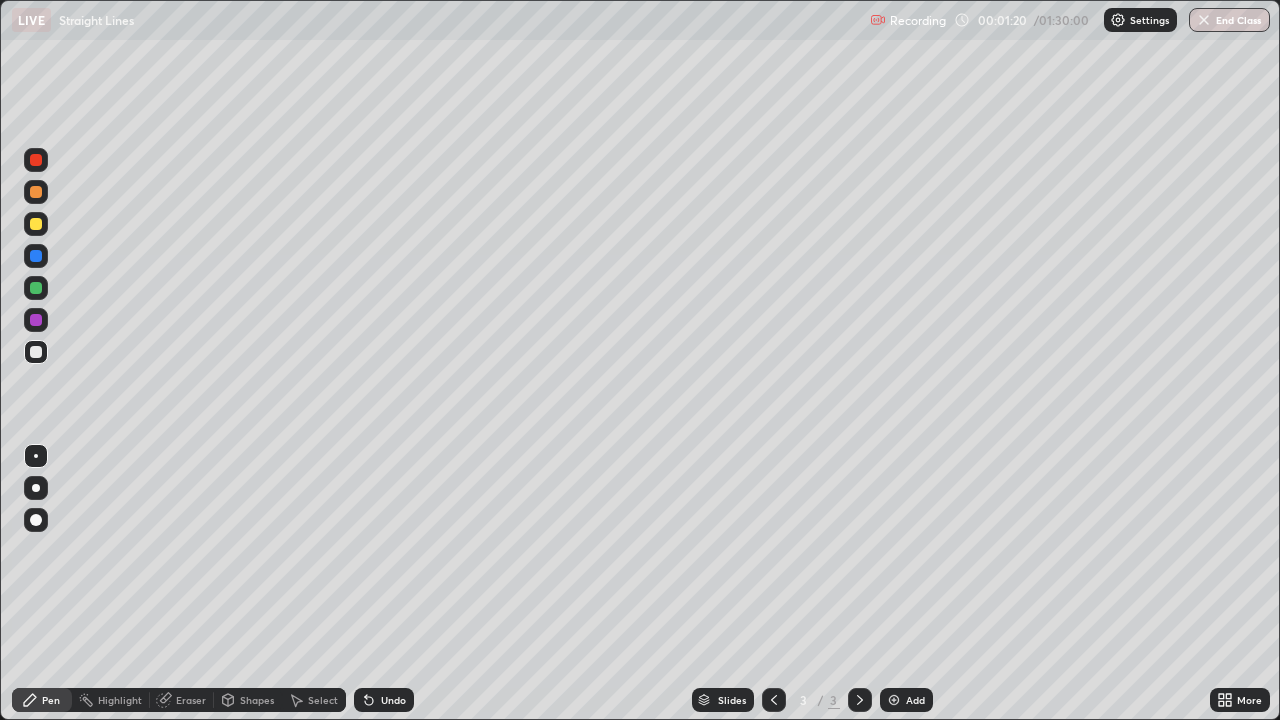 click at bounding box center [36, 288] 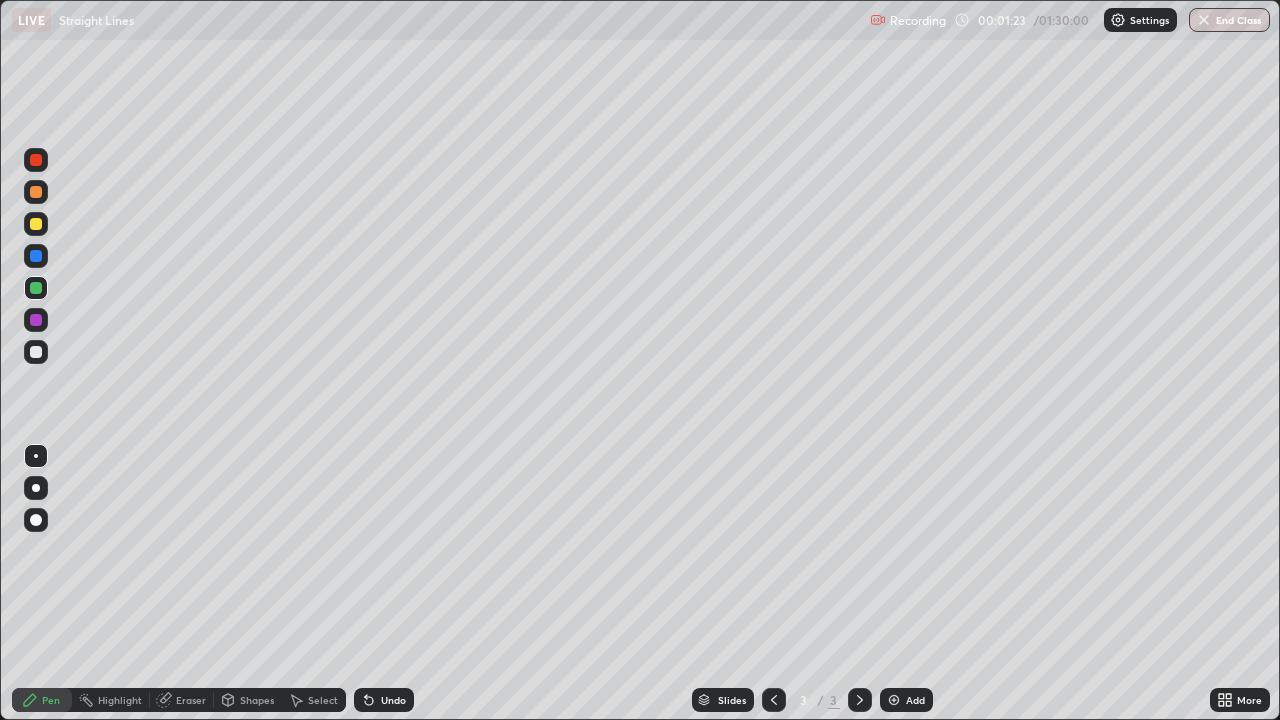 click on "Undo" at bounding box center [384, 700] 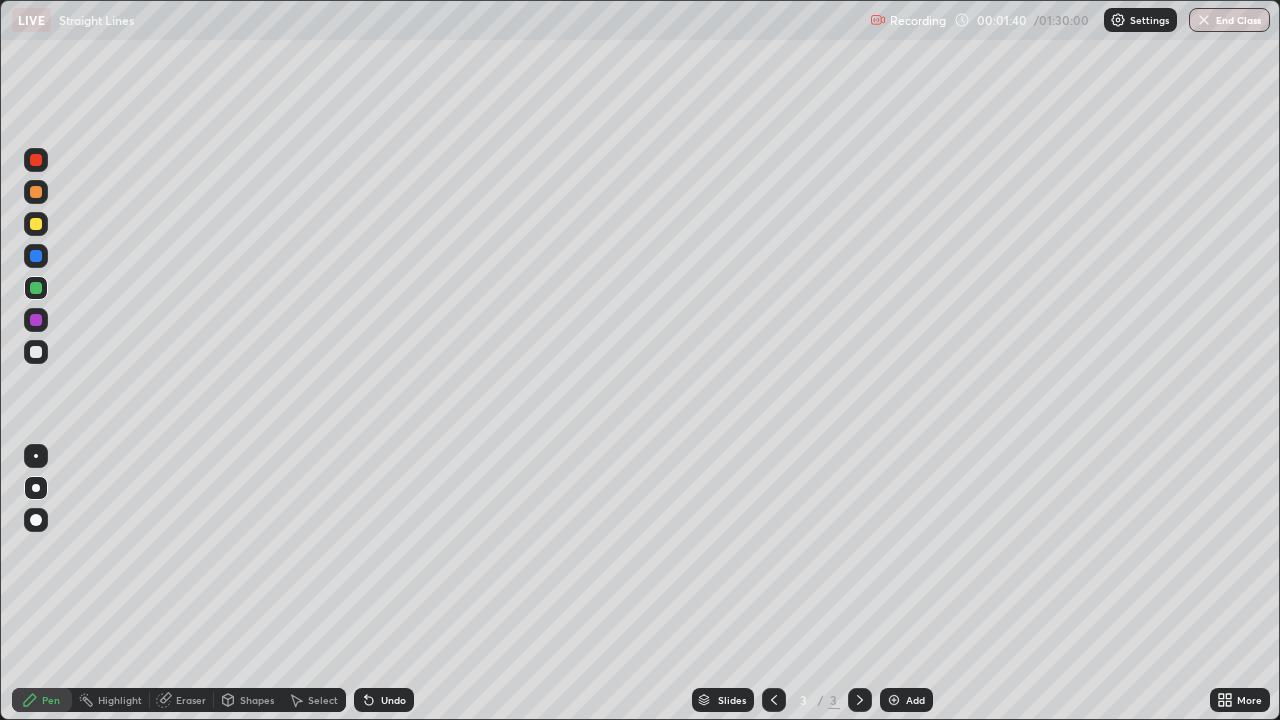 click at bounding box center (36, 224) 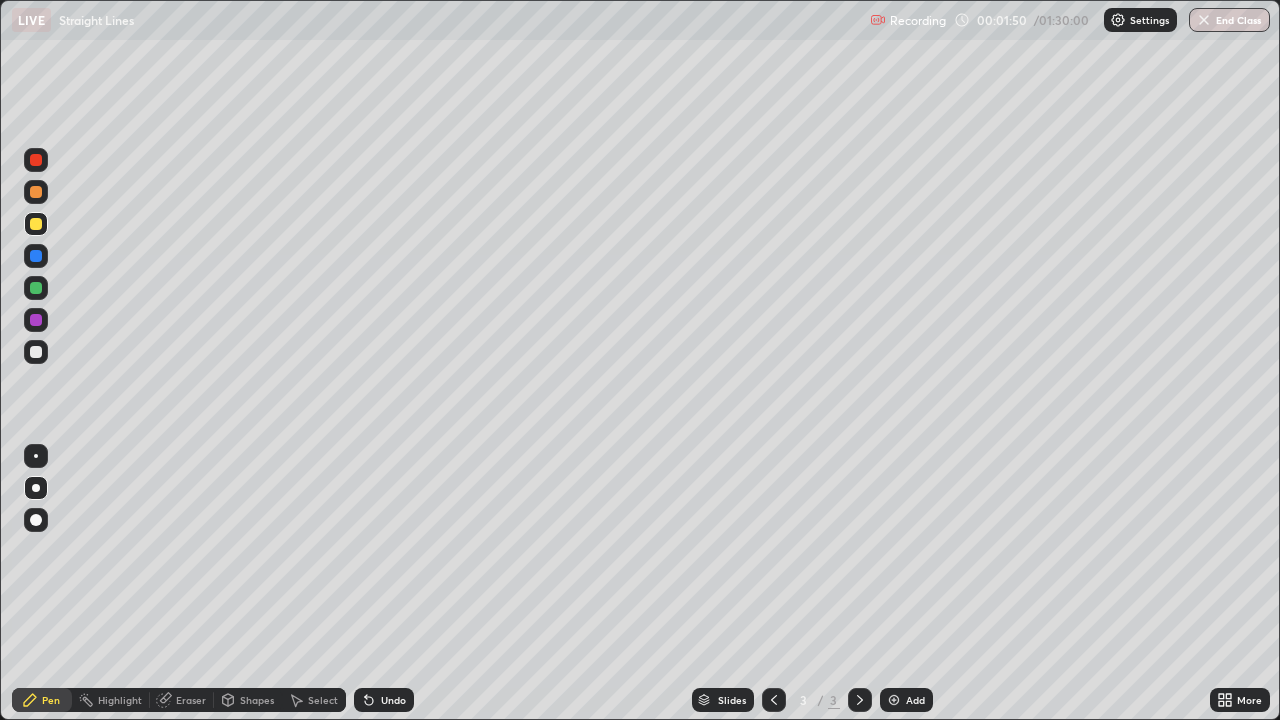 click at bounding box center (36, 320) 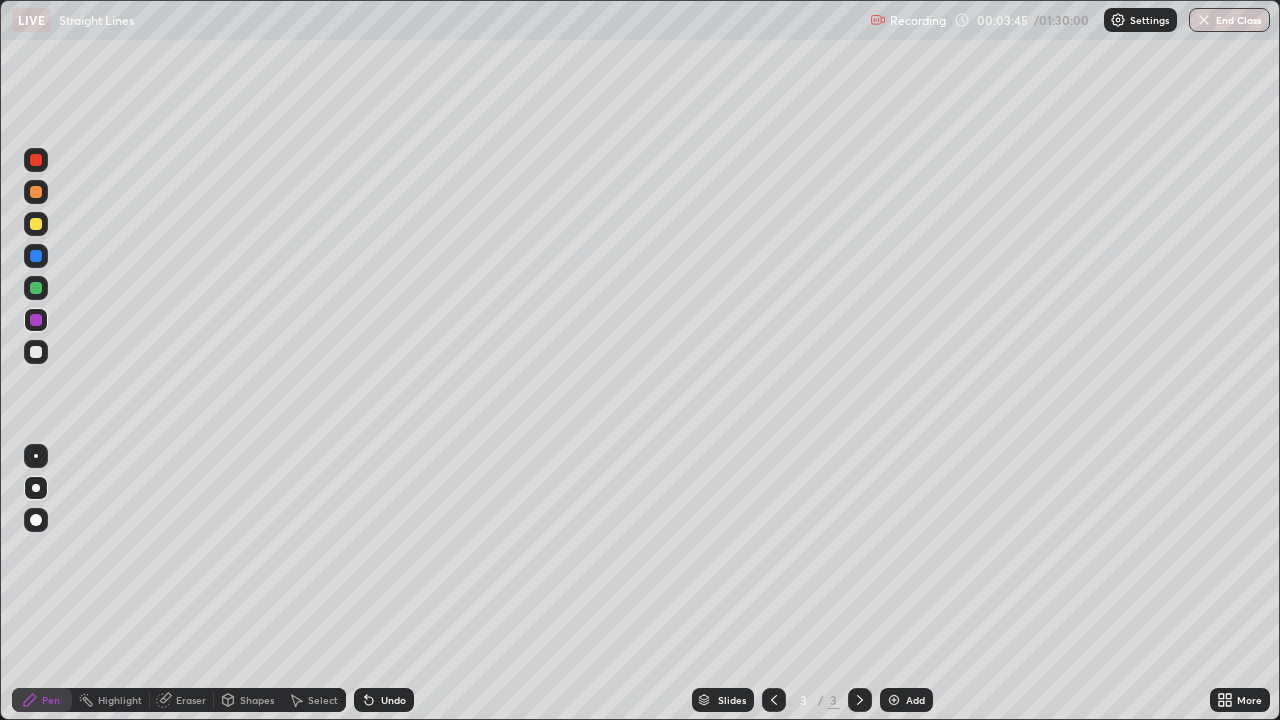 click on "Undo" at bounding box center (384, 700) 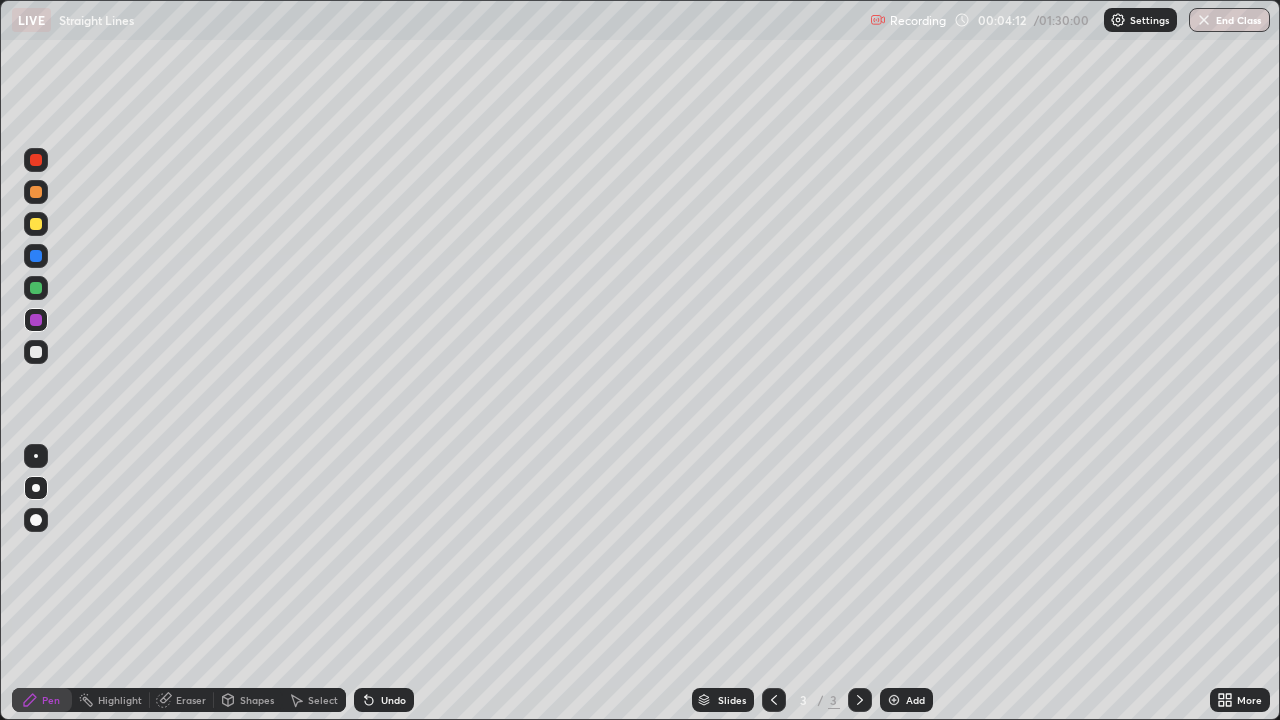 click at bounding box center (36, 352) 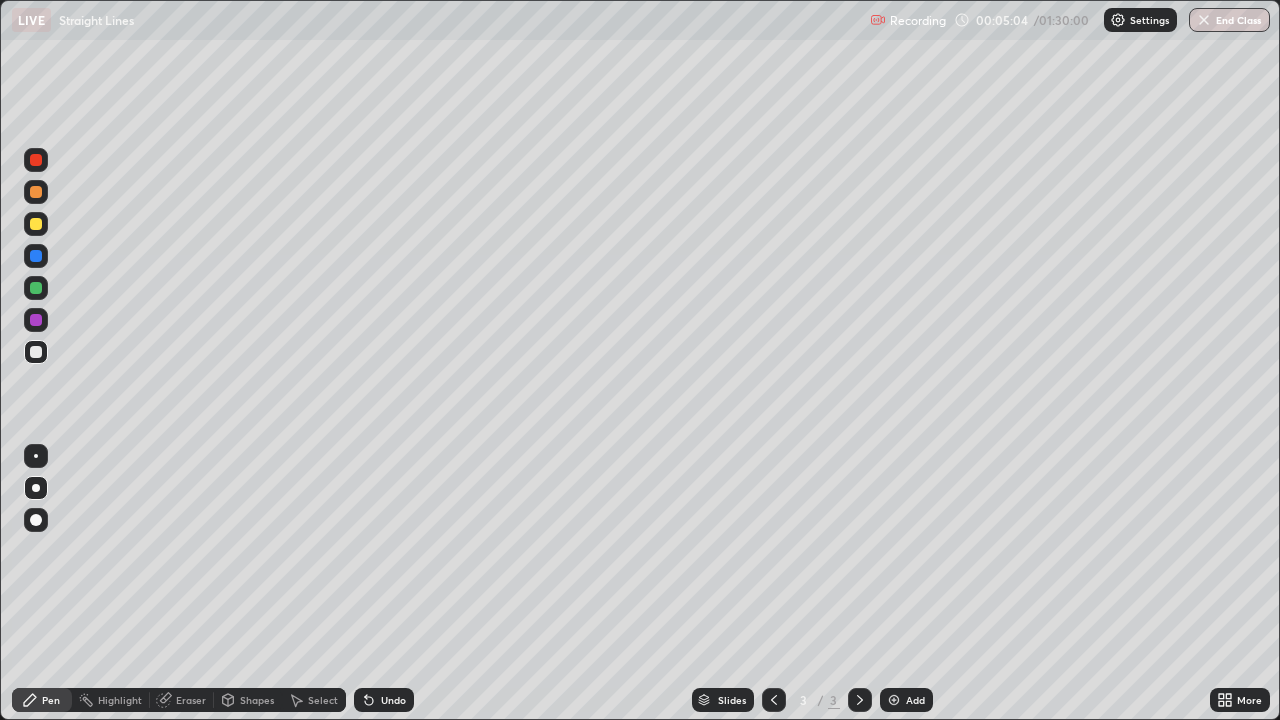 click on "Undo" at bounding box center [393, 700] 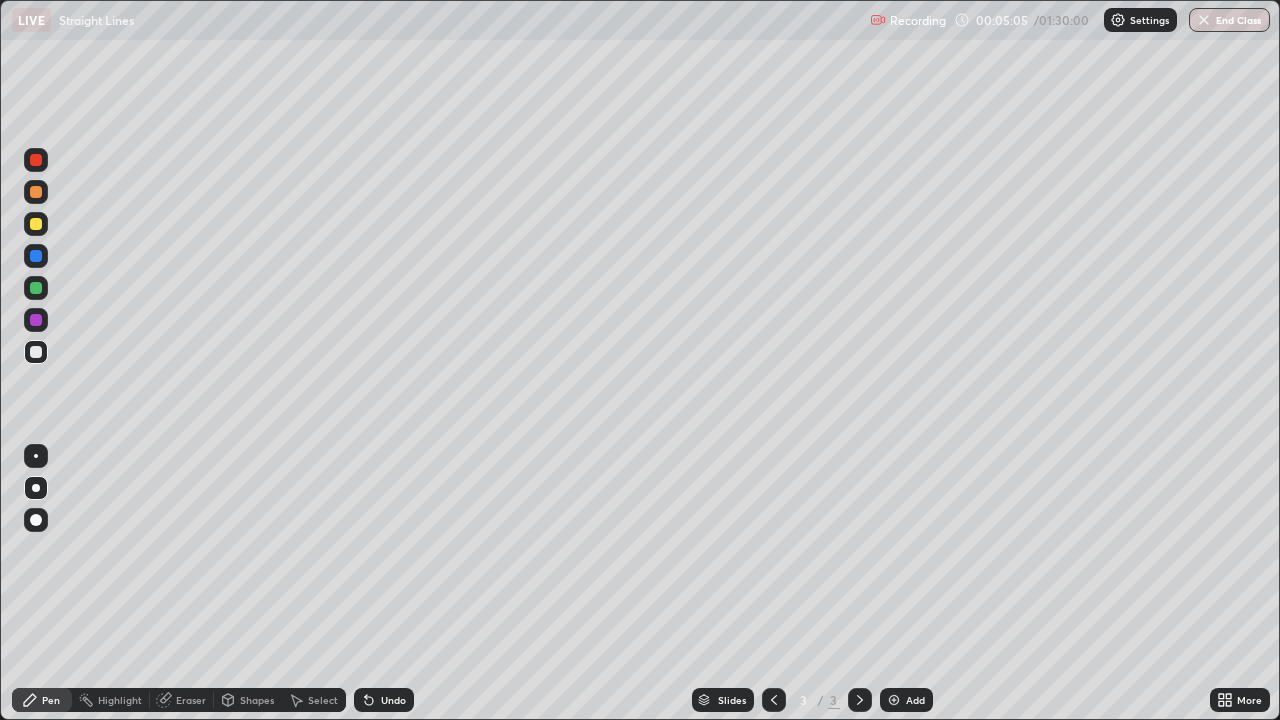 click on "Undo" at bounding box center (384, 700) 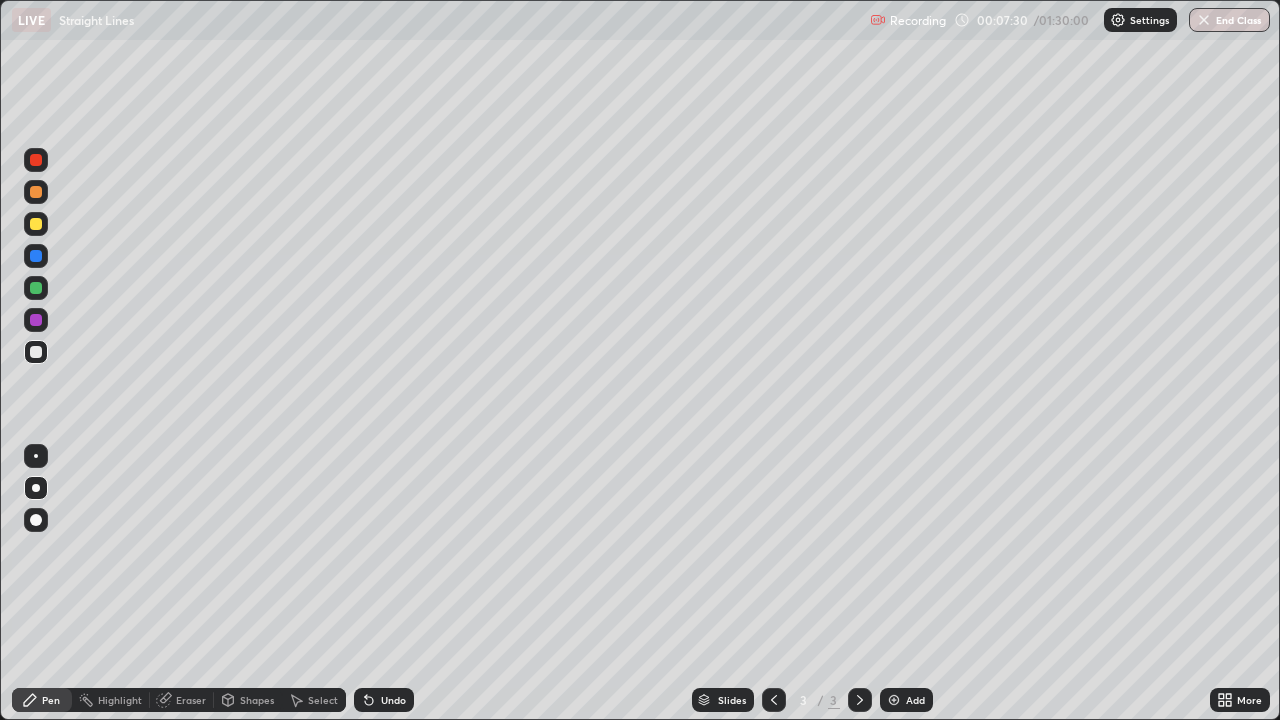 click at bounding box center [894, 700] 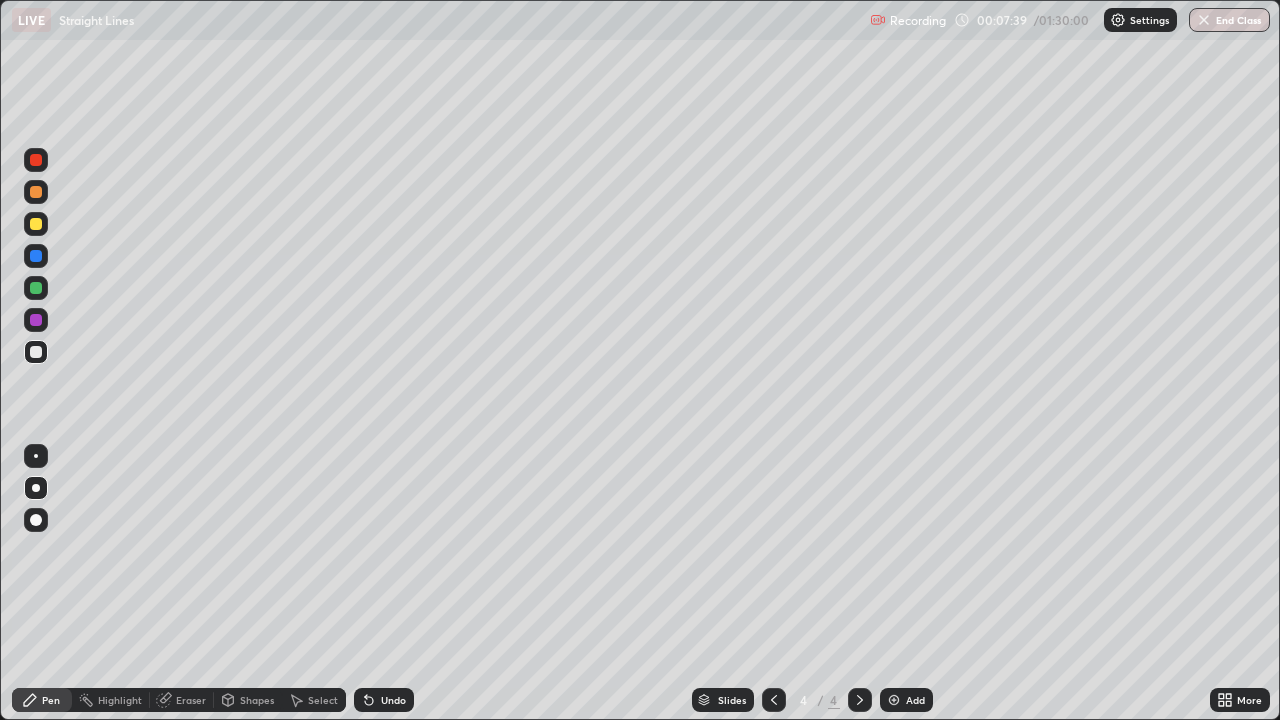 click on "Undo" at bounding box center (384, 700) 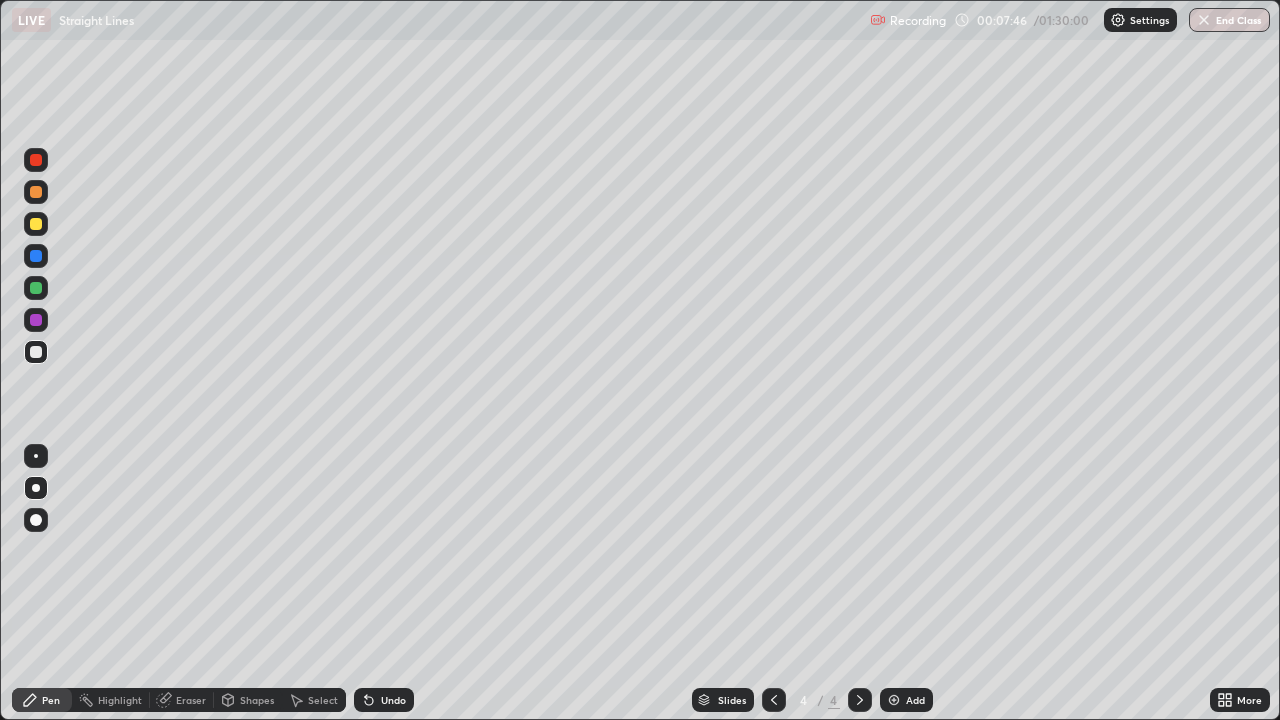 click at bounding box center (36, 288) 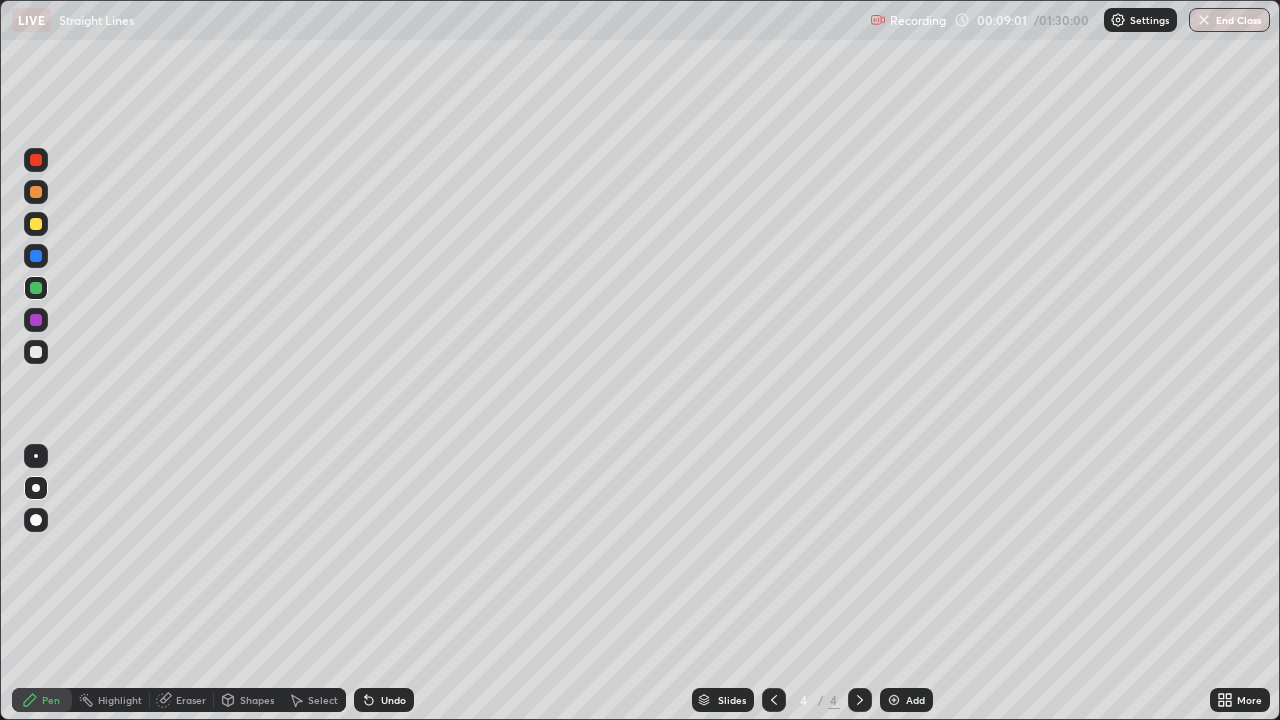 click 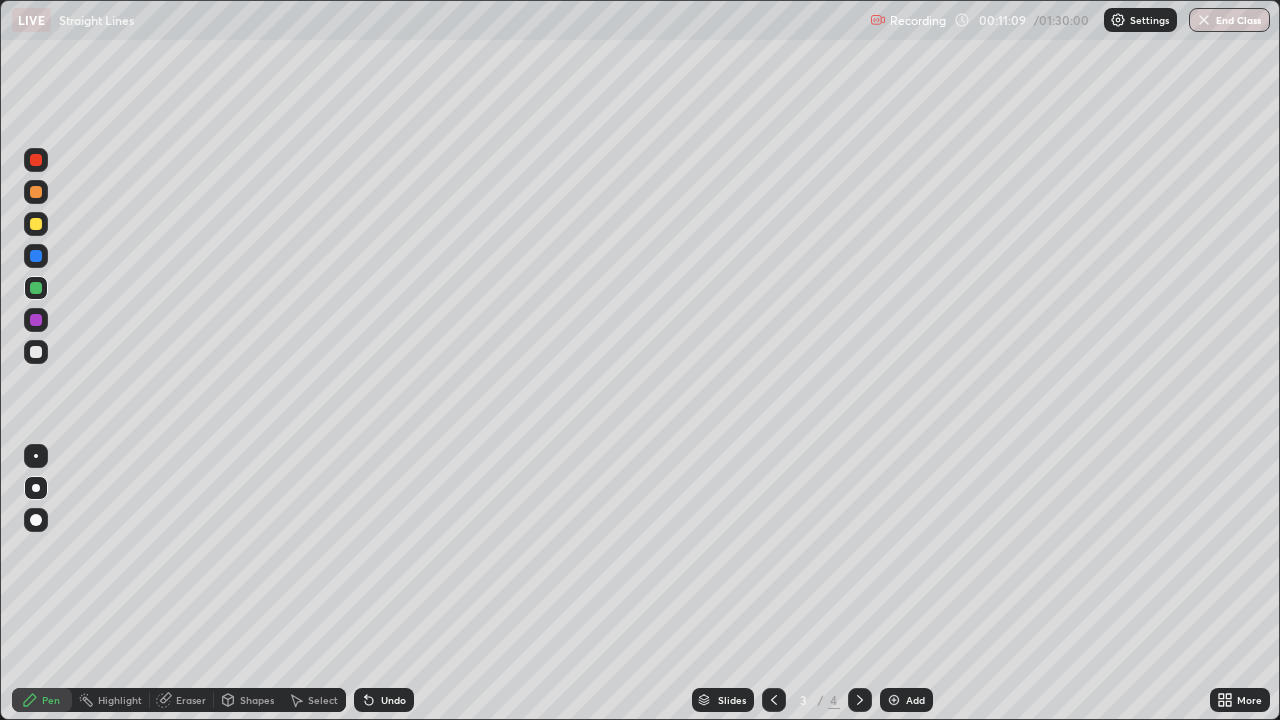click on "Undo" at bounding box center (393, 700) 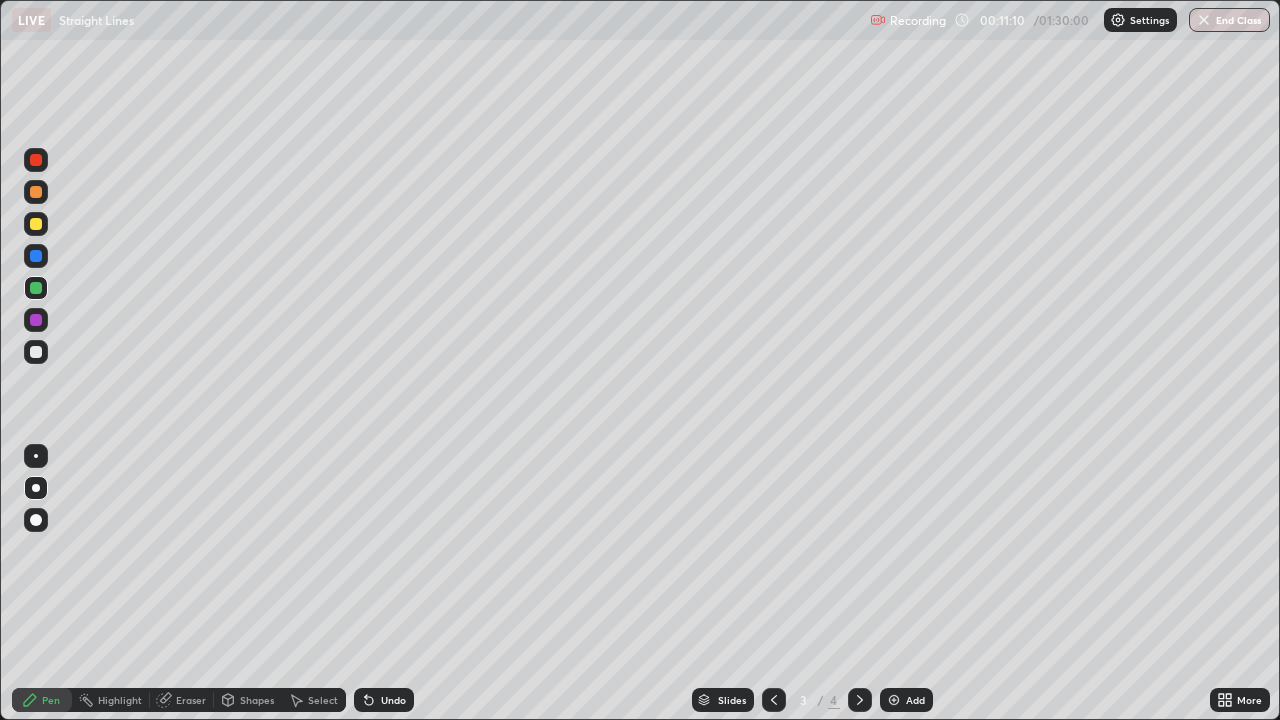 click on "Undo" at bounding box center (393, 700) 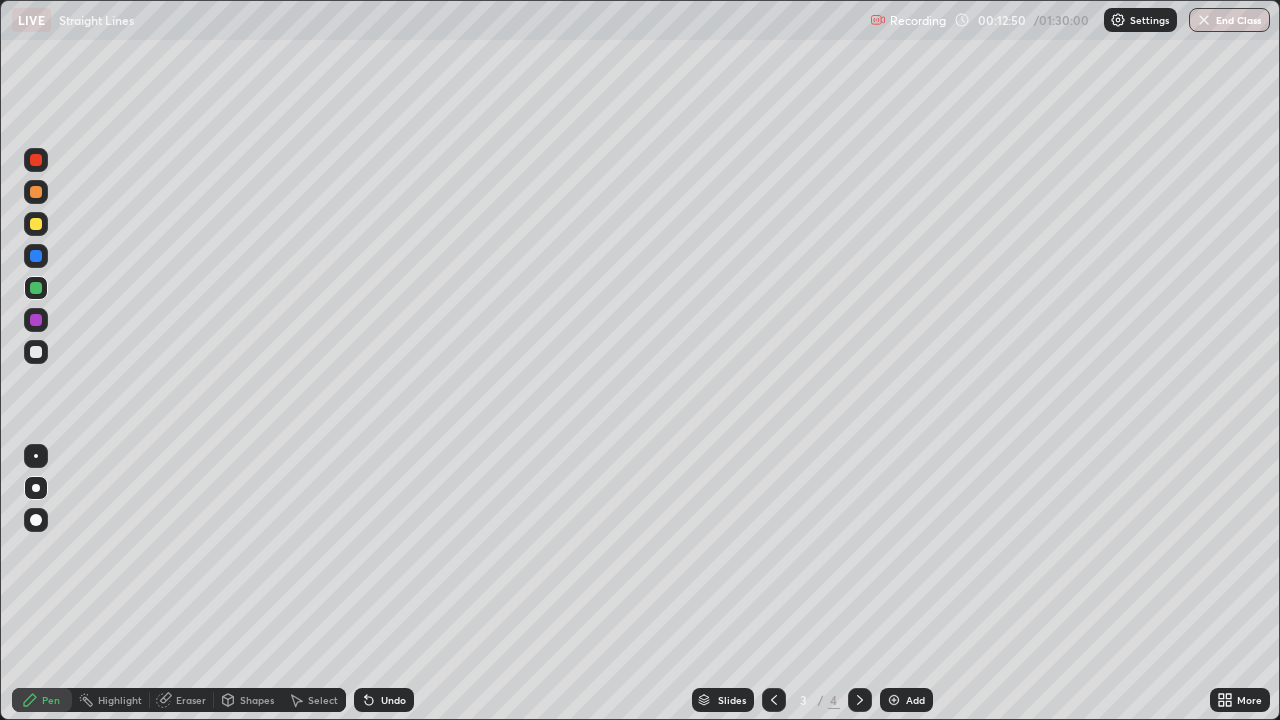 click 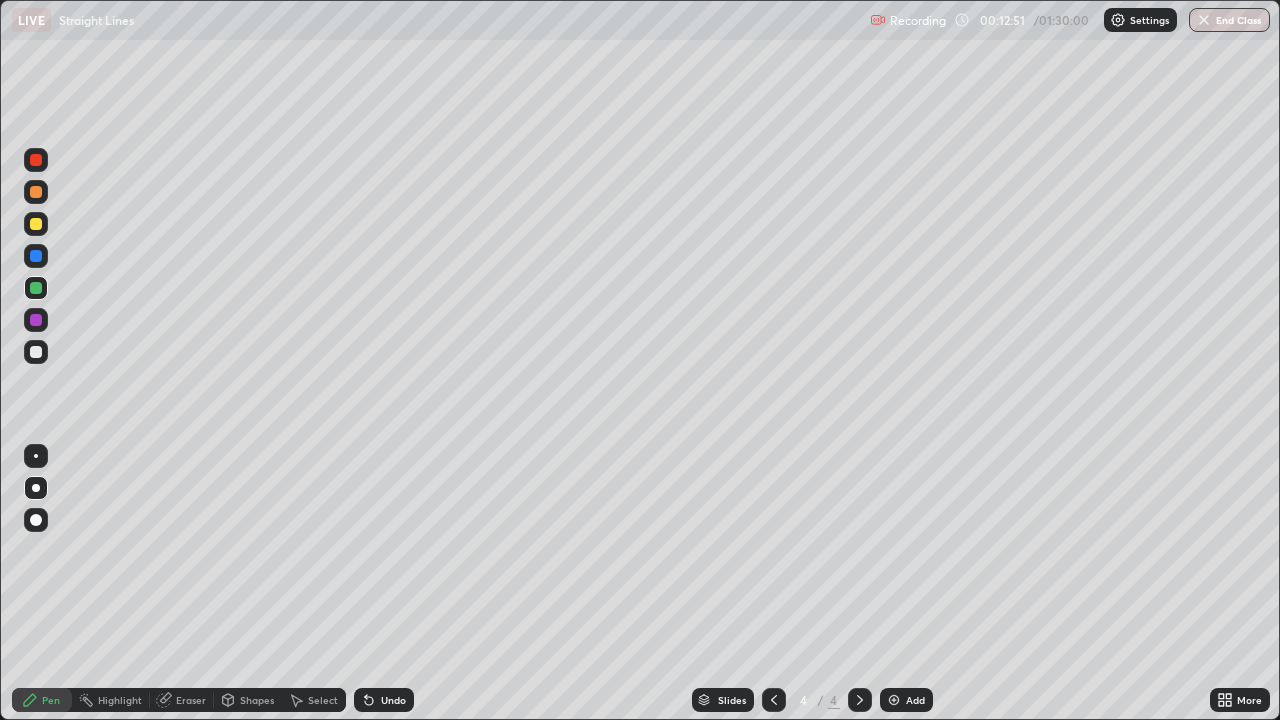 click at bounding box center (894, 700) 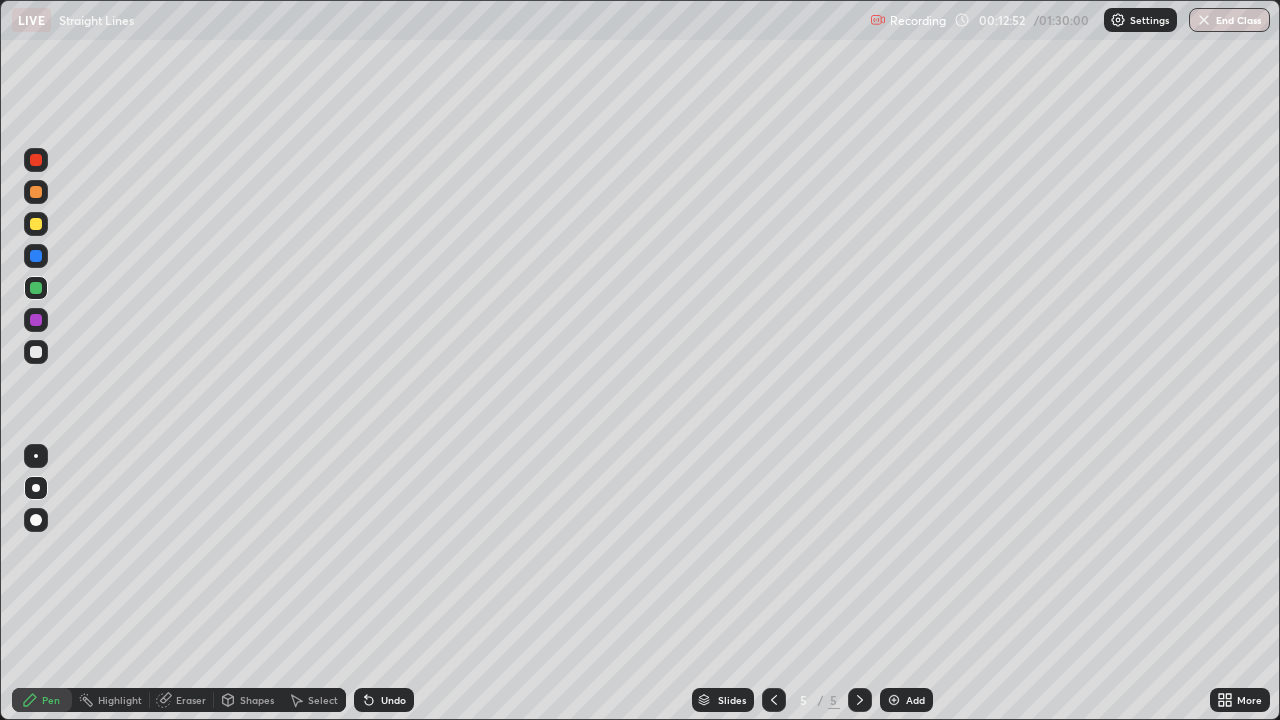 click at bounding box center (36, 224) 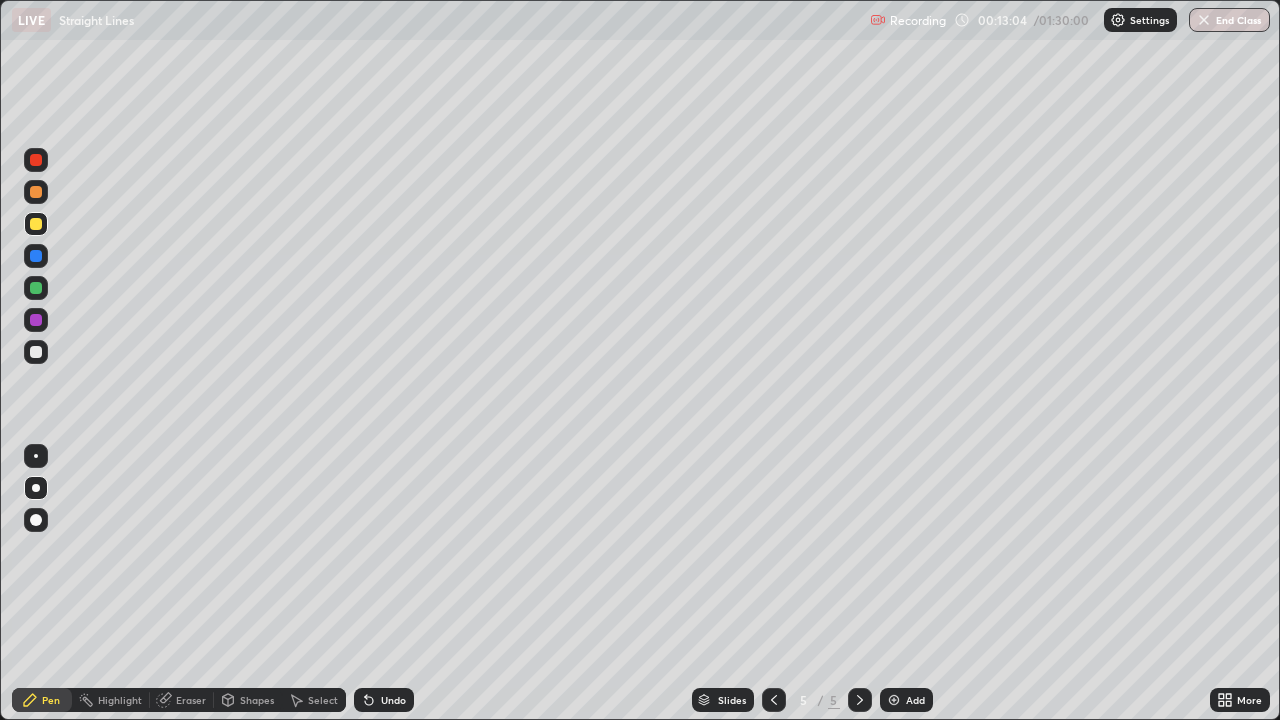 click on "Undo" at bounding box center (384, 700) 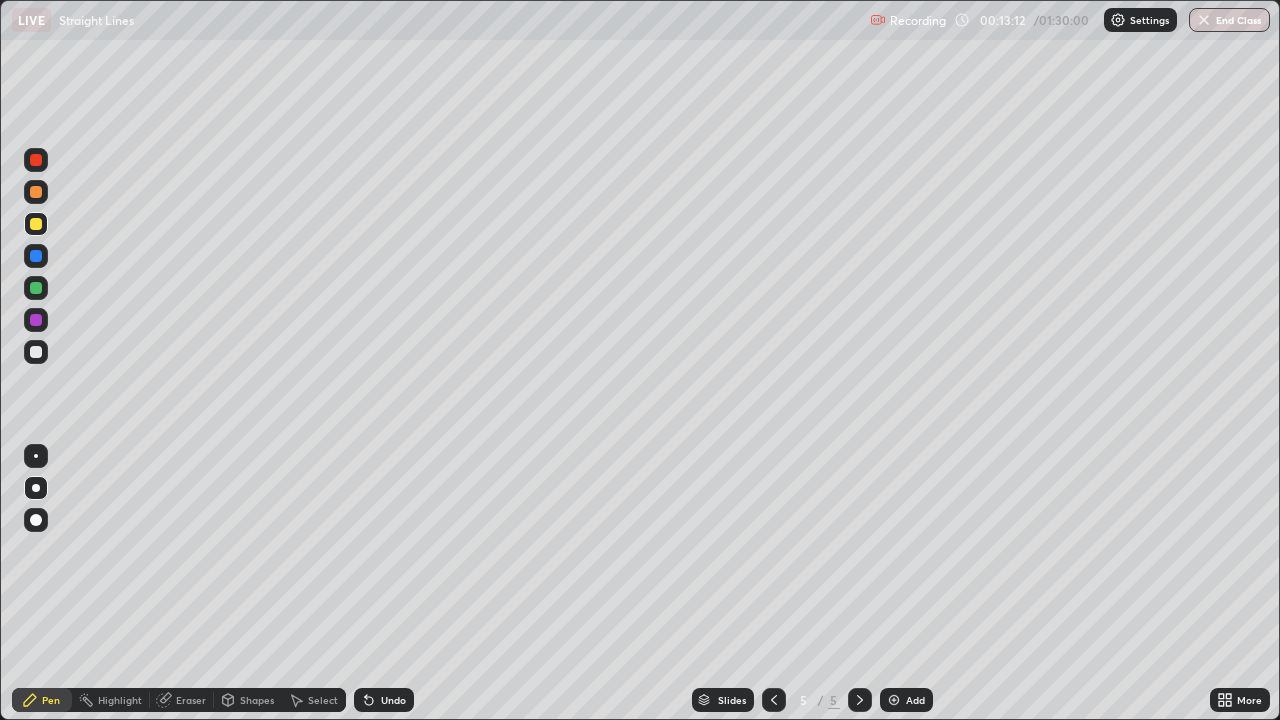 click at bounding box center [36, 256] 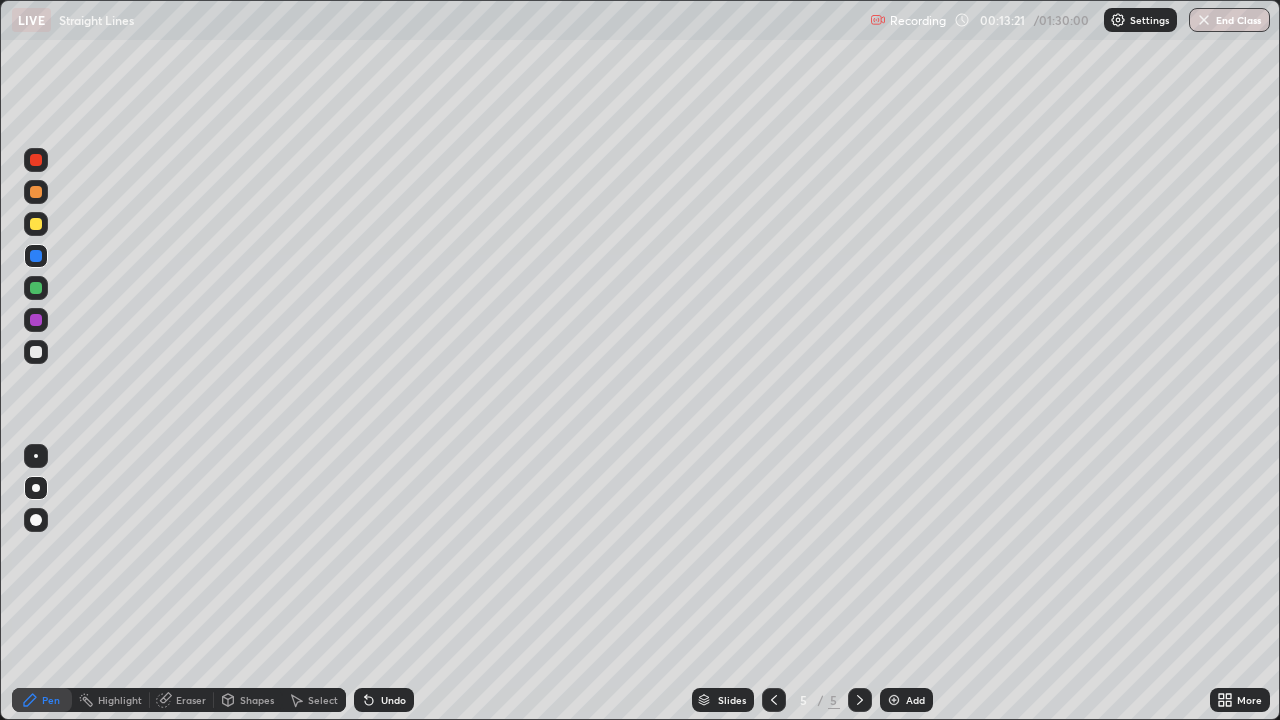 click at bounding box center (36, 288) 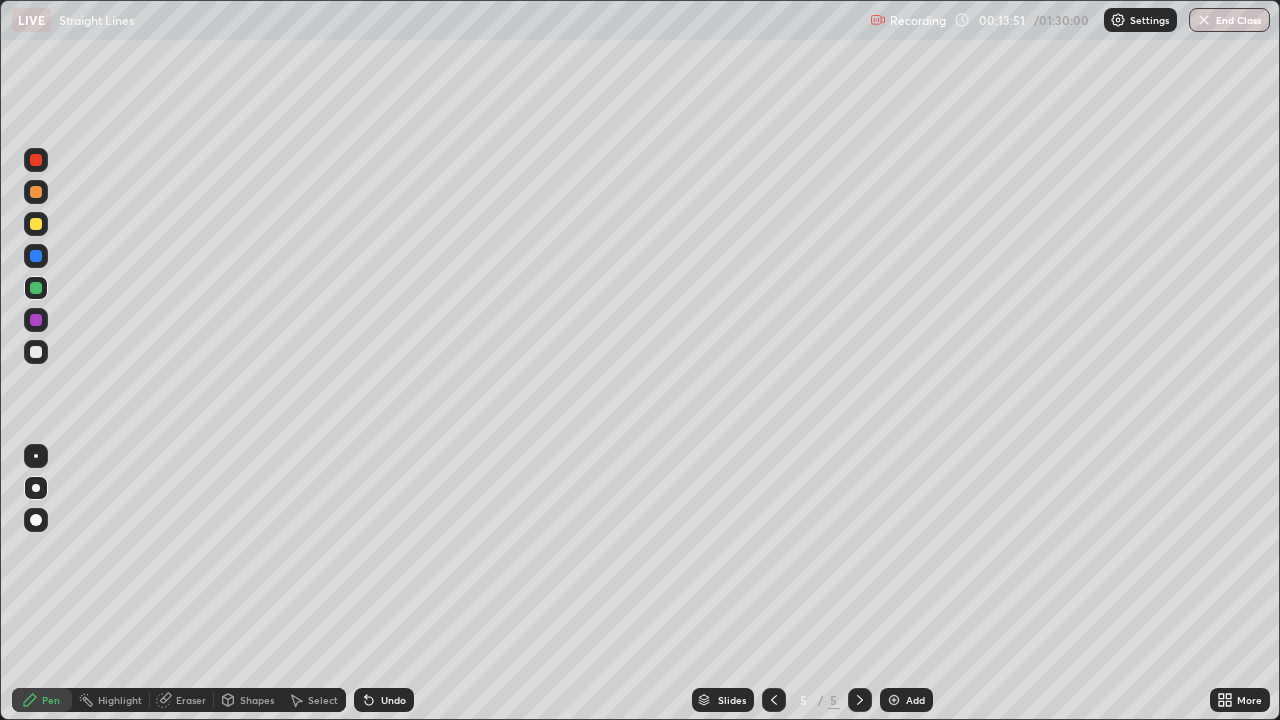 click on "Undo" at bounding box center (384, 700) 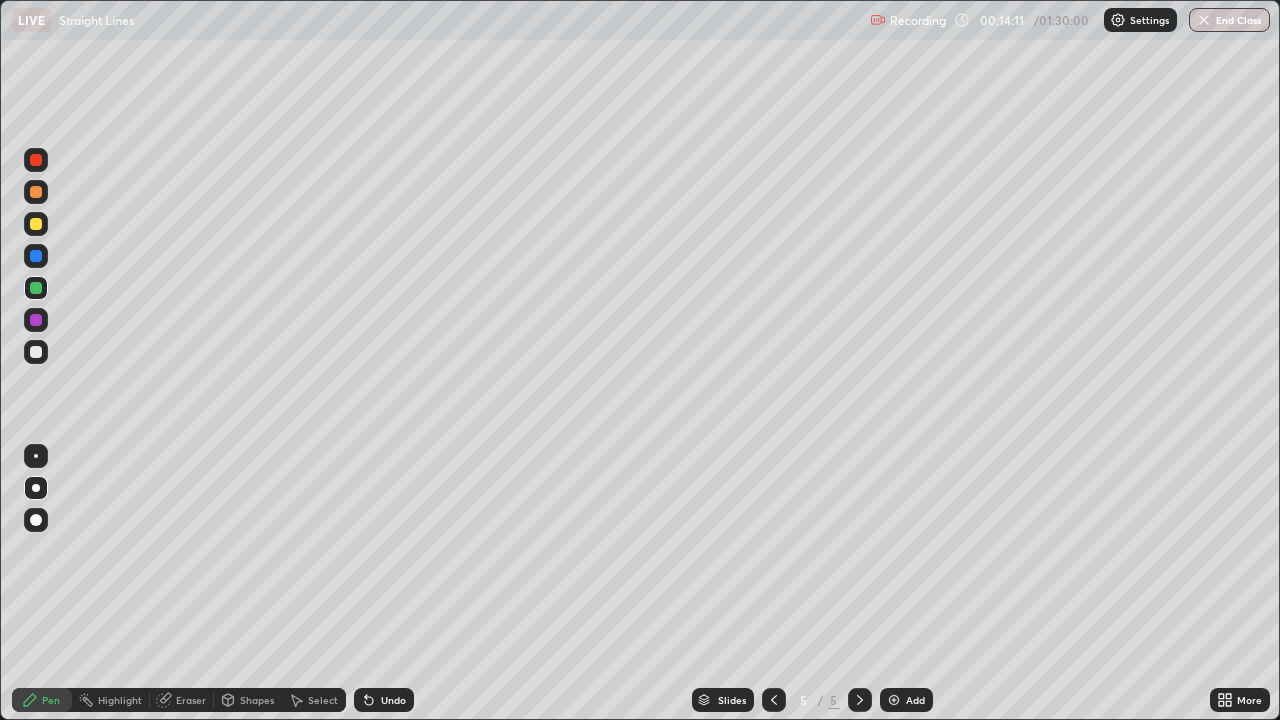 click at bounding box center [36, 320] 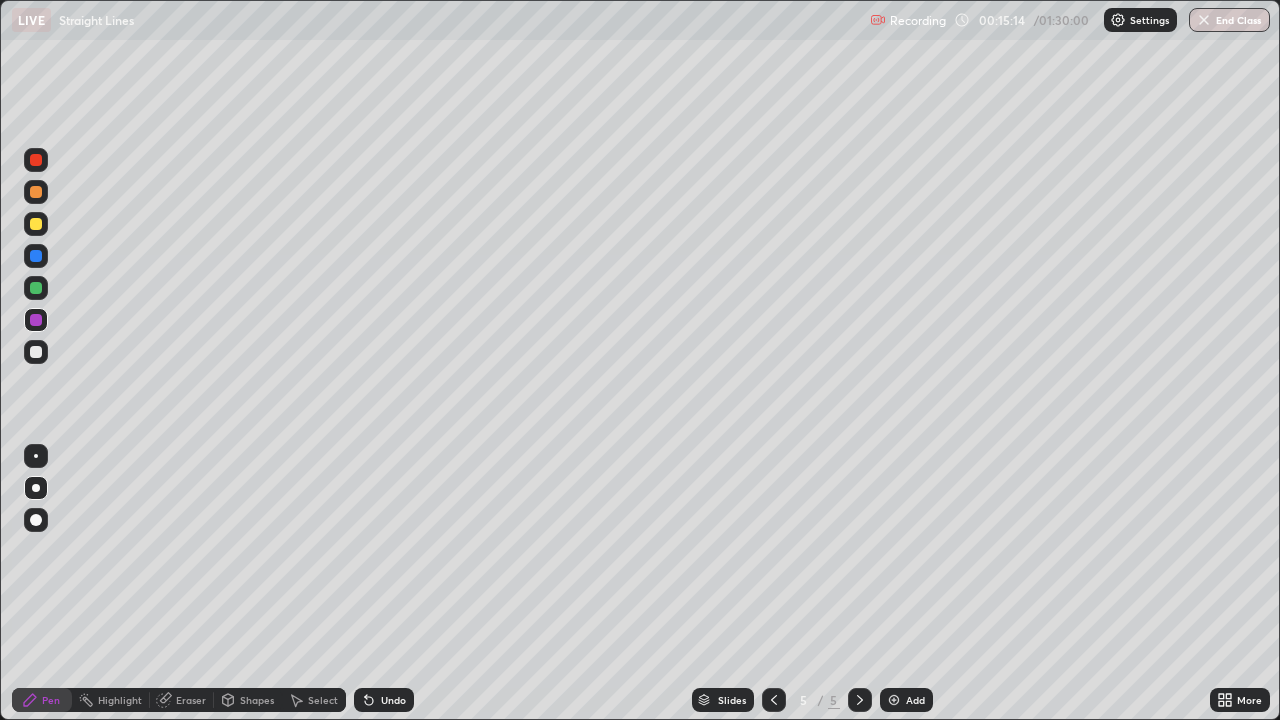 click on "Undo" at bounding box center [384, 700] 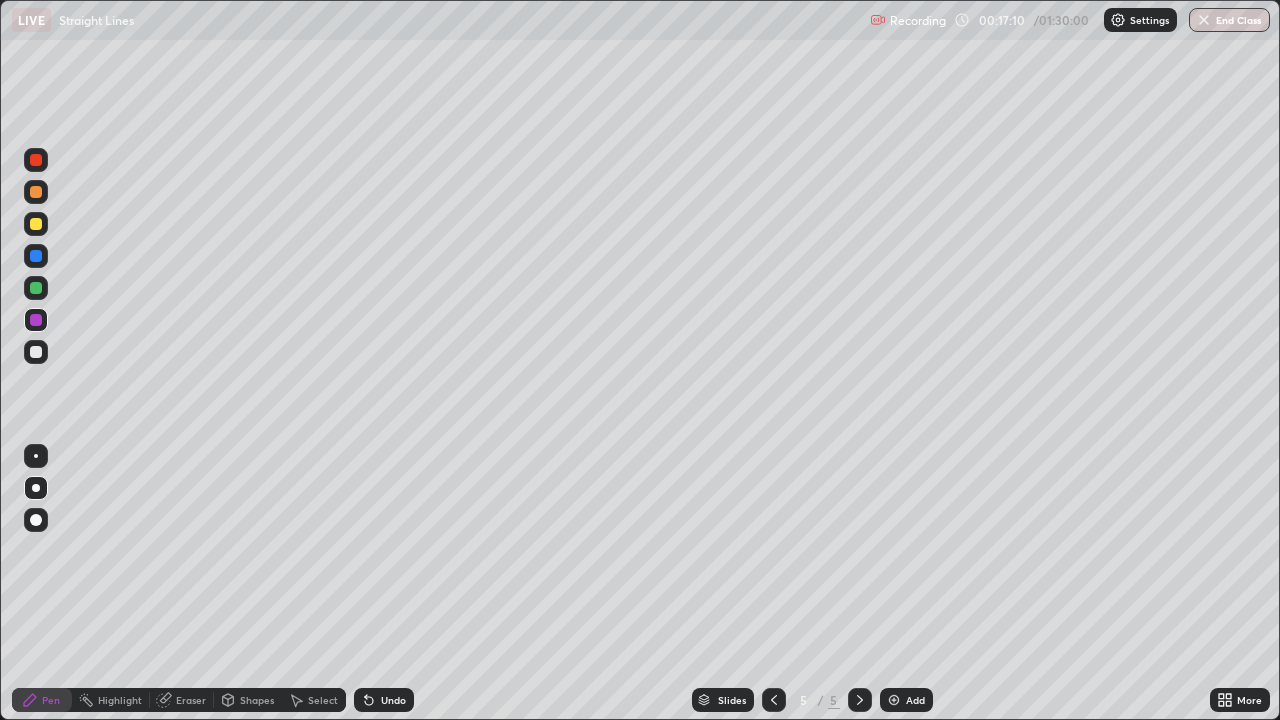 click at bounding box center (36, 352) 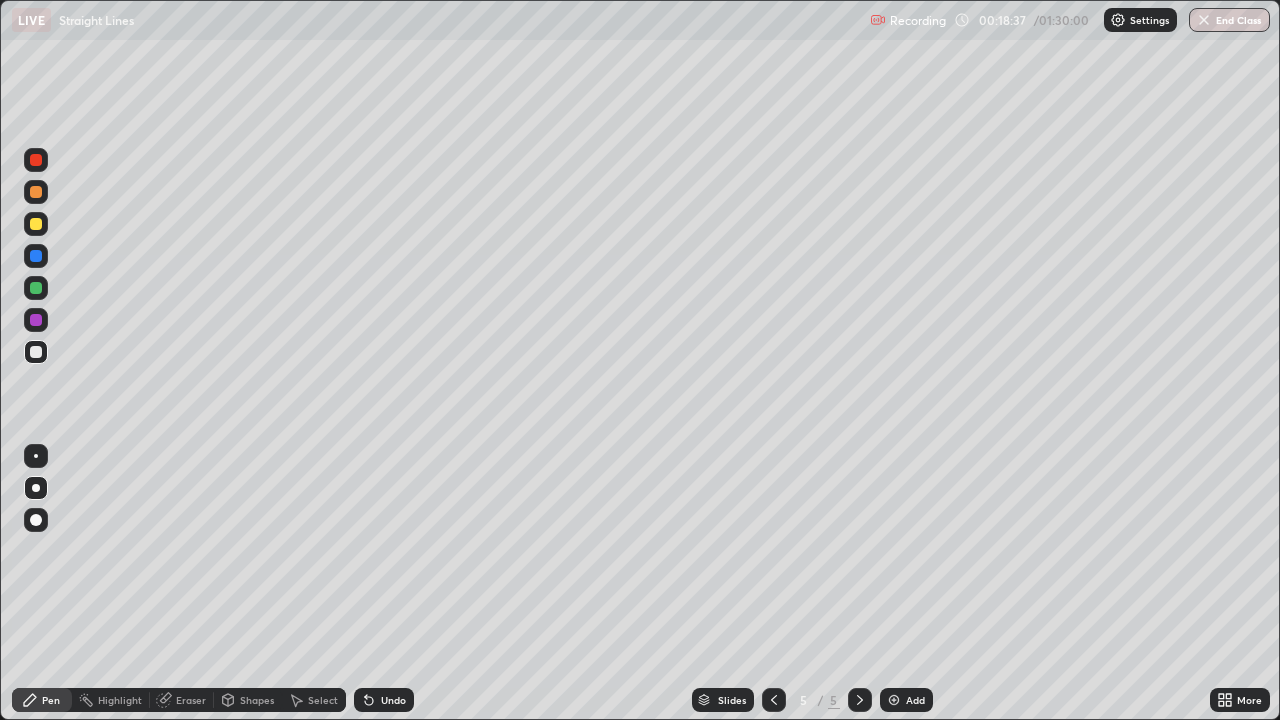 click at bounding box center (36, 320) 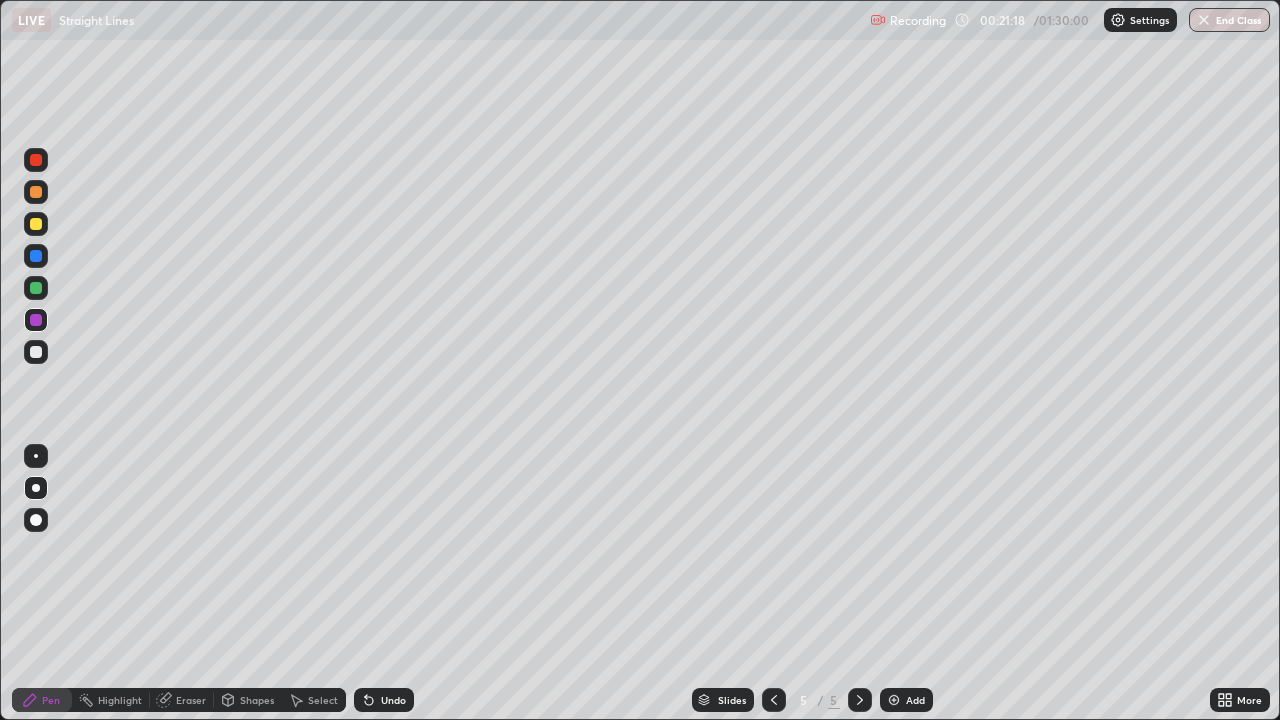 click at bounding box center [36, 352] 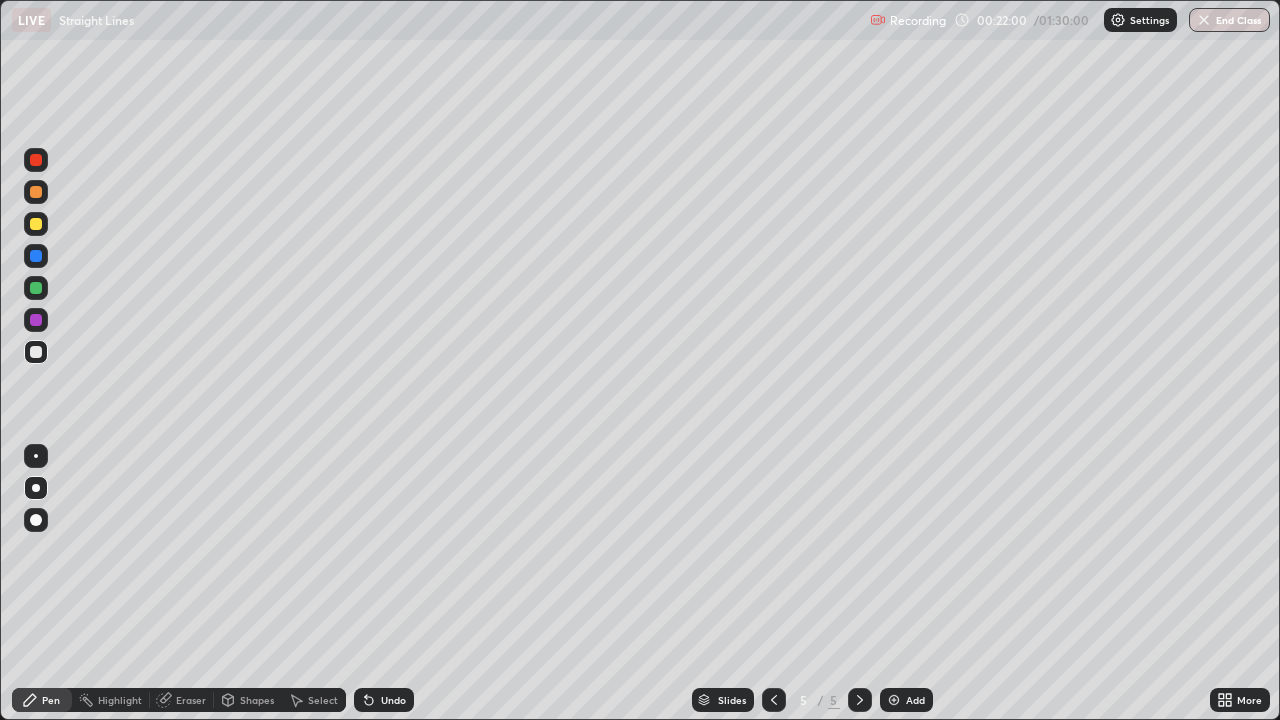 click on "Undo" at bounding box center (393, 700) 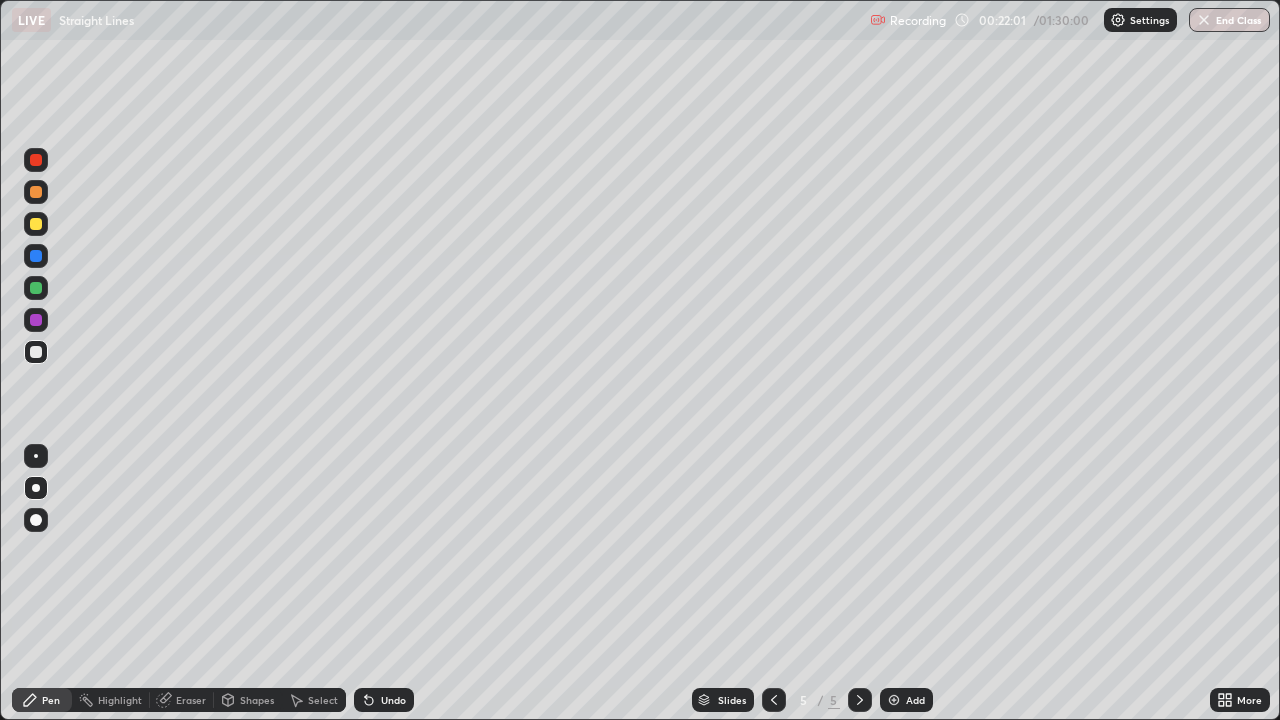 click at bounding box center (36, 288) 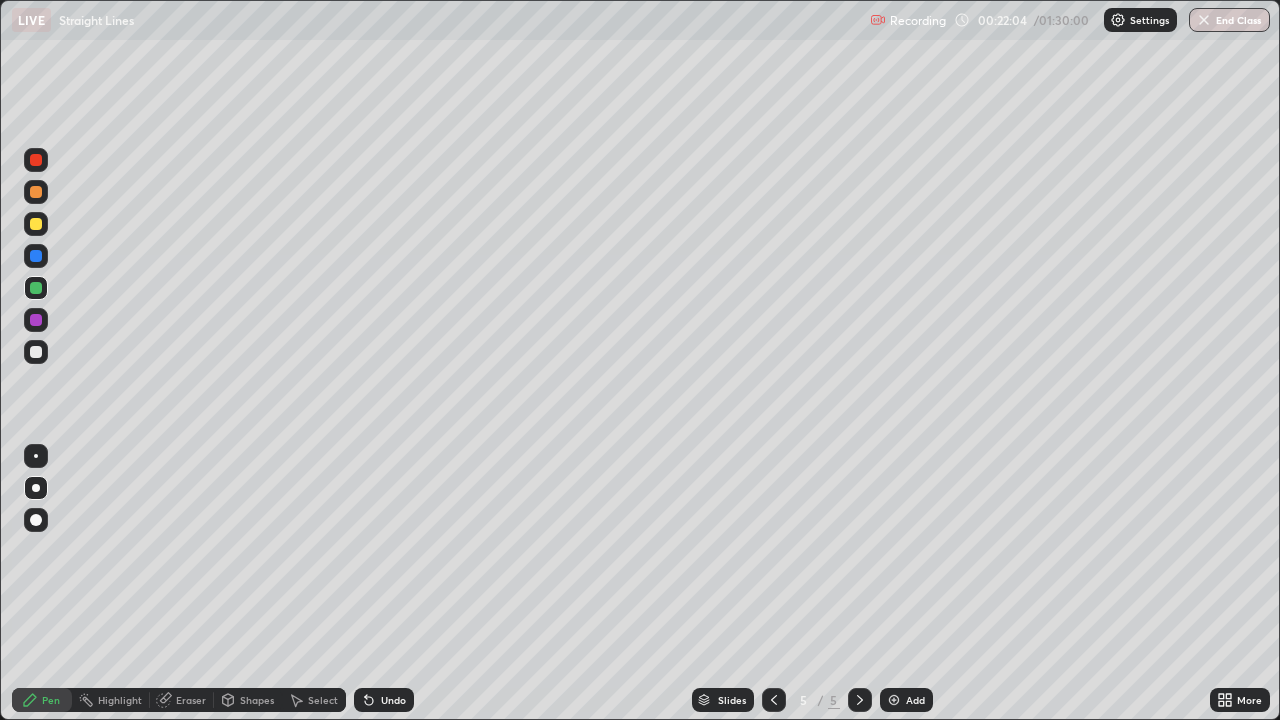 click on "Undo" at bounding box center (384, 700) 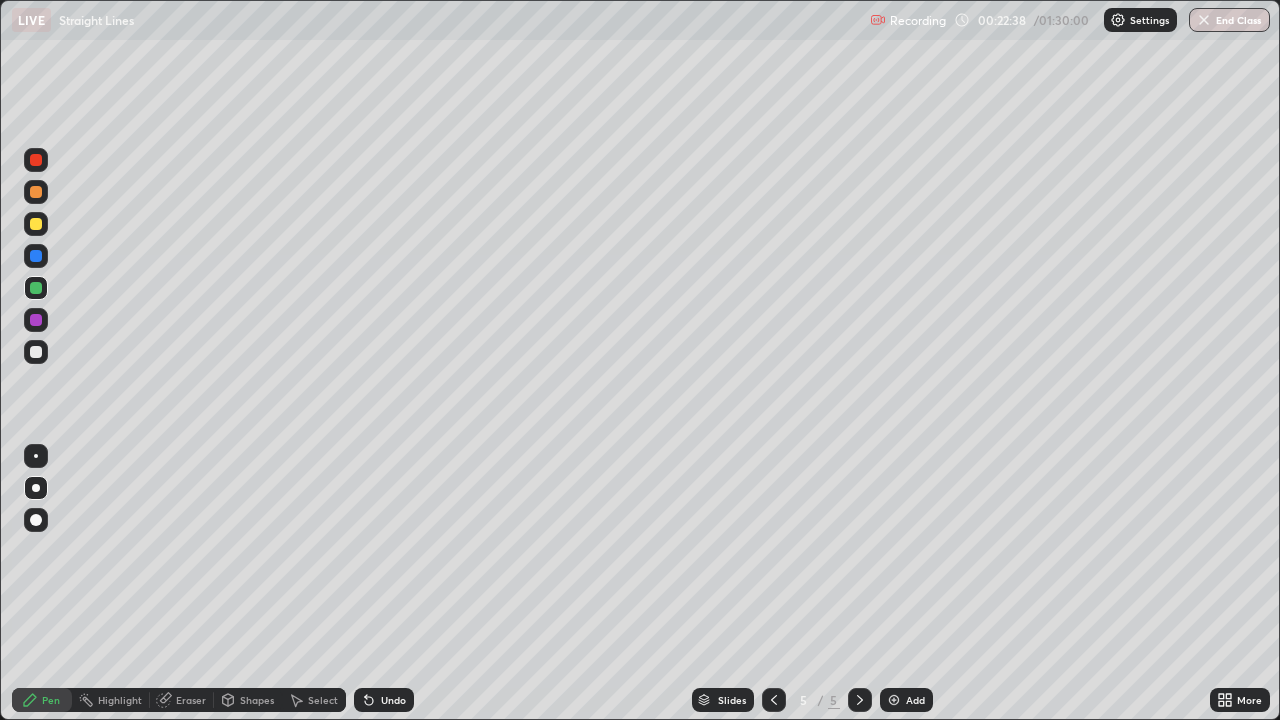 click at bounding box center (36, 256) 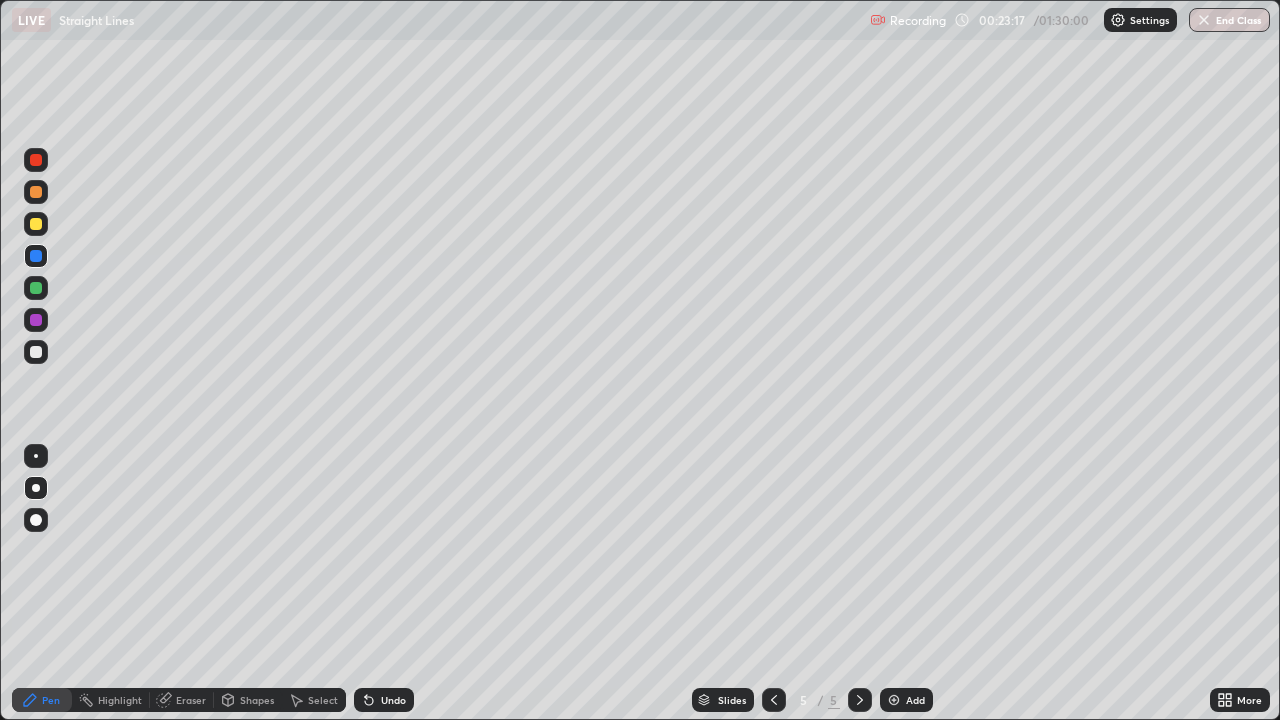 click on "Undo" at bounding box center [384, 700] 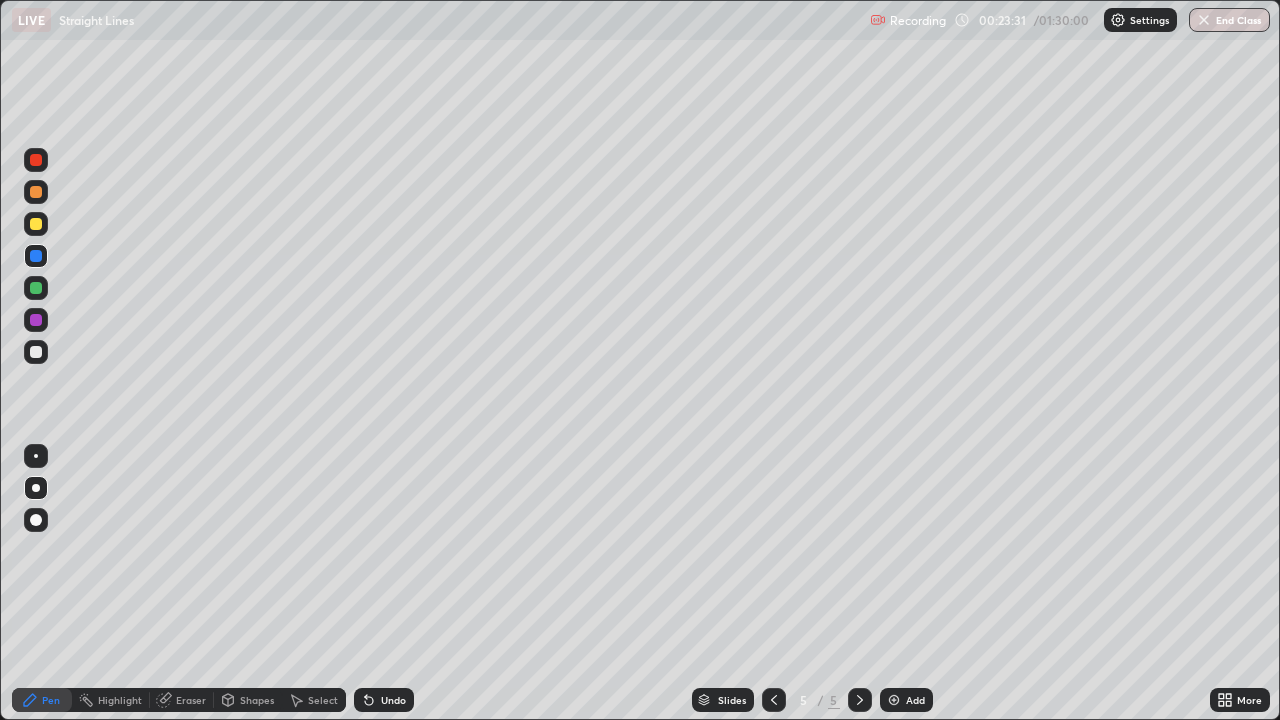 click on "Undo" at bounding box center [393, 700] 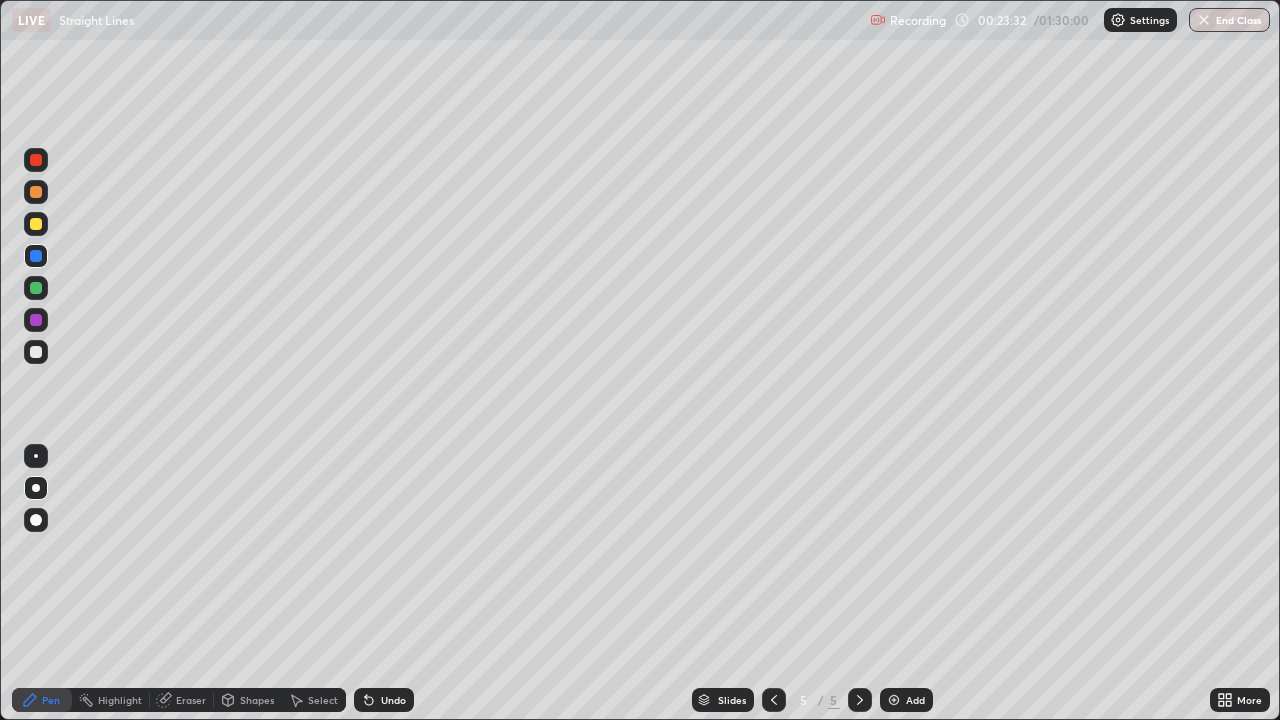 click on "Undo" at bounding box center [393, 700] 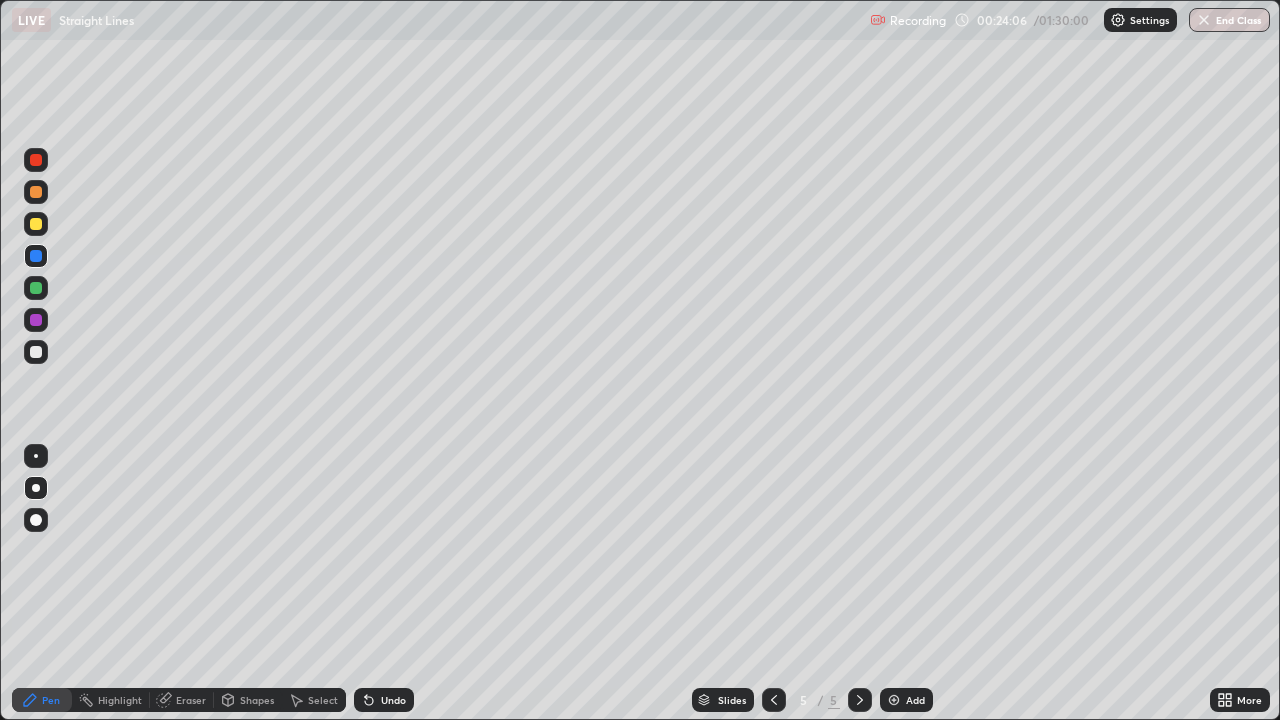 click on "Undo" at bounding box center [393, 700] 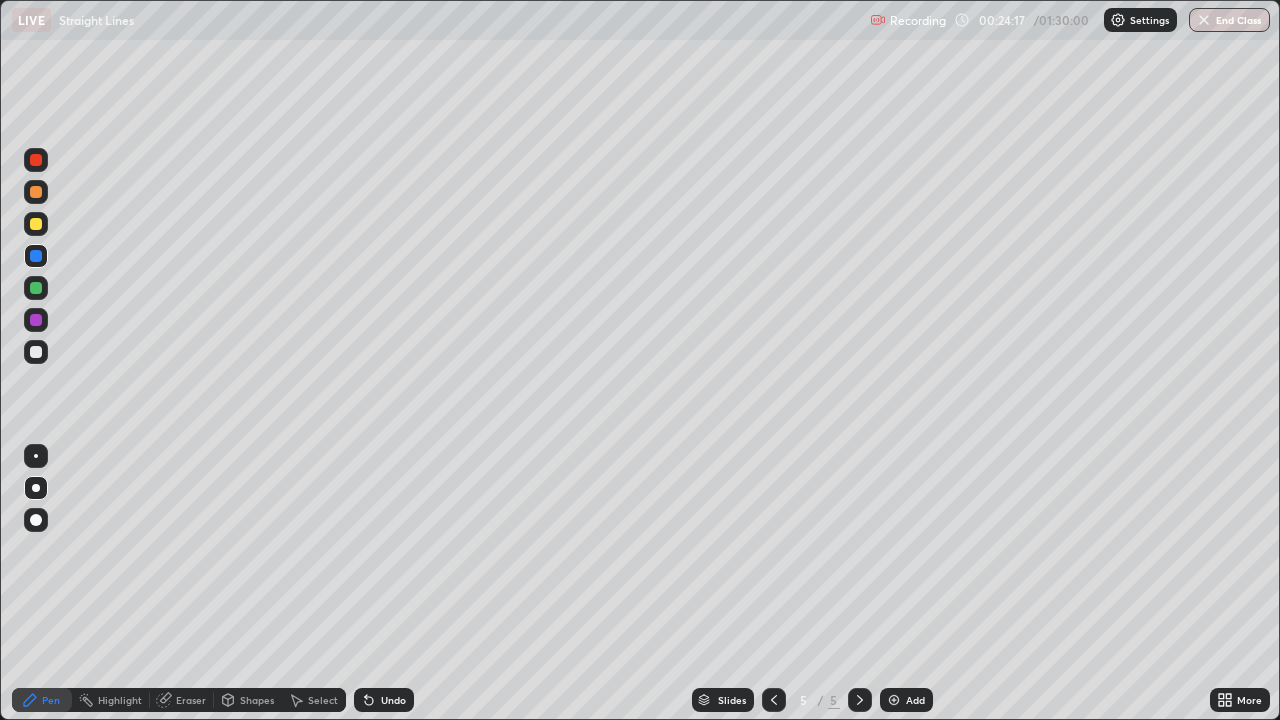 click at bounding box center [894, 700] 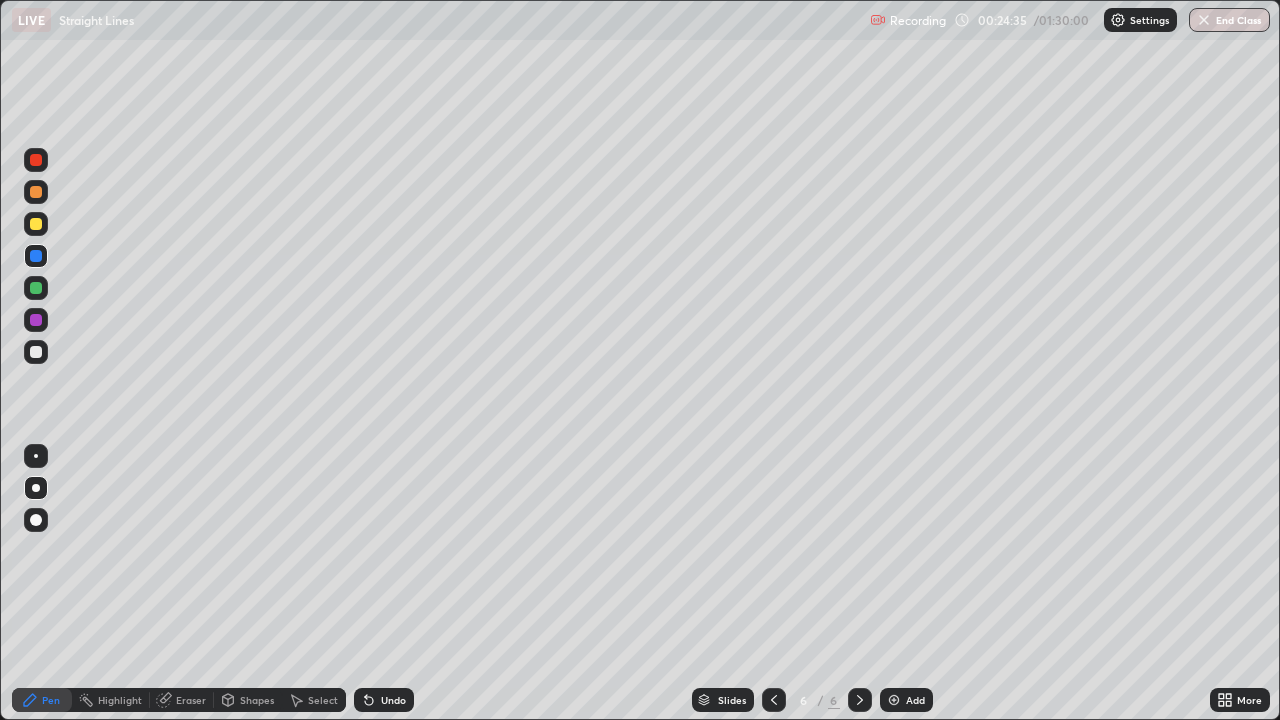 click at bounding box center (36, 224) 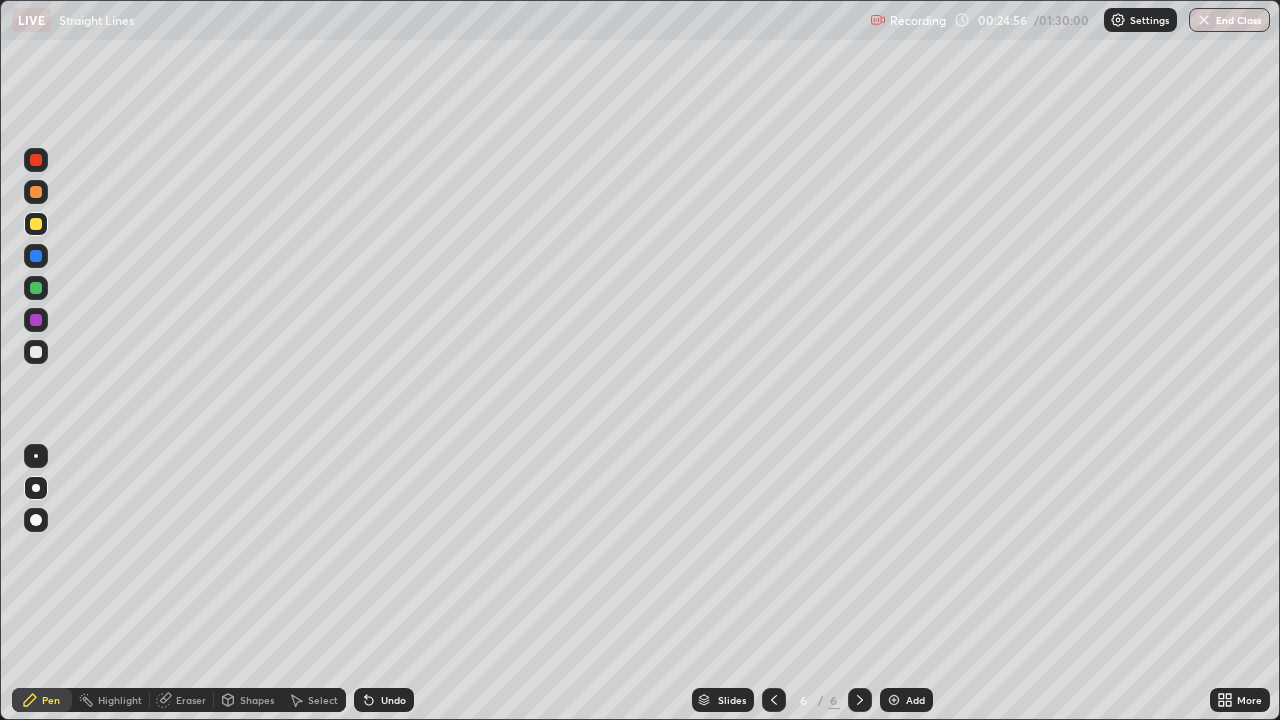 click 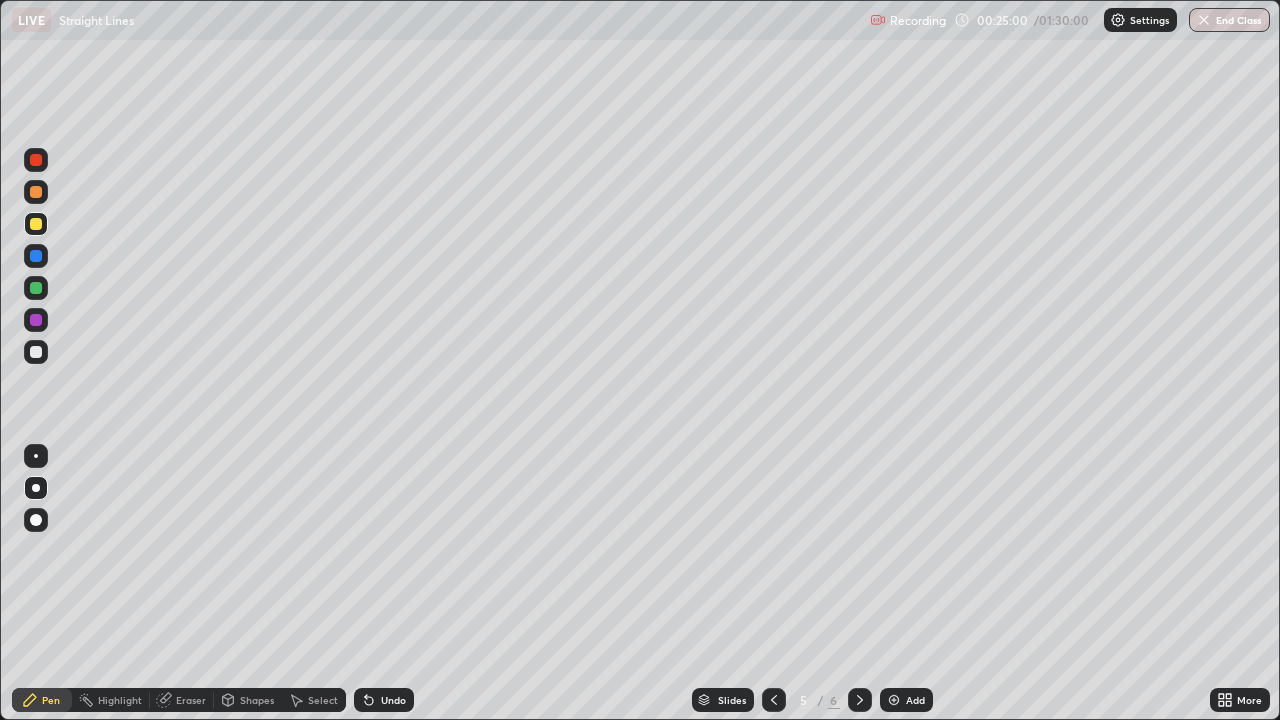 click at bounding box center (860, 700) 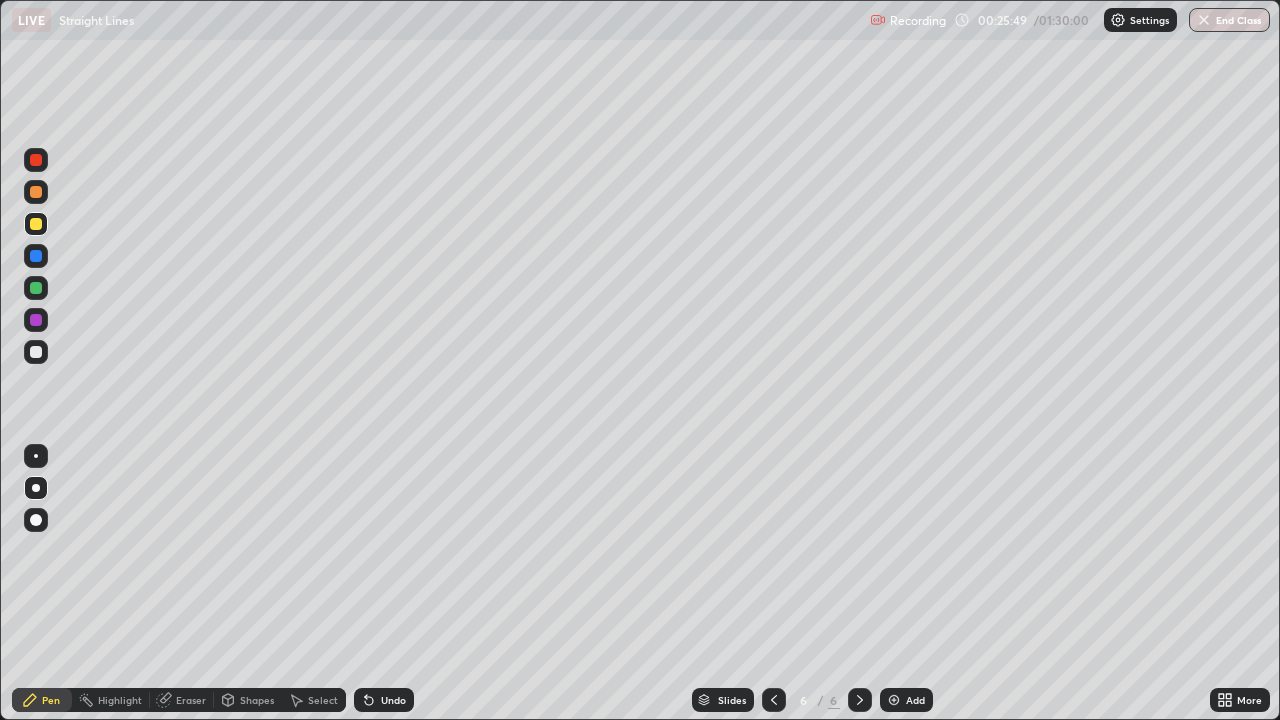 click 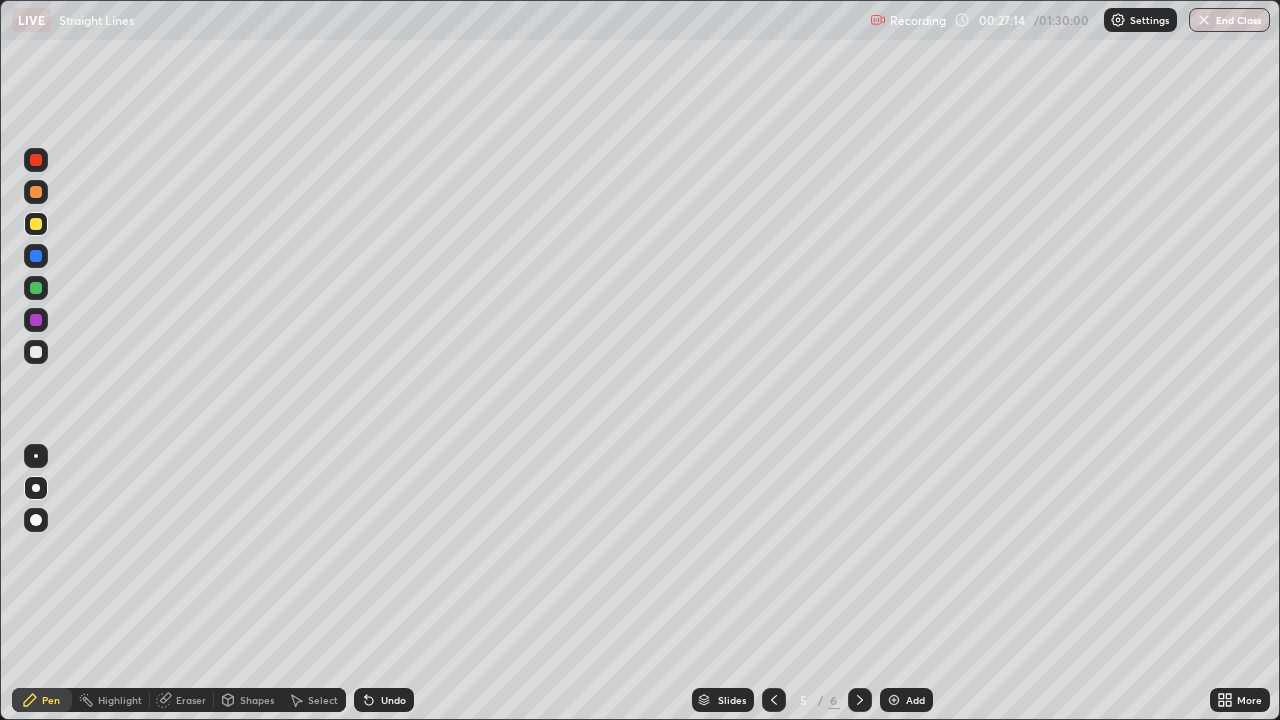 click 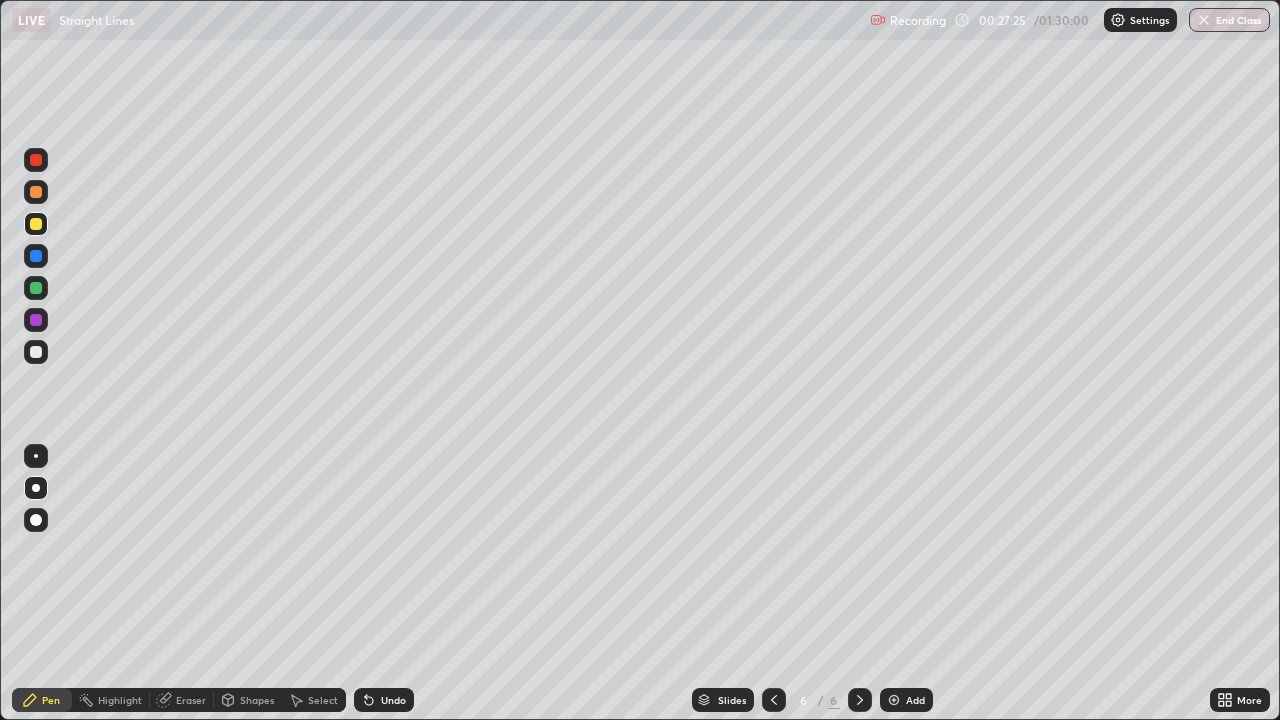 click at bounding box center (36, 288) 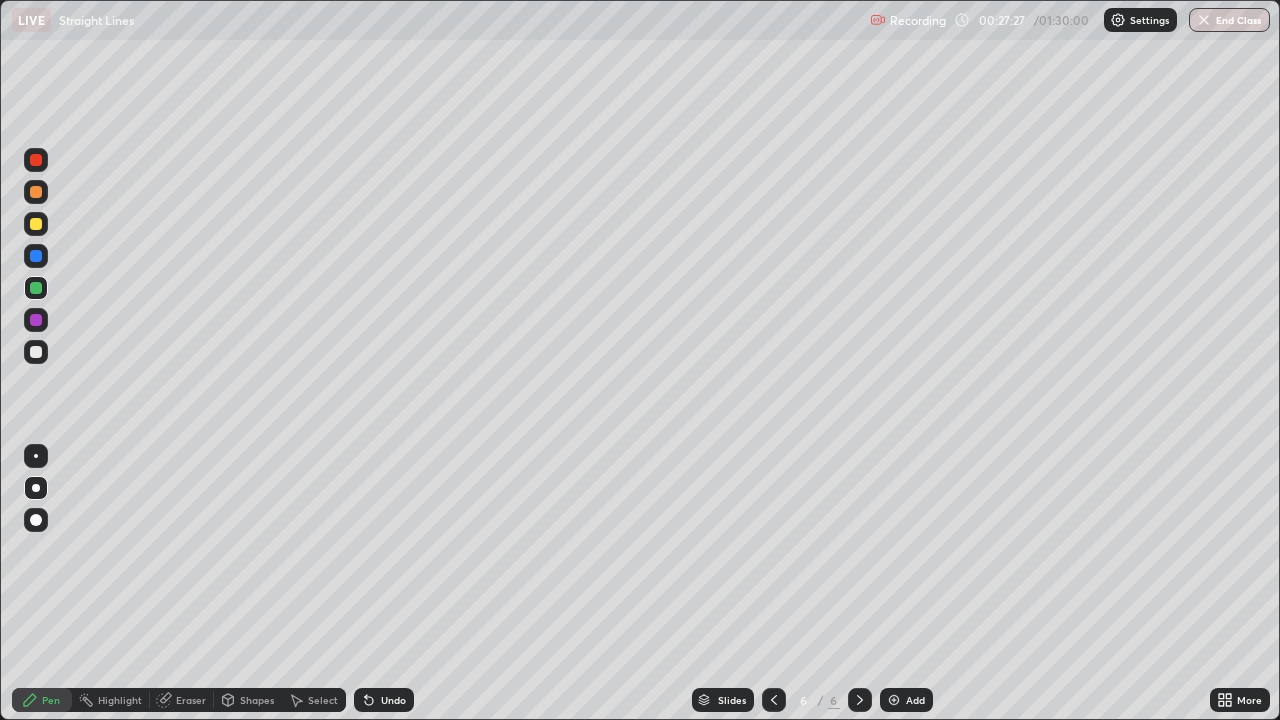 click 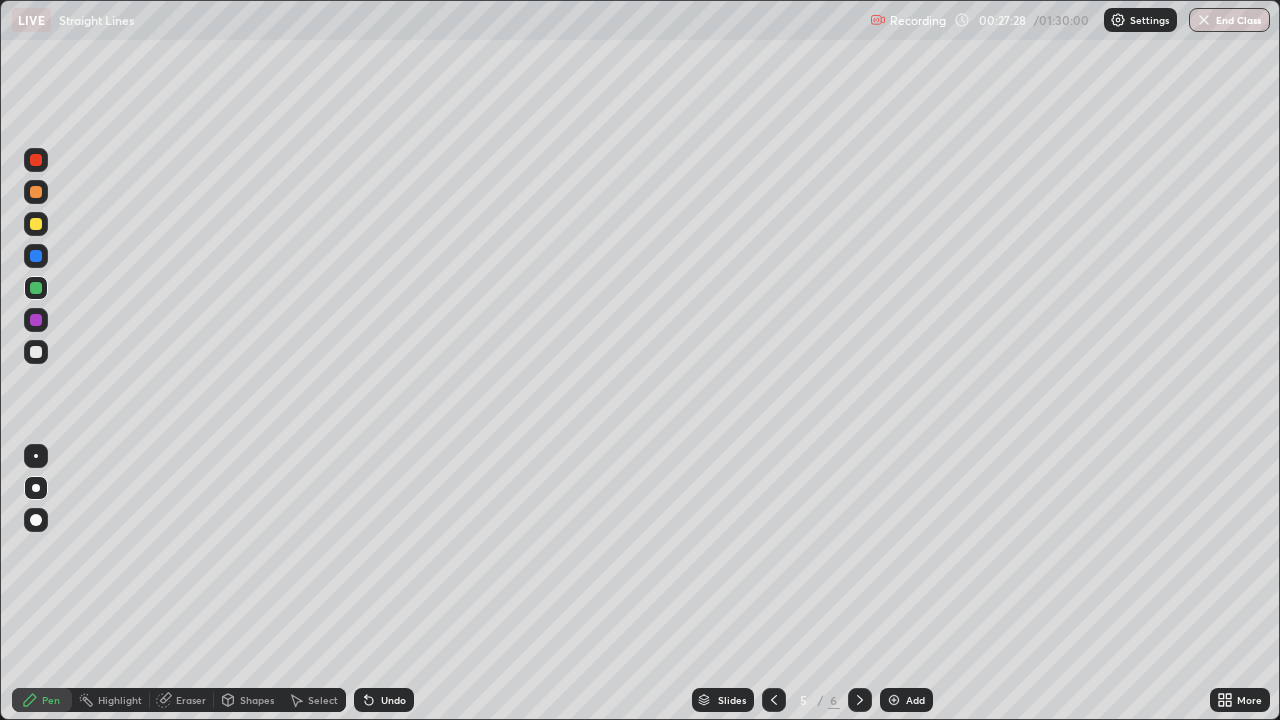 click 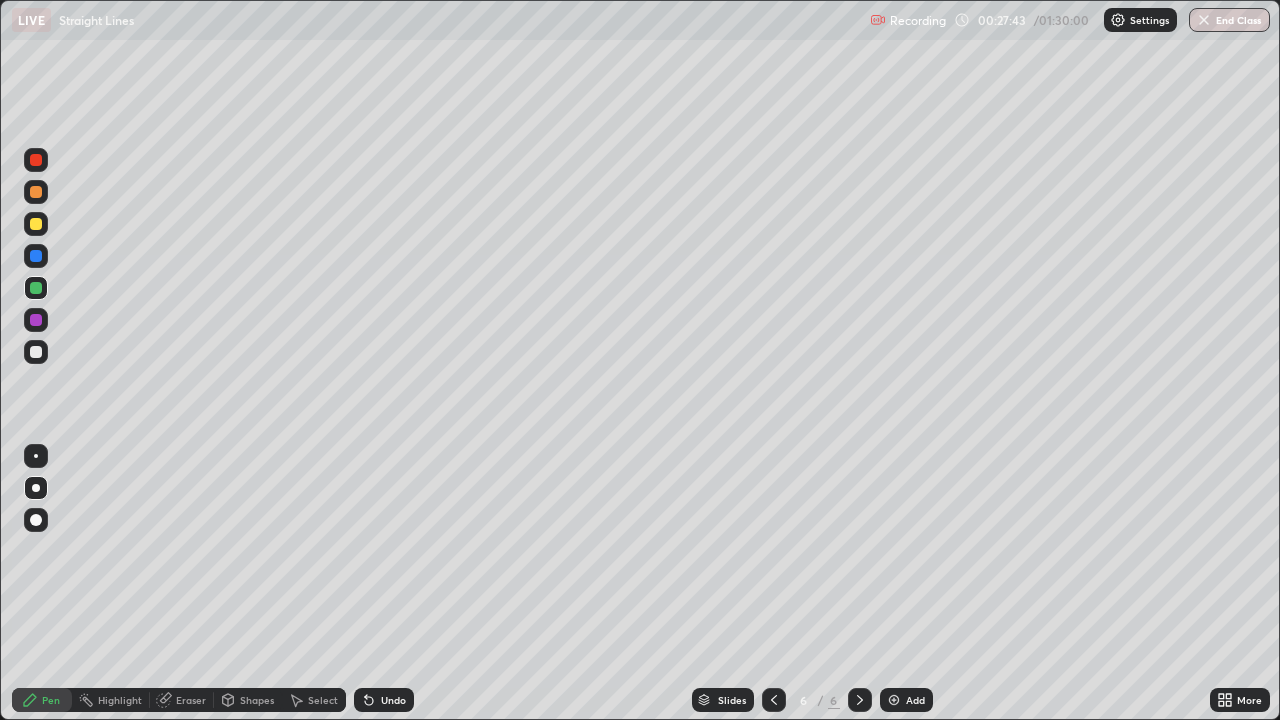 click at bounding box center (36, 352) 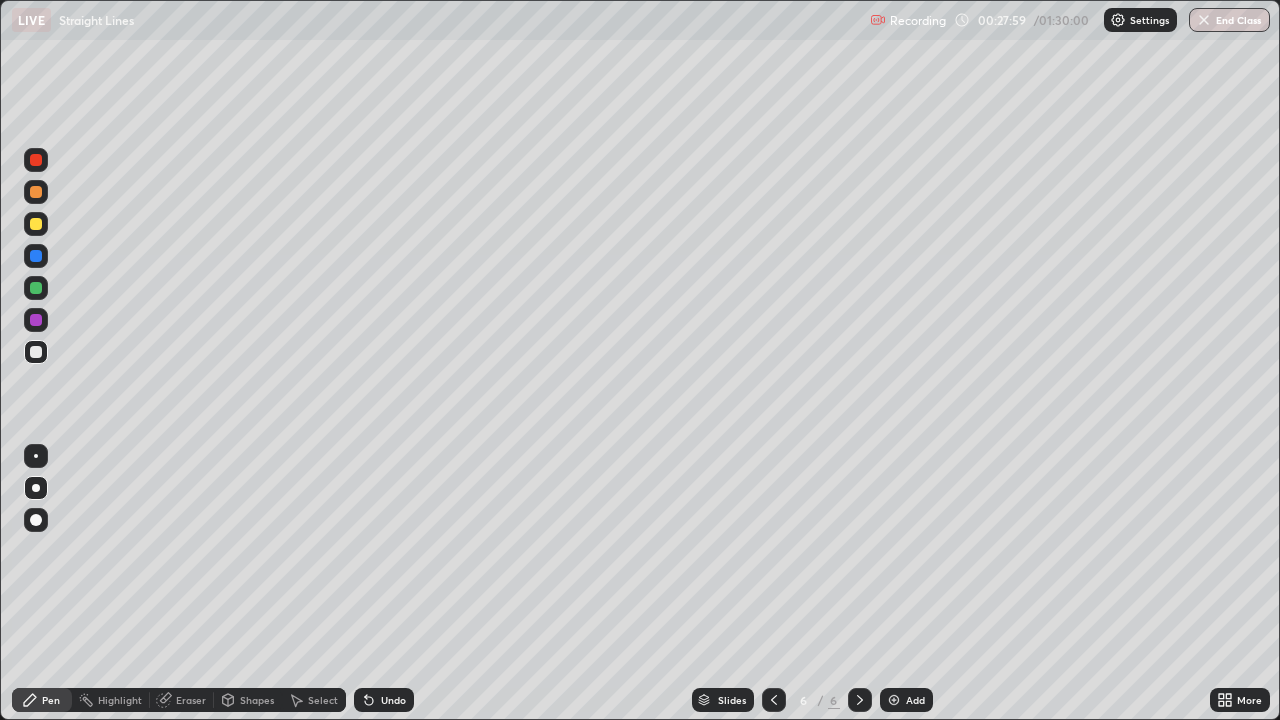 click 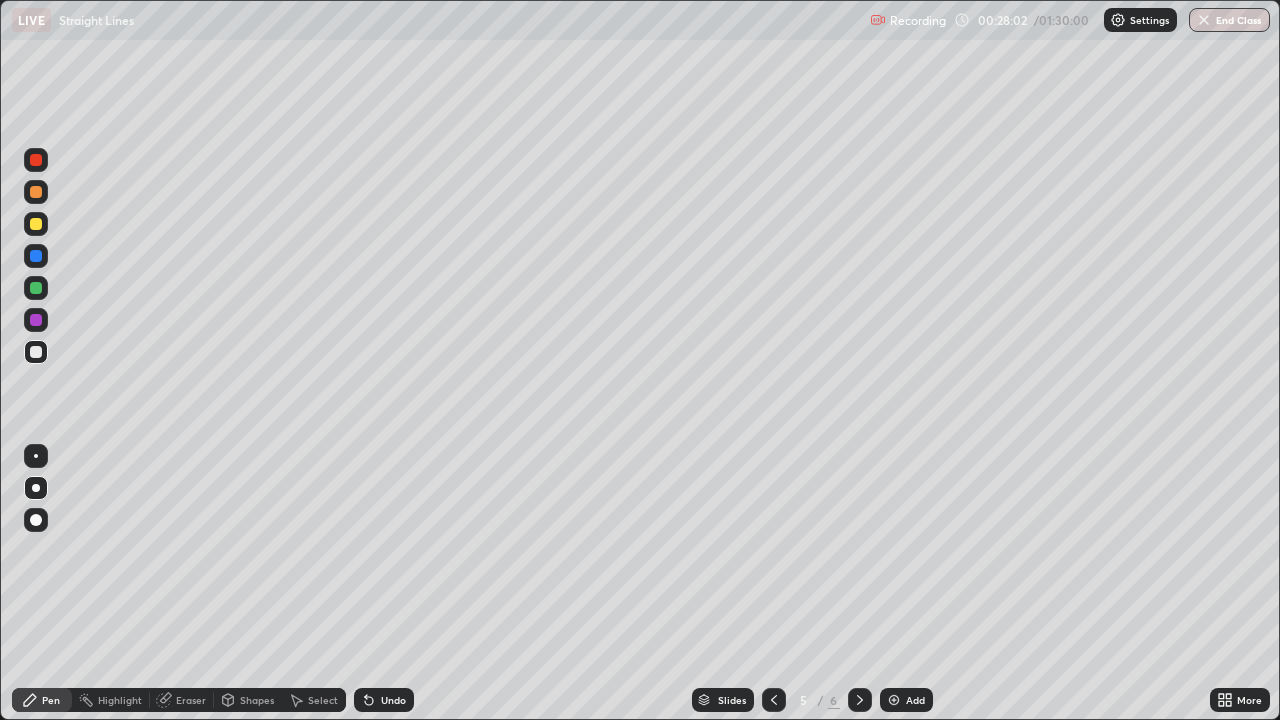 click 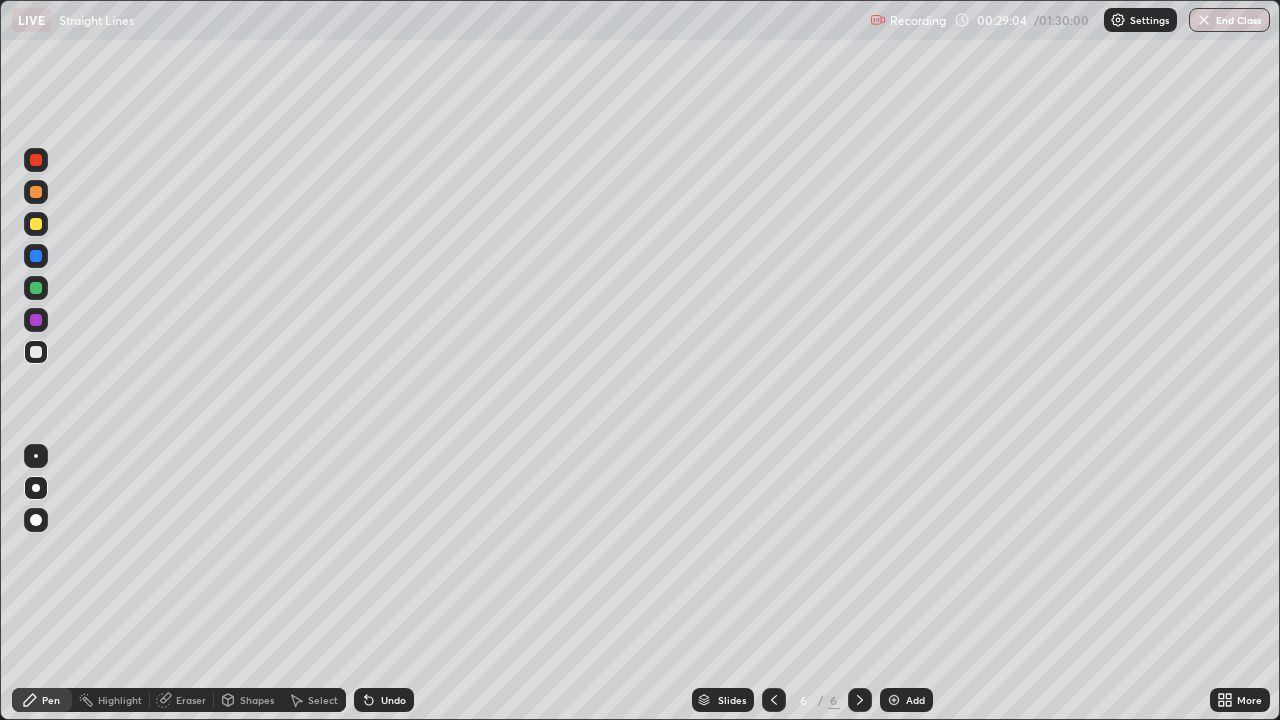 click on "Undo" at bounding box center [384, 700] 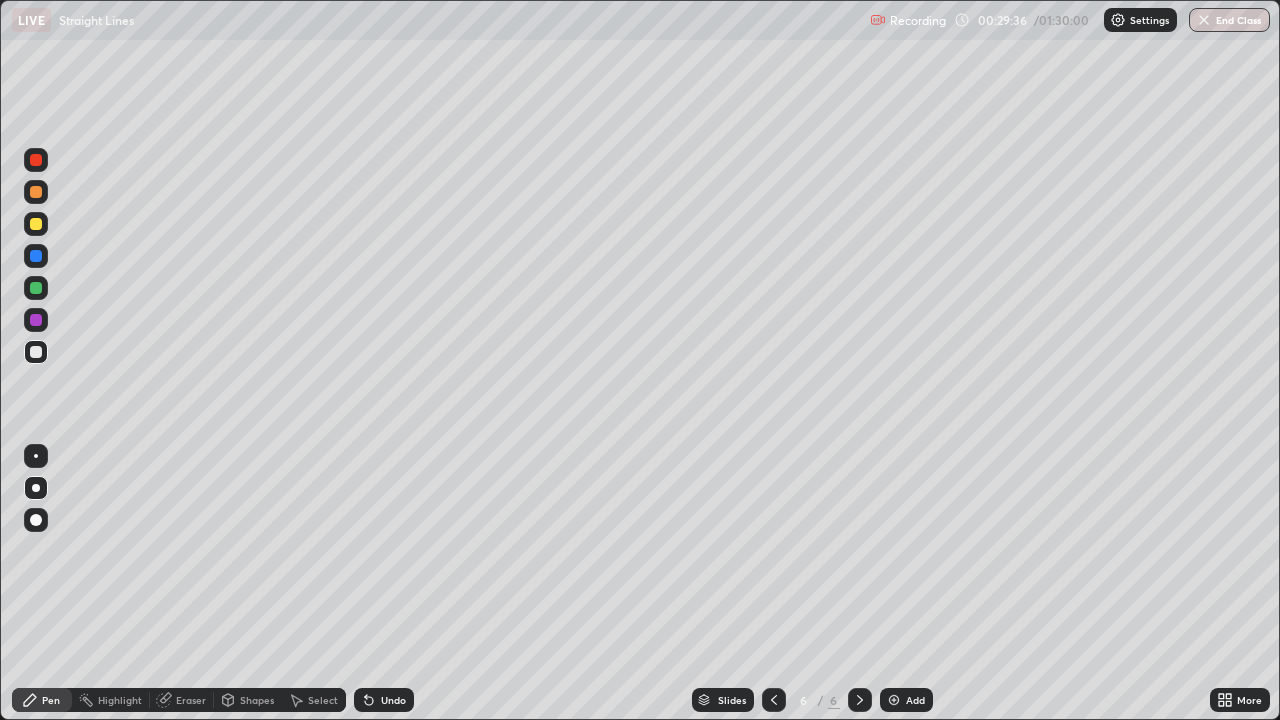 click on "Undo" at bounding box center (393, 700) 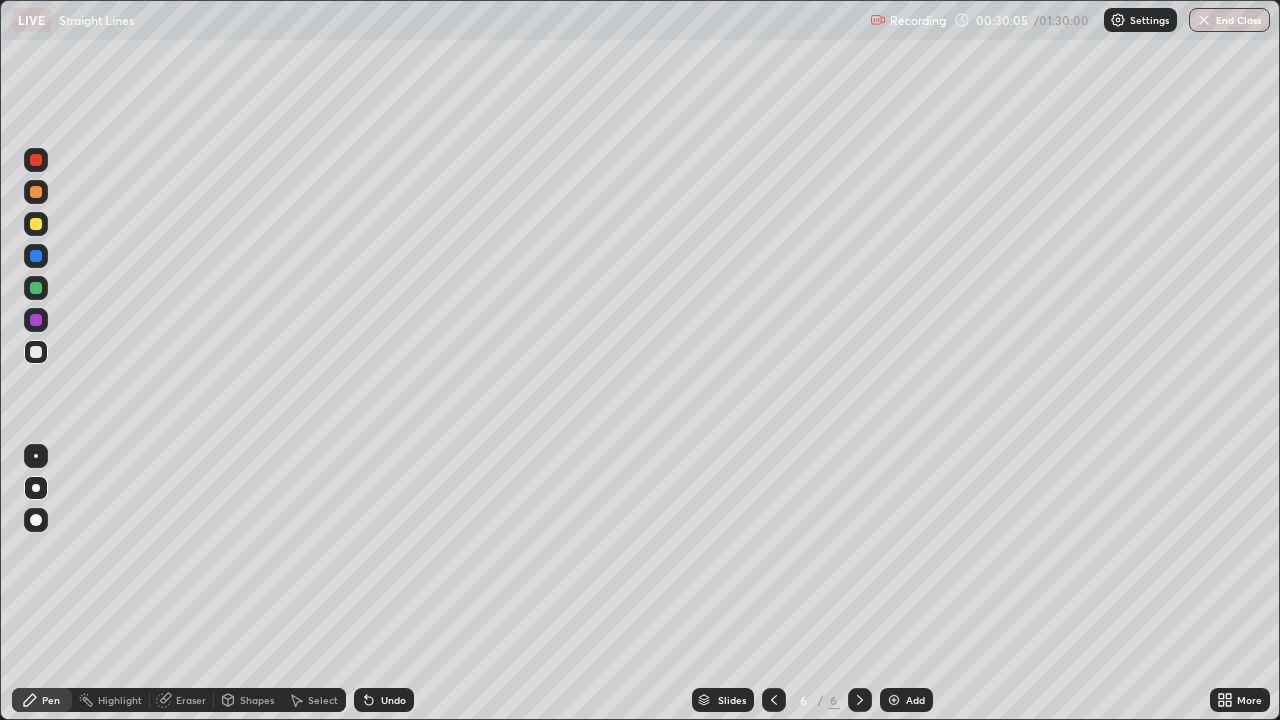 click at bounding box center [36, 320] 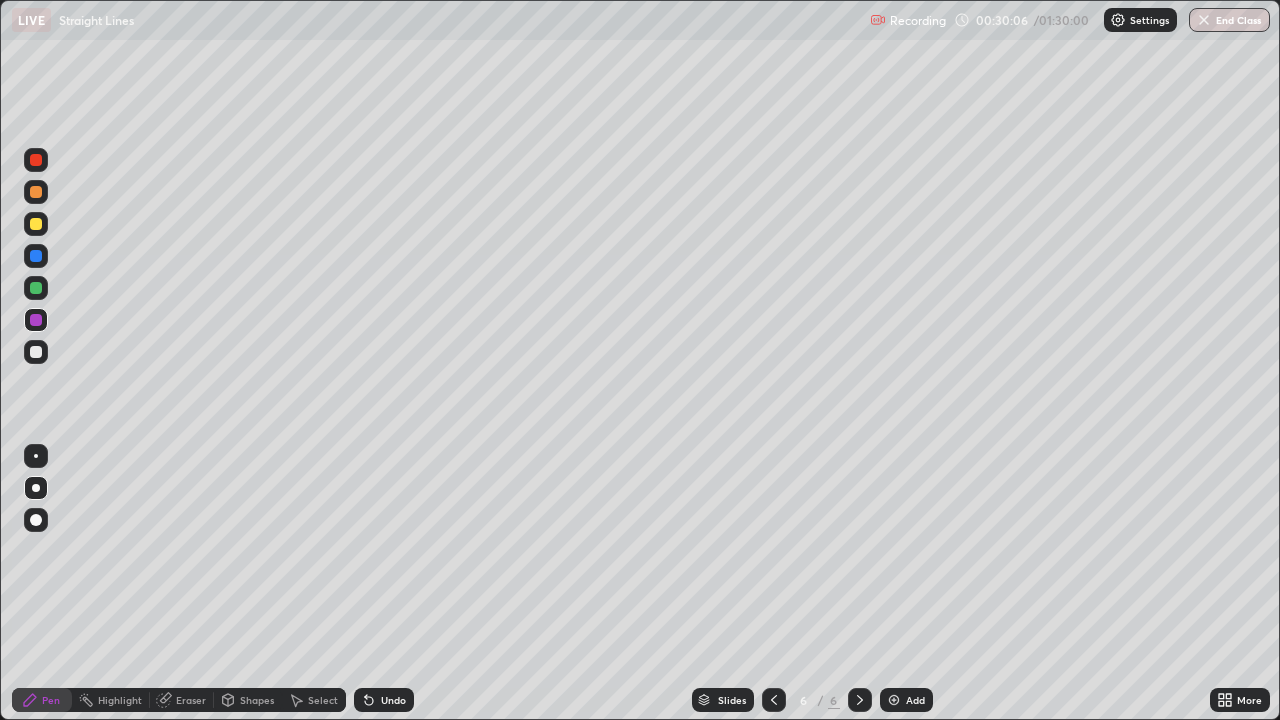 click on "Eraser" at bounding box center [182, 700] 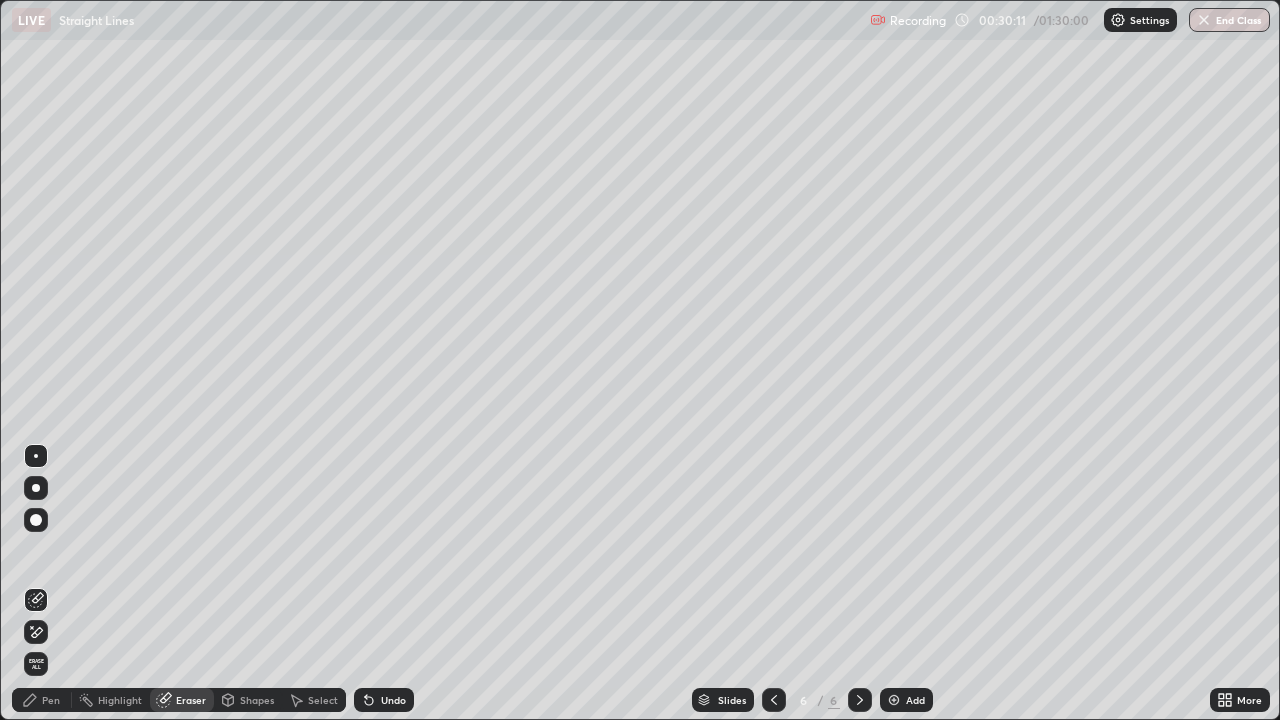 click on "Pen" at bounding box center (51, 700) 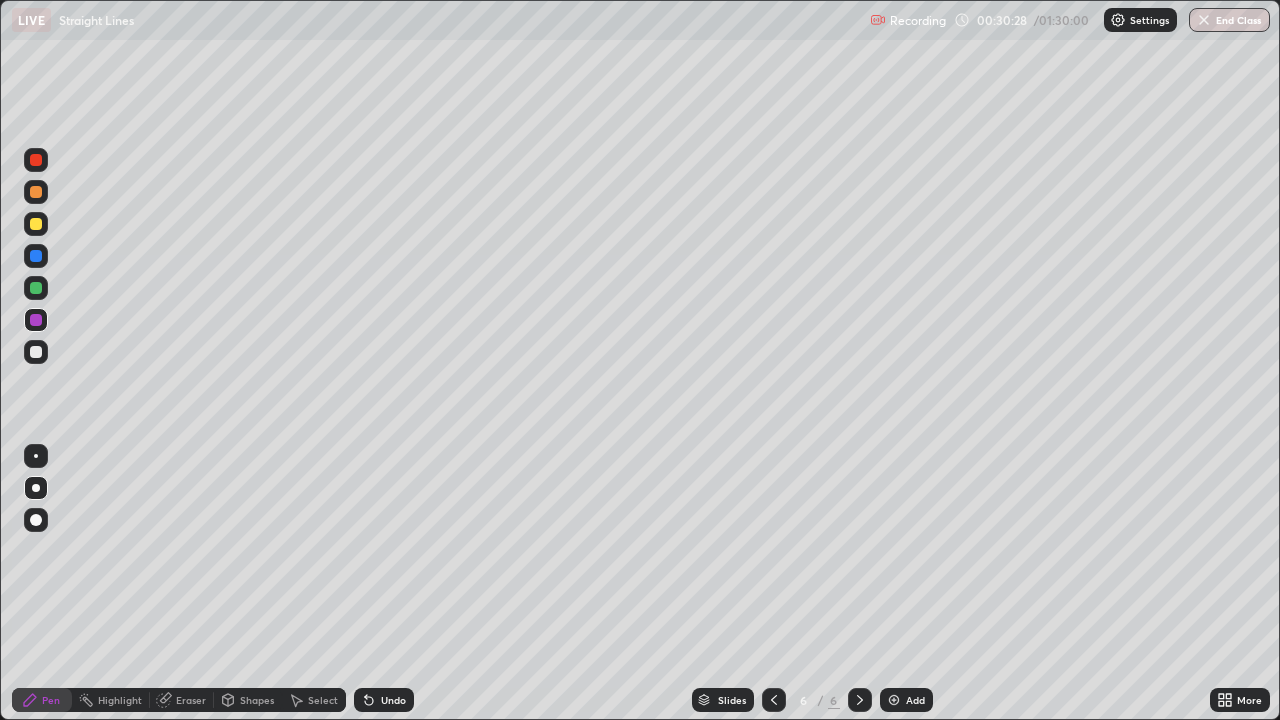 click at bounding box center [36, 352] 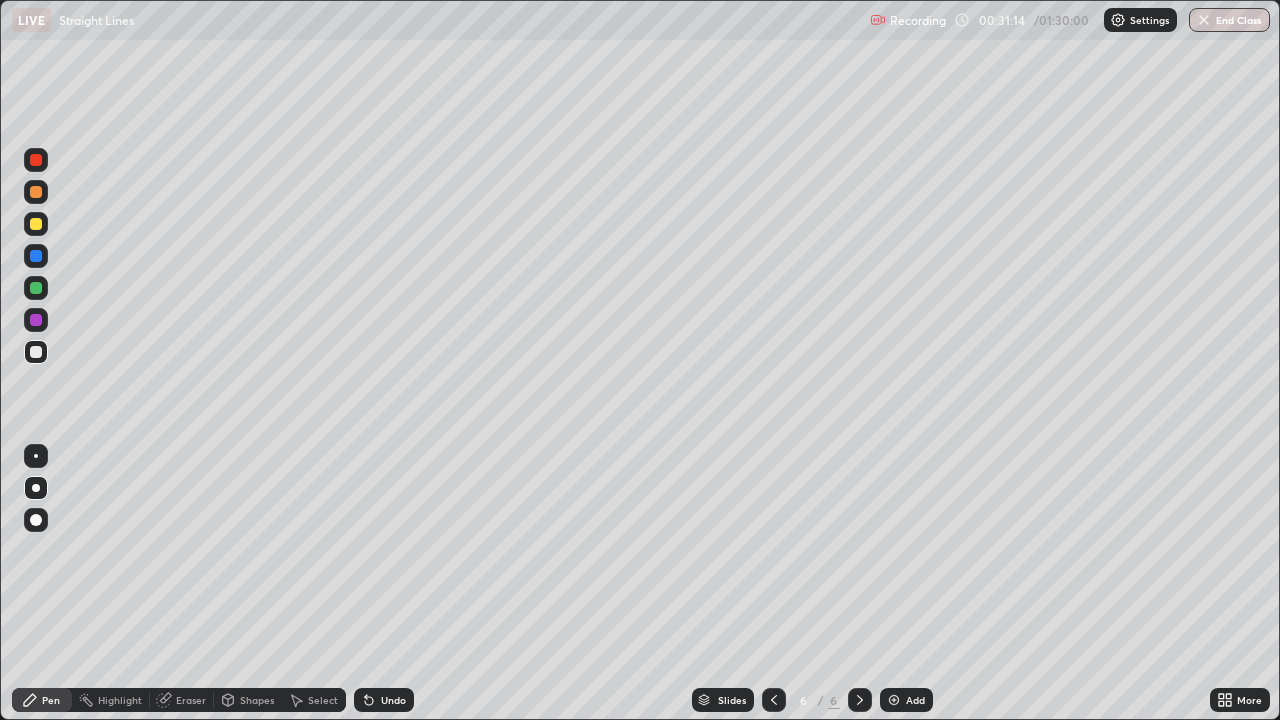 click on "Undo" at bounding box center (393, 700) 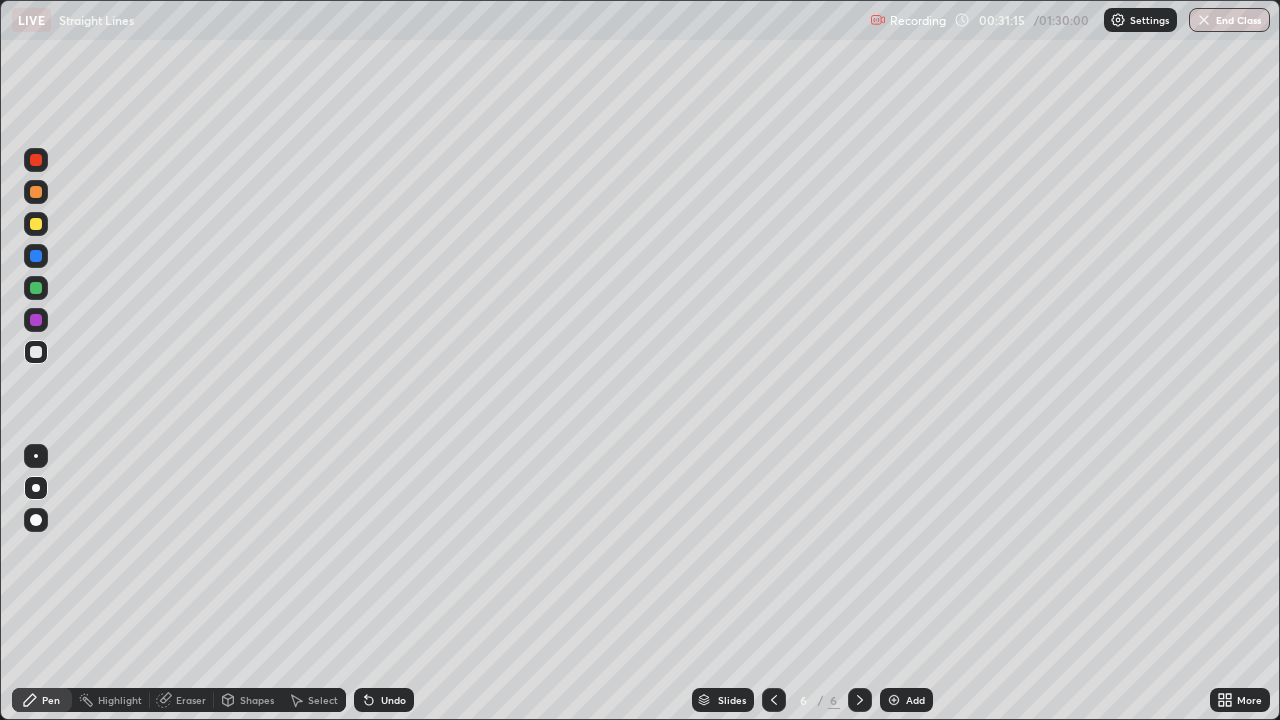click at bounding box center [36, 320] 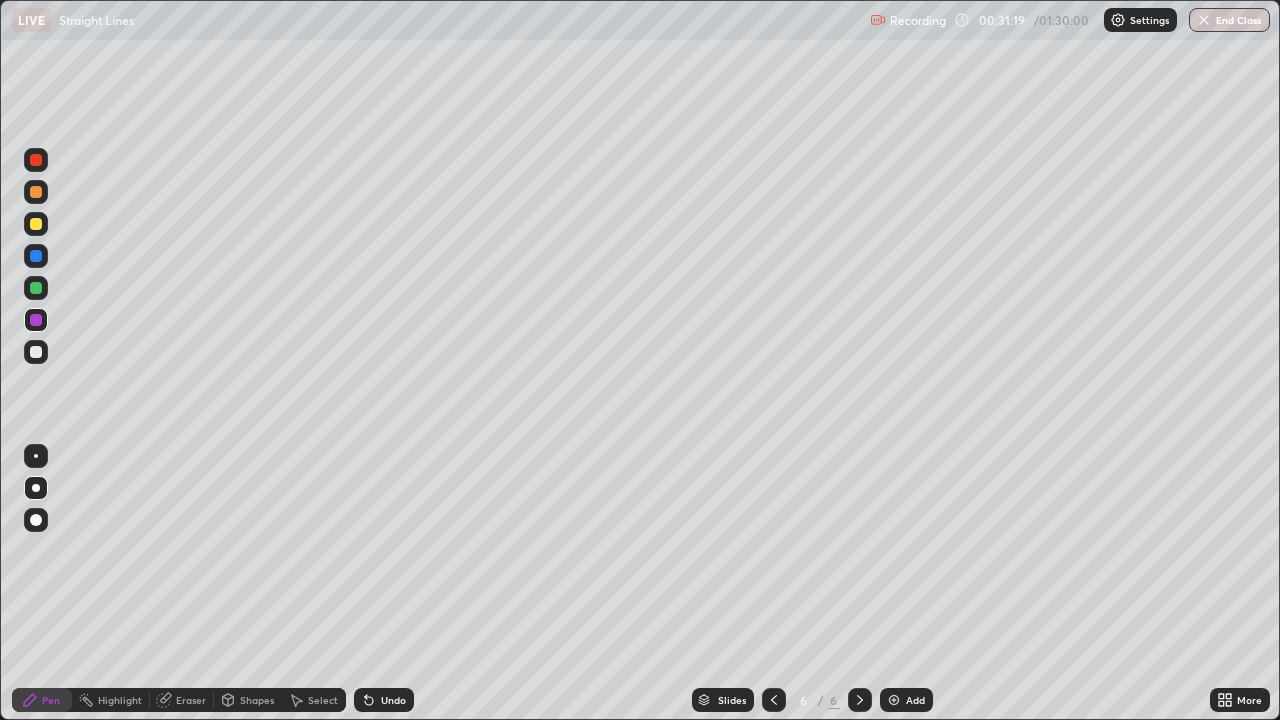 click on "Undo" at bounding box center [393, 700] 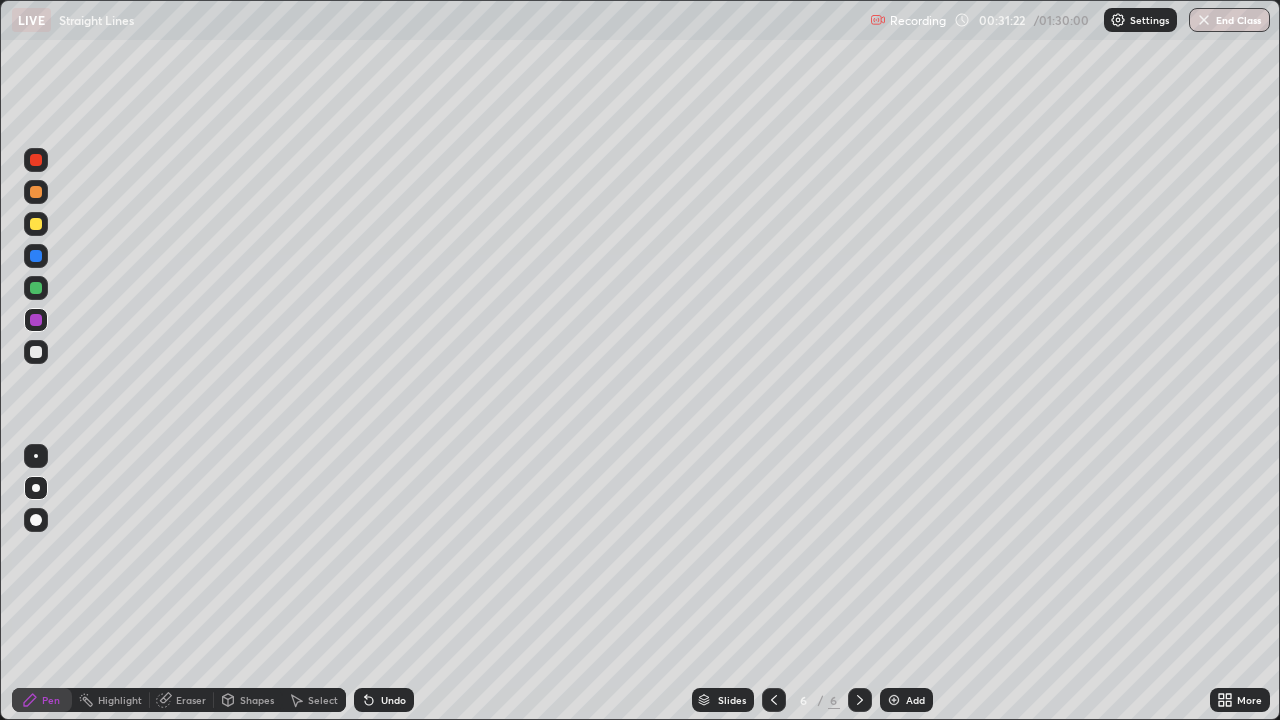 click at bounding box center (36, 352) 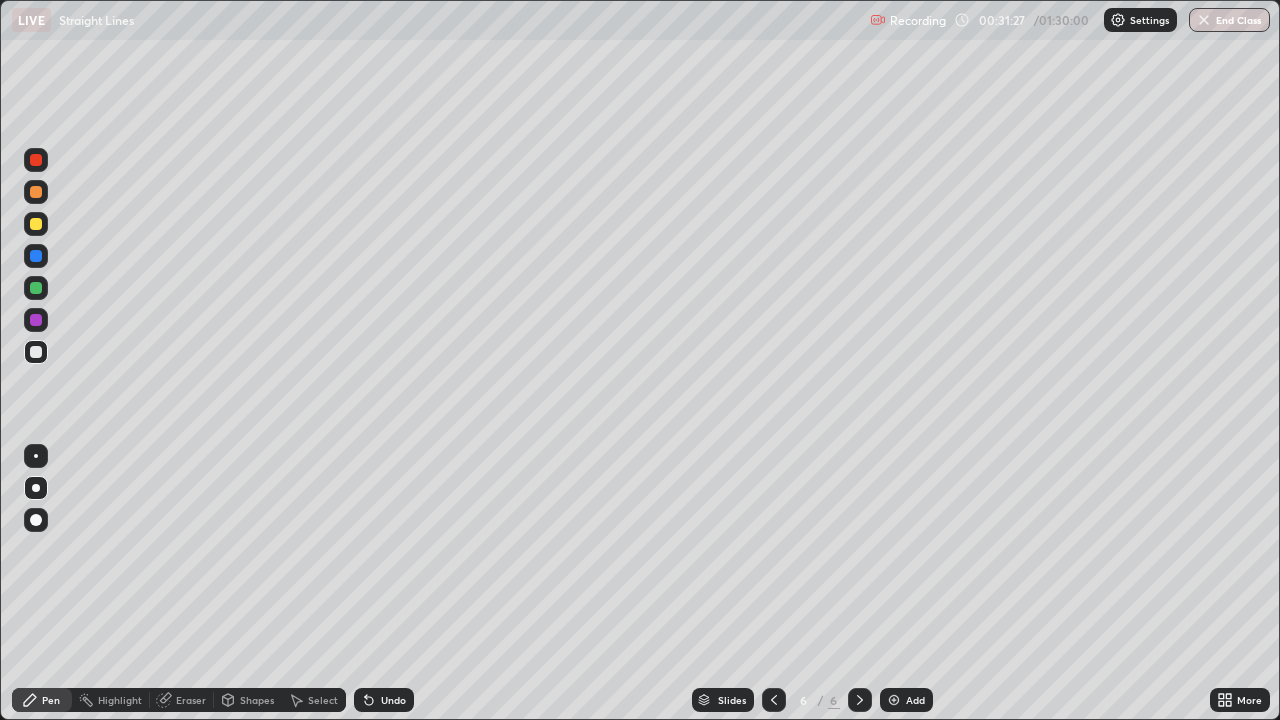 click on "Undo" at bounding box center [393, 700] 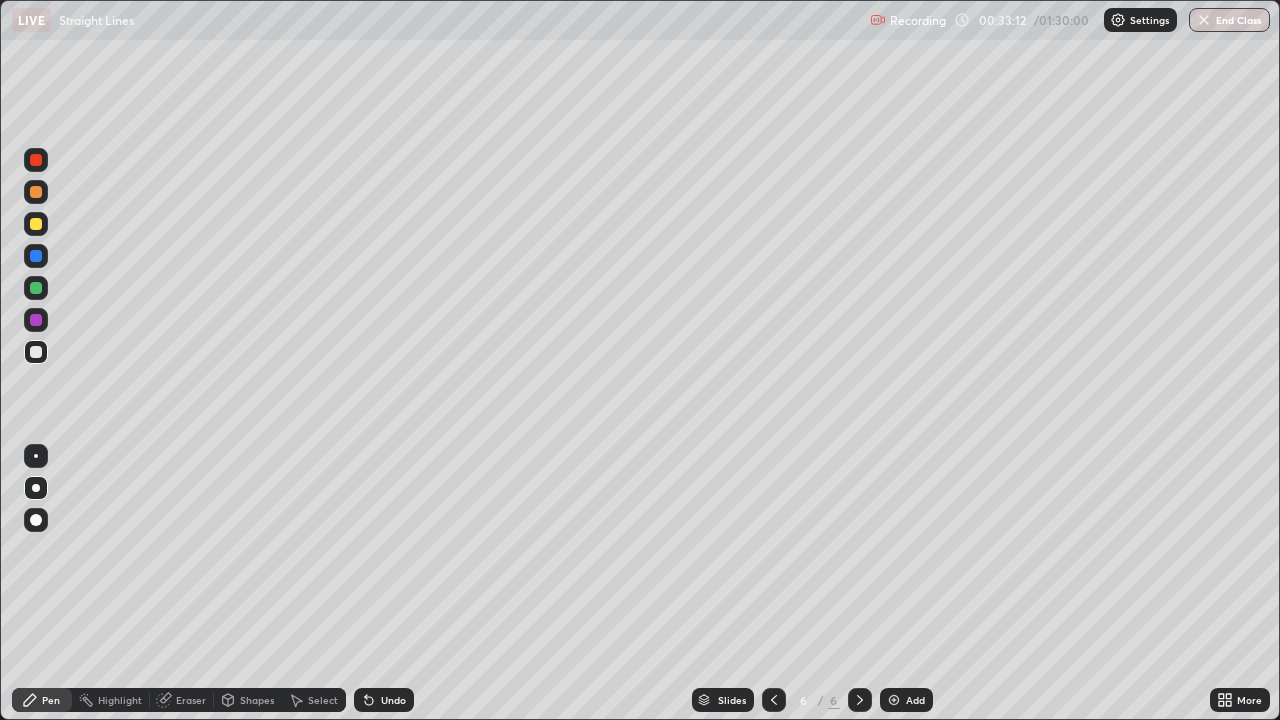 click at bounding box center (894, 700) 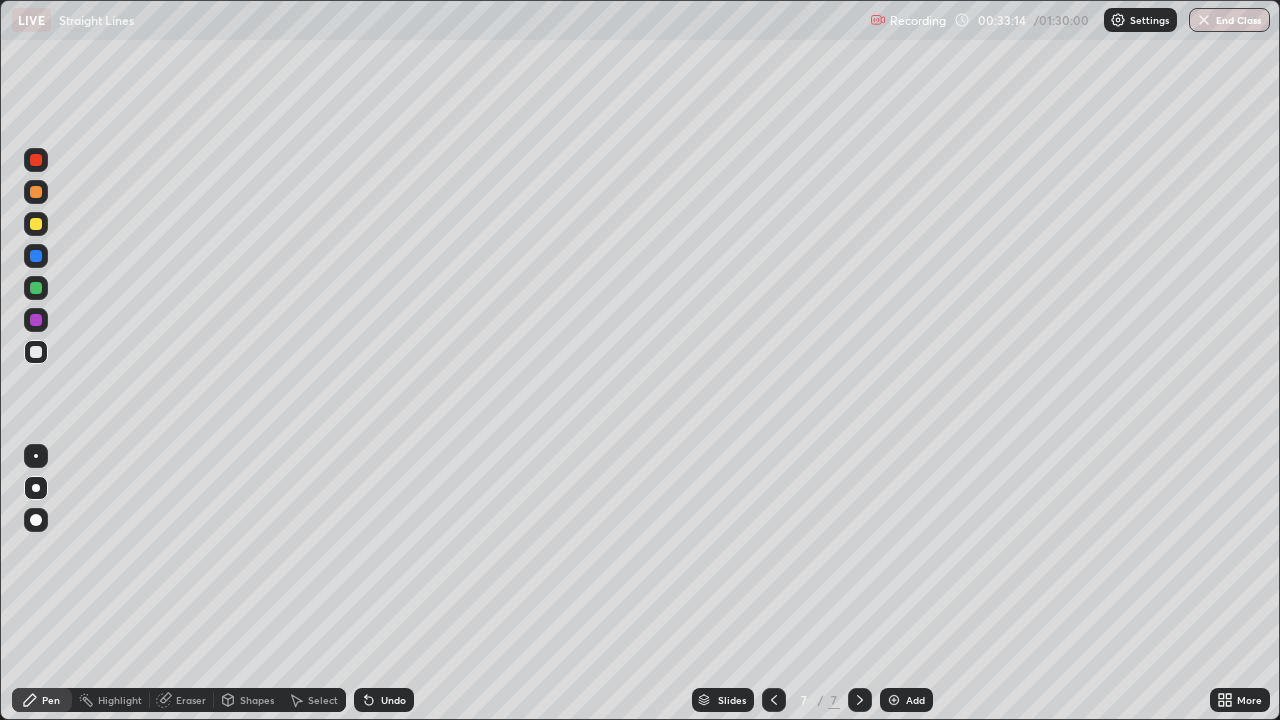 click 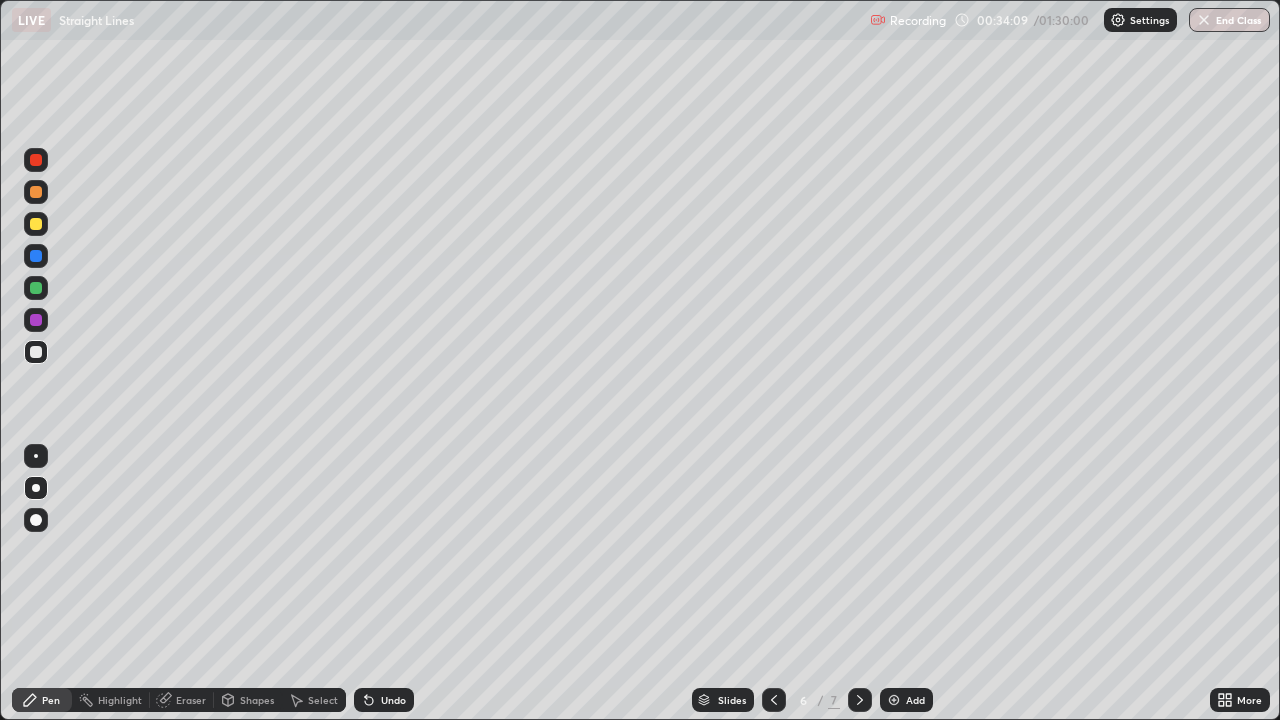 click 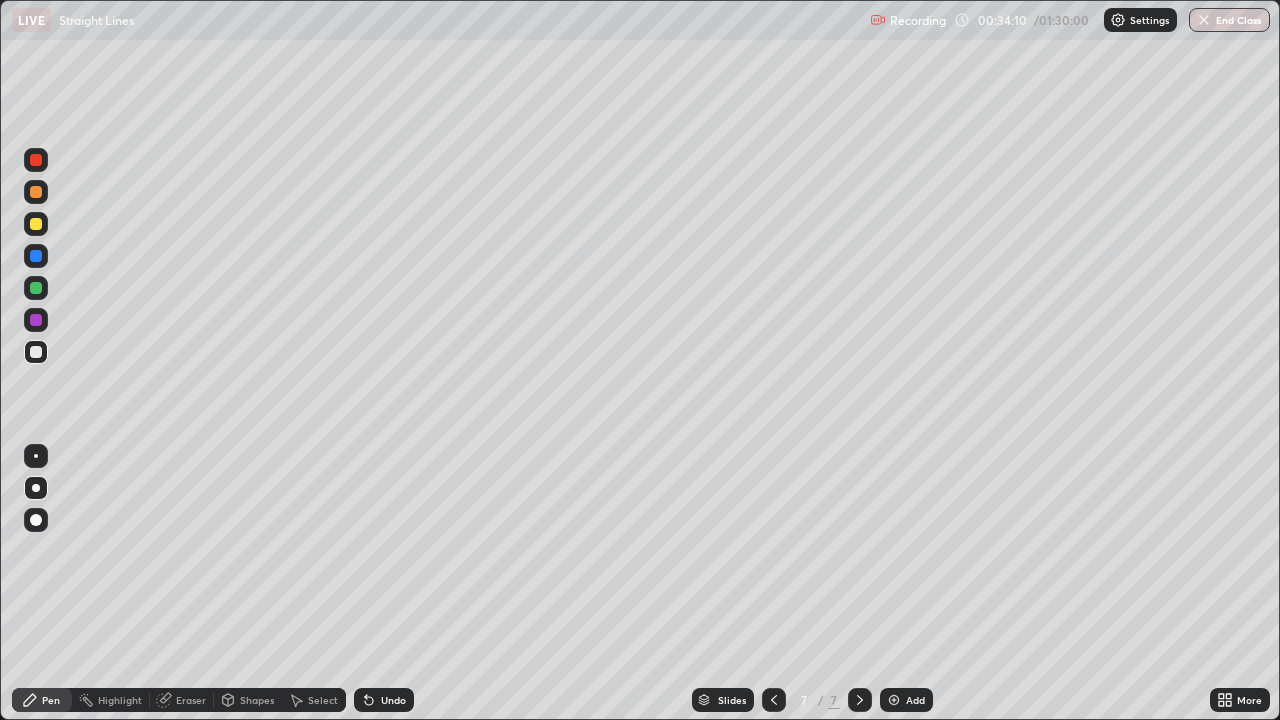 click at bounding box center [36, 224] 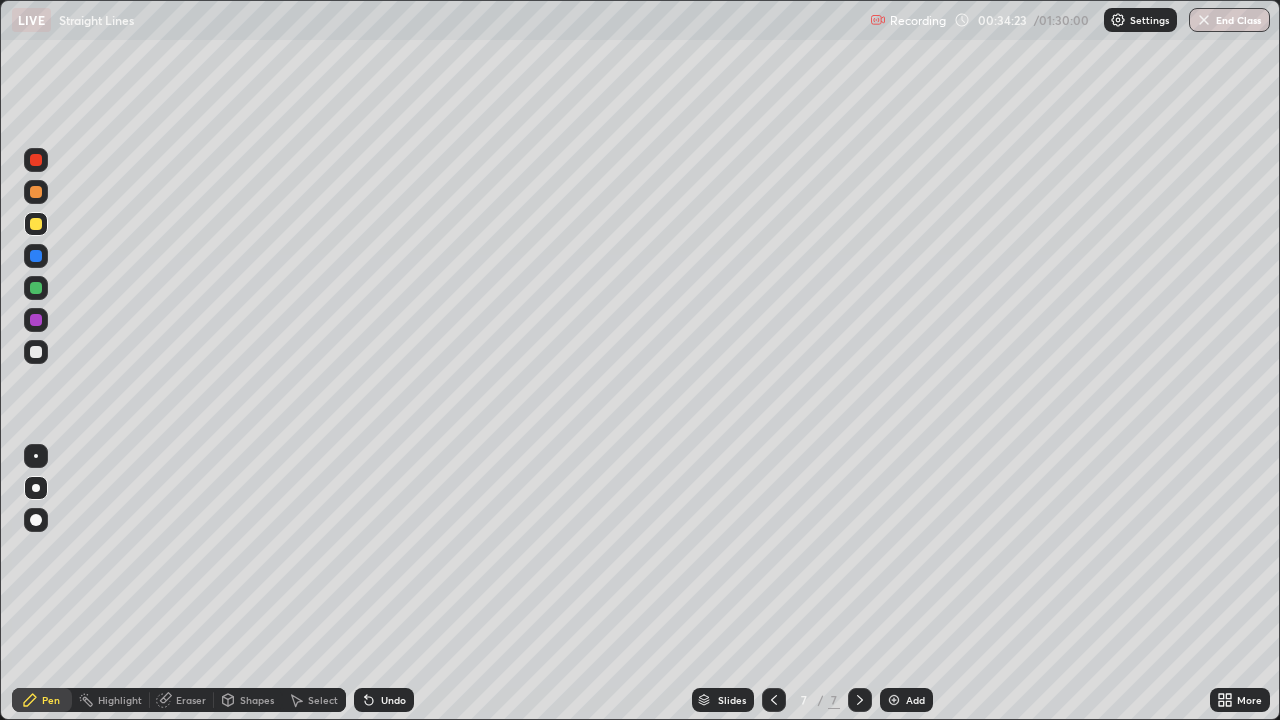 click on "Undo" at bounding box center (384, 700) 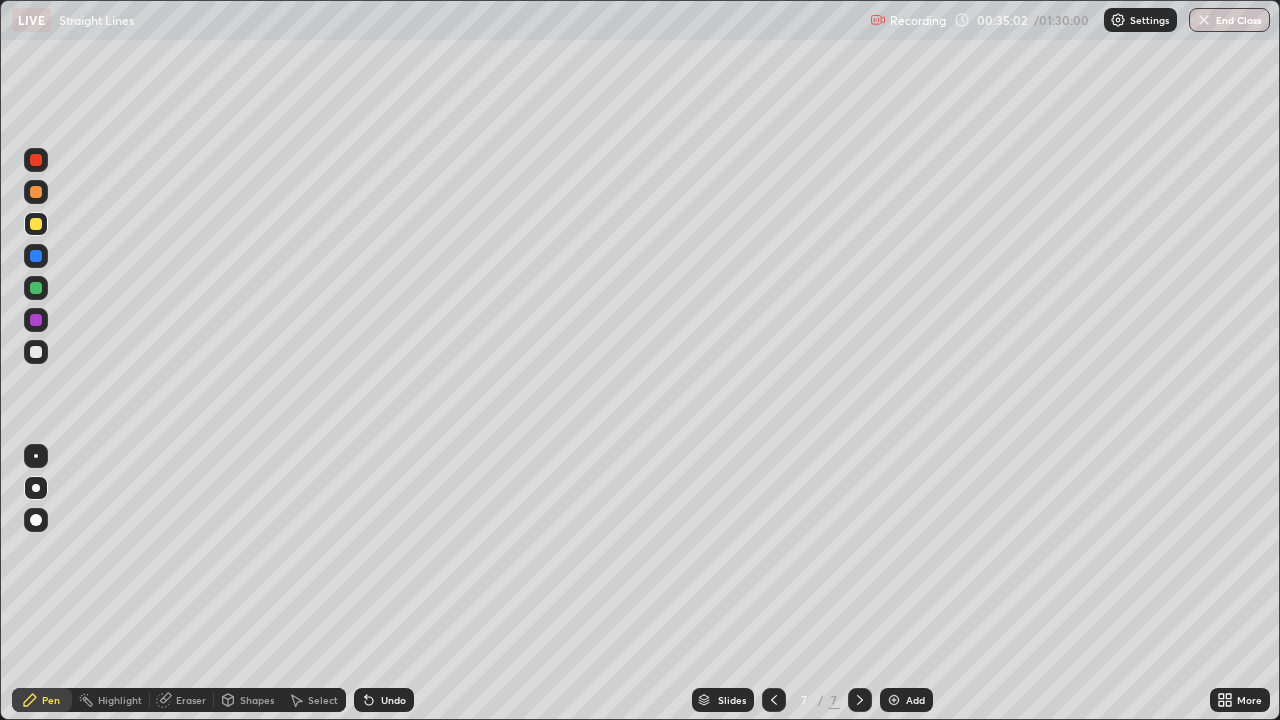 click at bounding box center [36, 256] 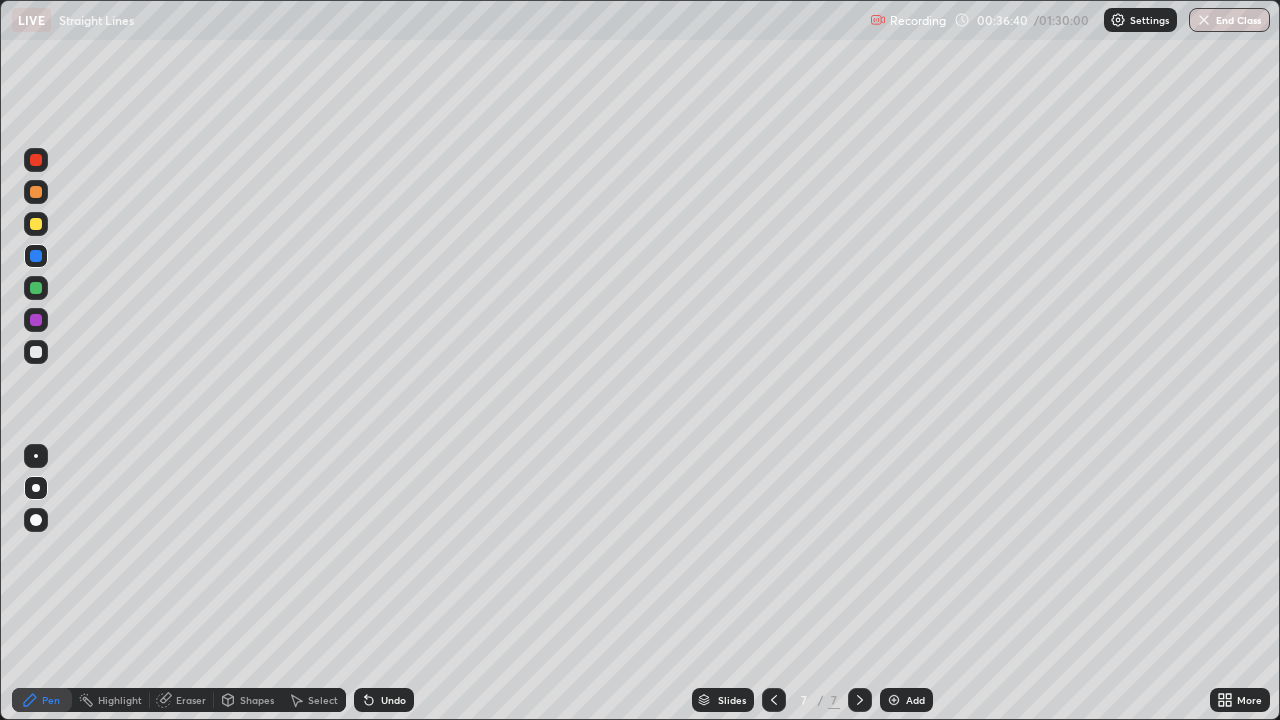 click at bounding box center [36, 352] 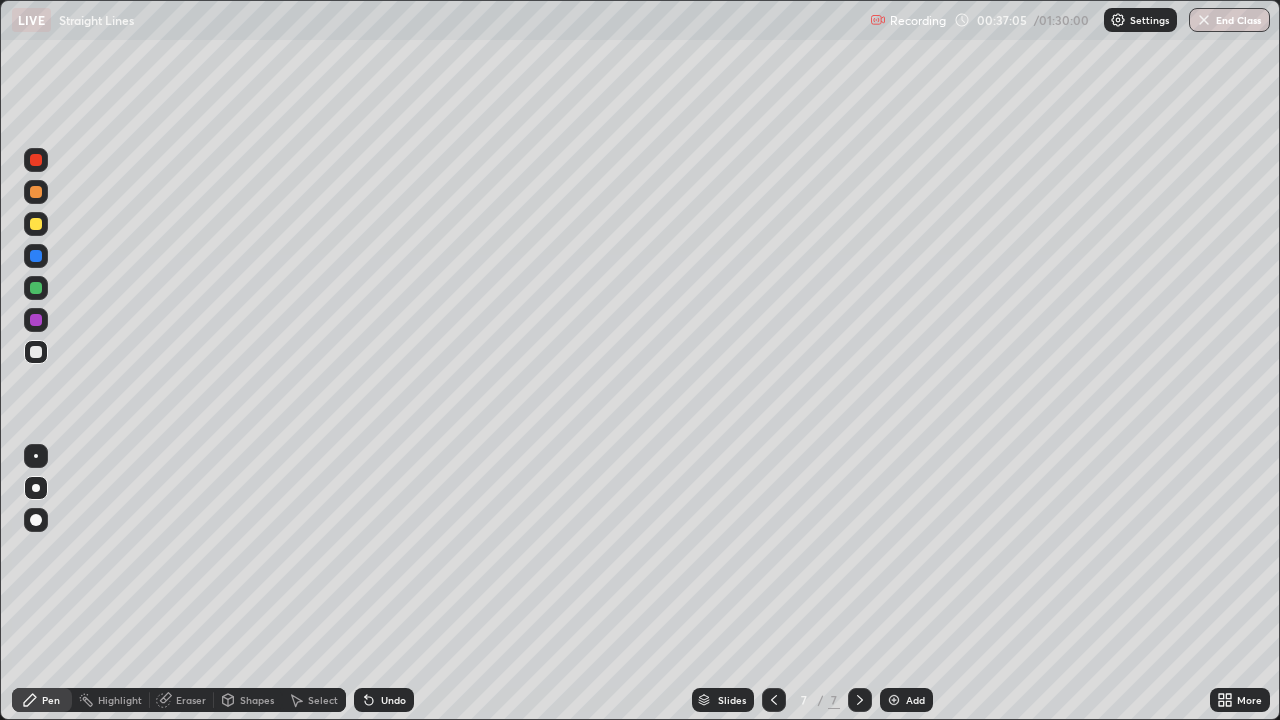 click on "Undo" at bounding box center (393, 700) 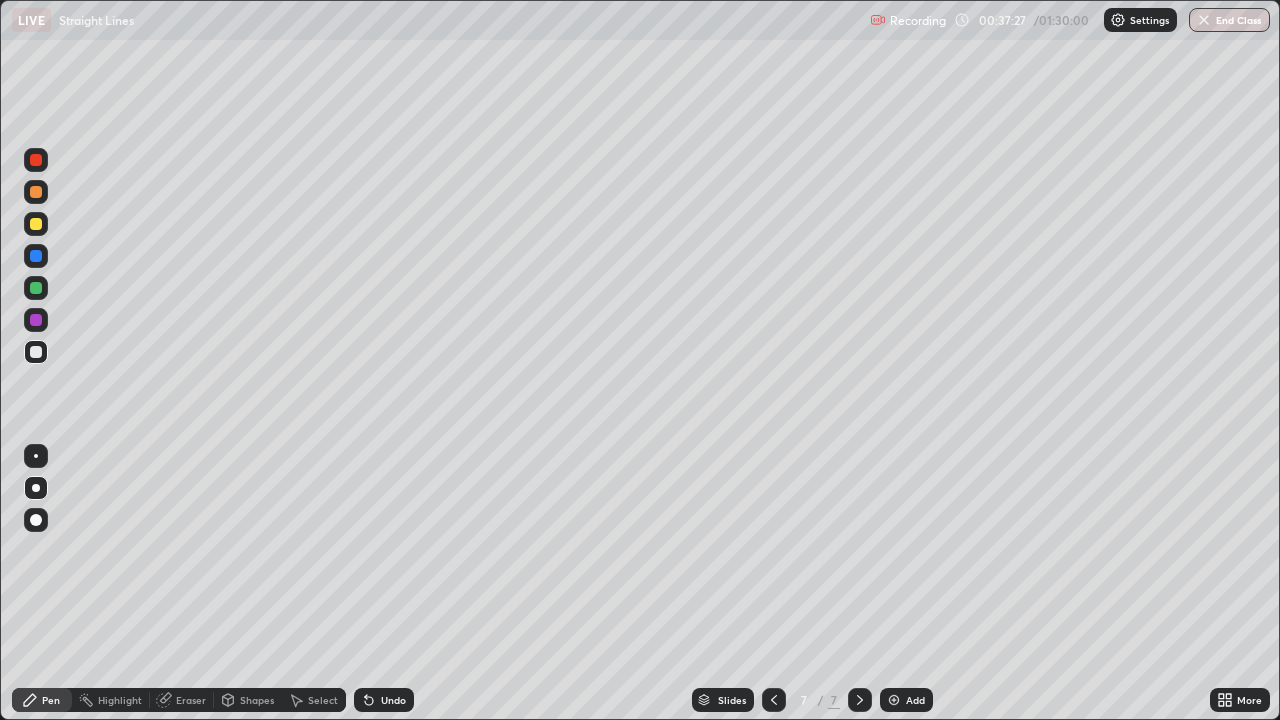 click at bounding box center [36, 320] 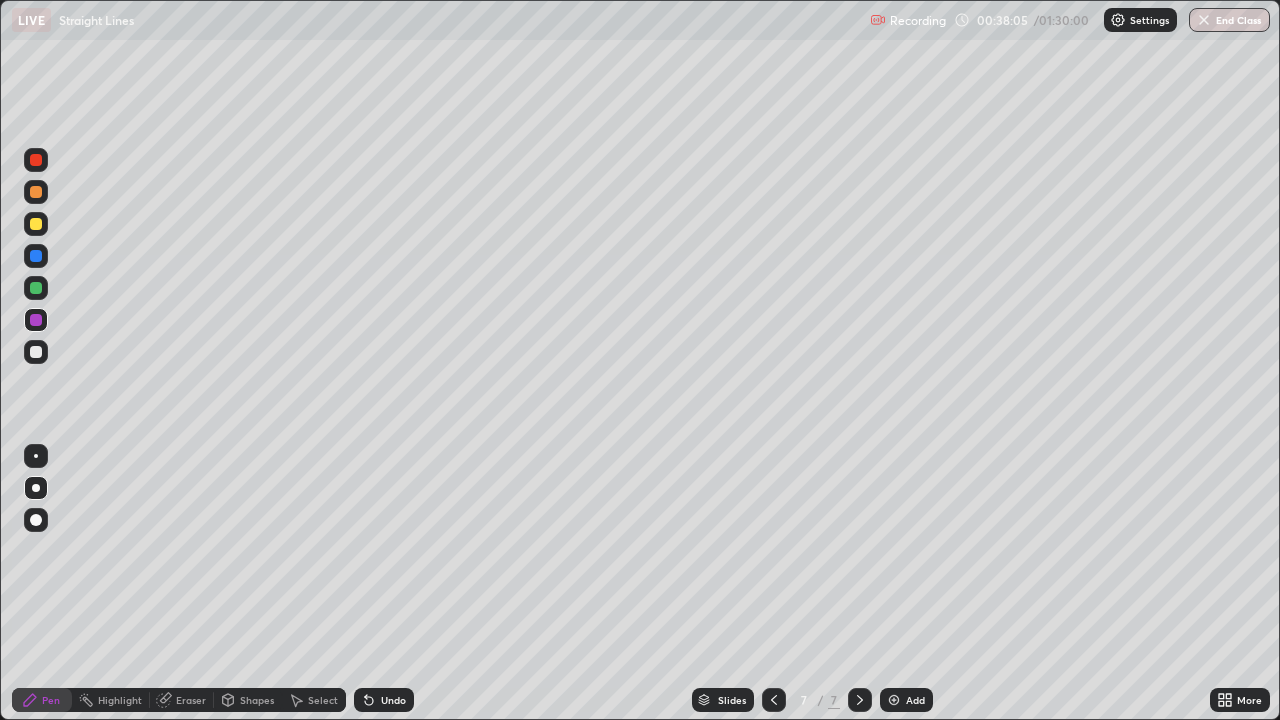 click on "Undo" at bounding box center [384, 700] 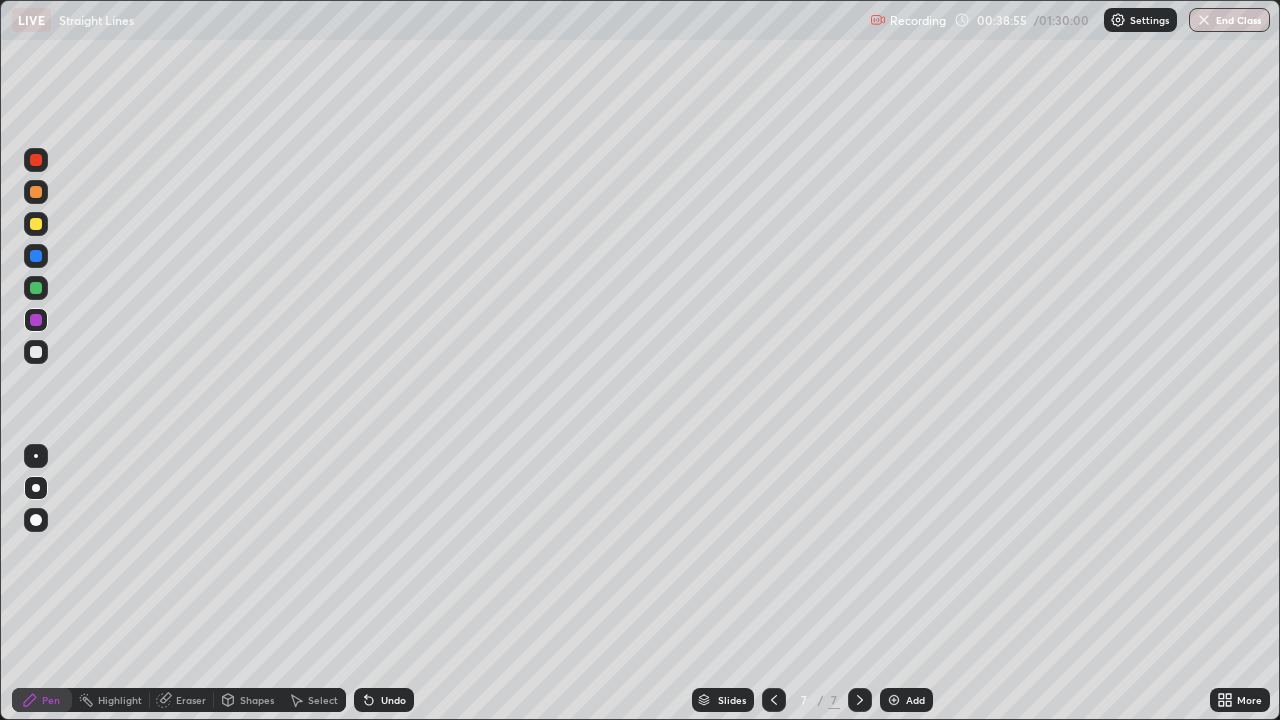 click at bounding box center [36, 288] 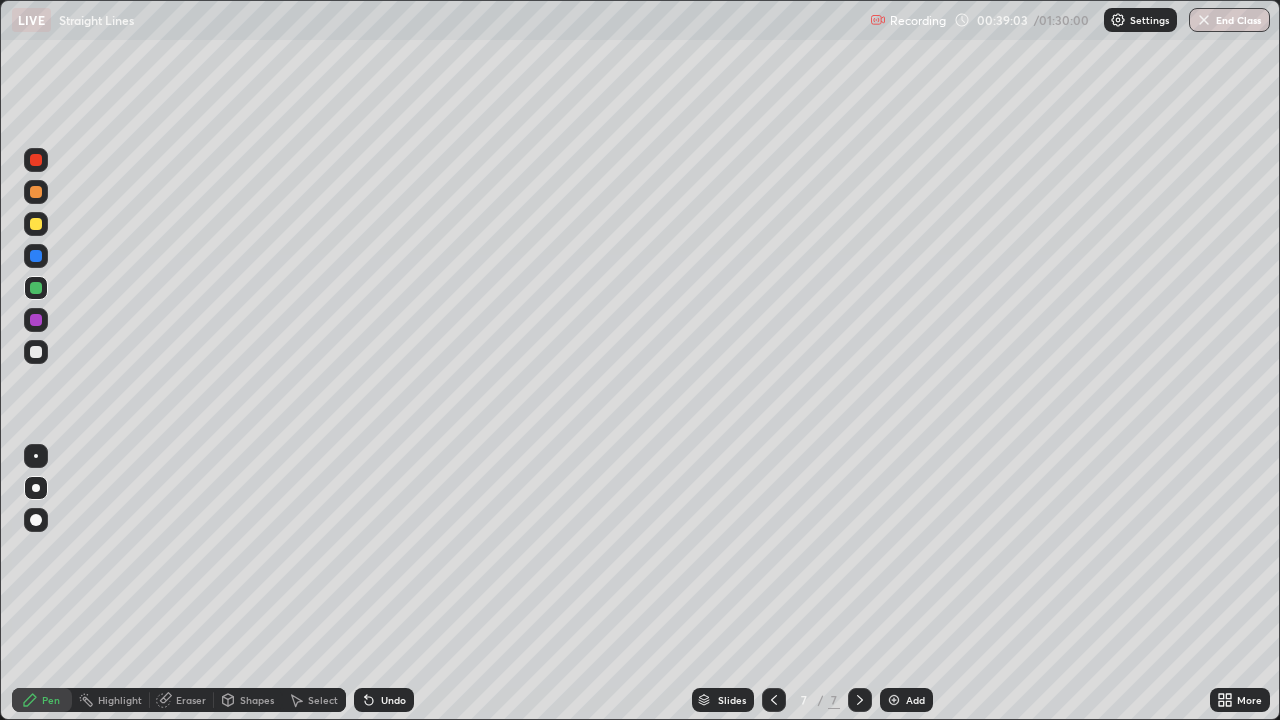 click on "Undo" at bounding box center (393, 700) 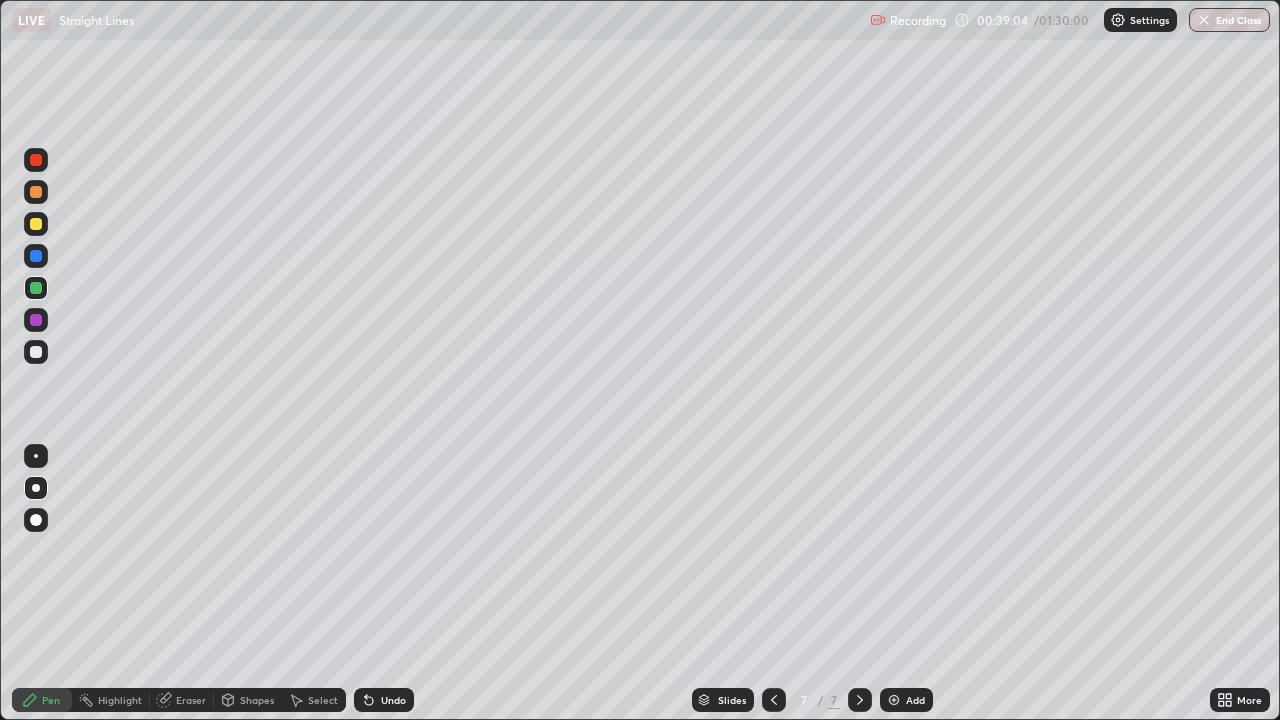 click on "Undo" at bounding box center [384, 700] 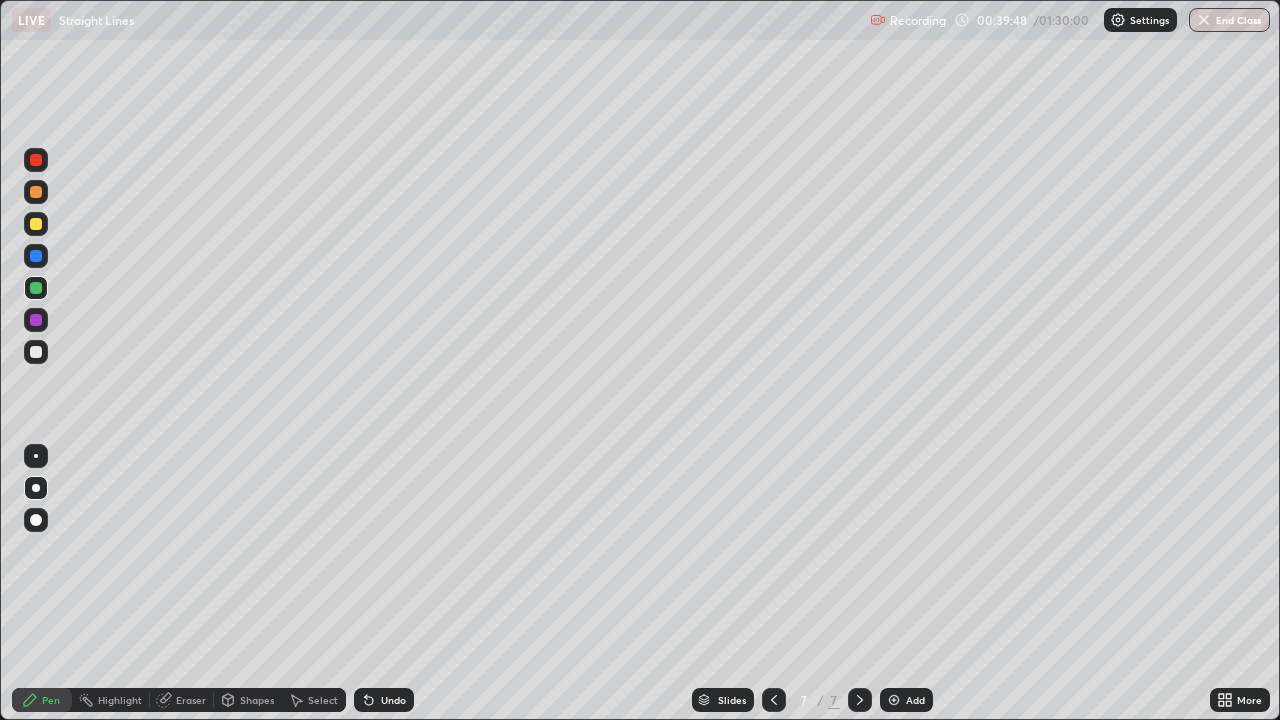 click at bounding box center (894, 700) 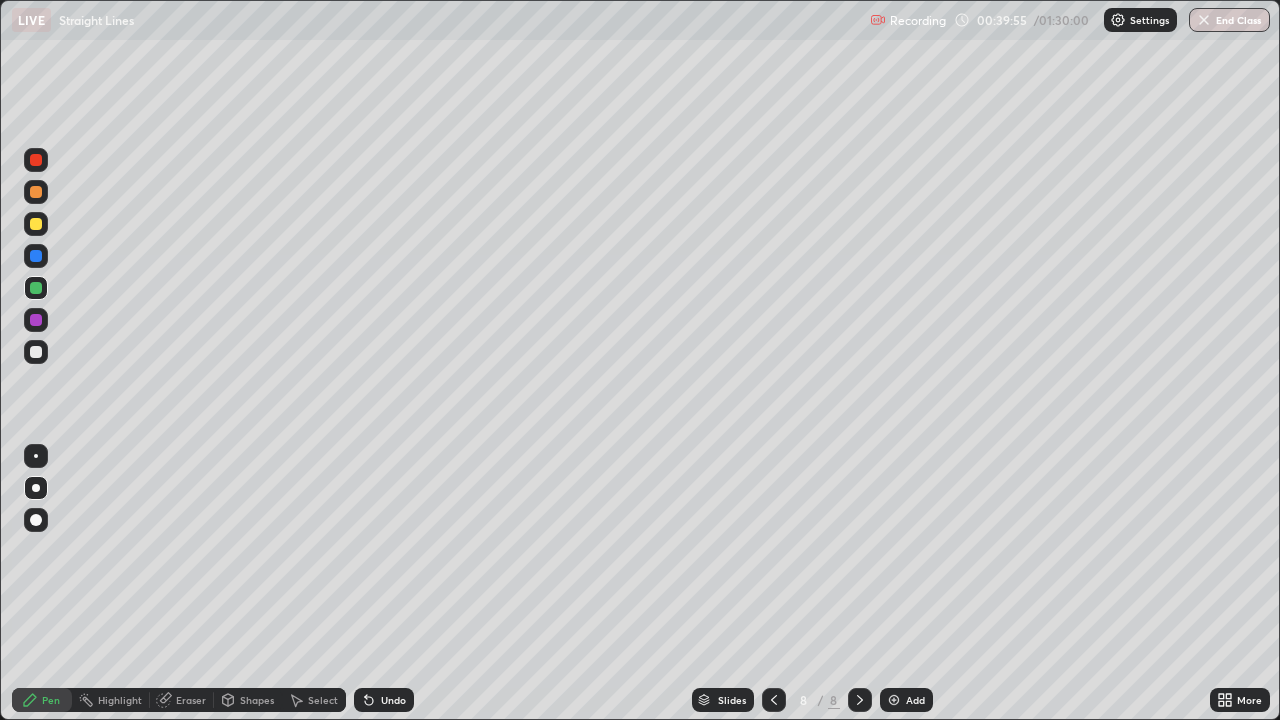 click 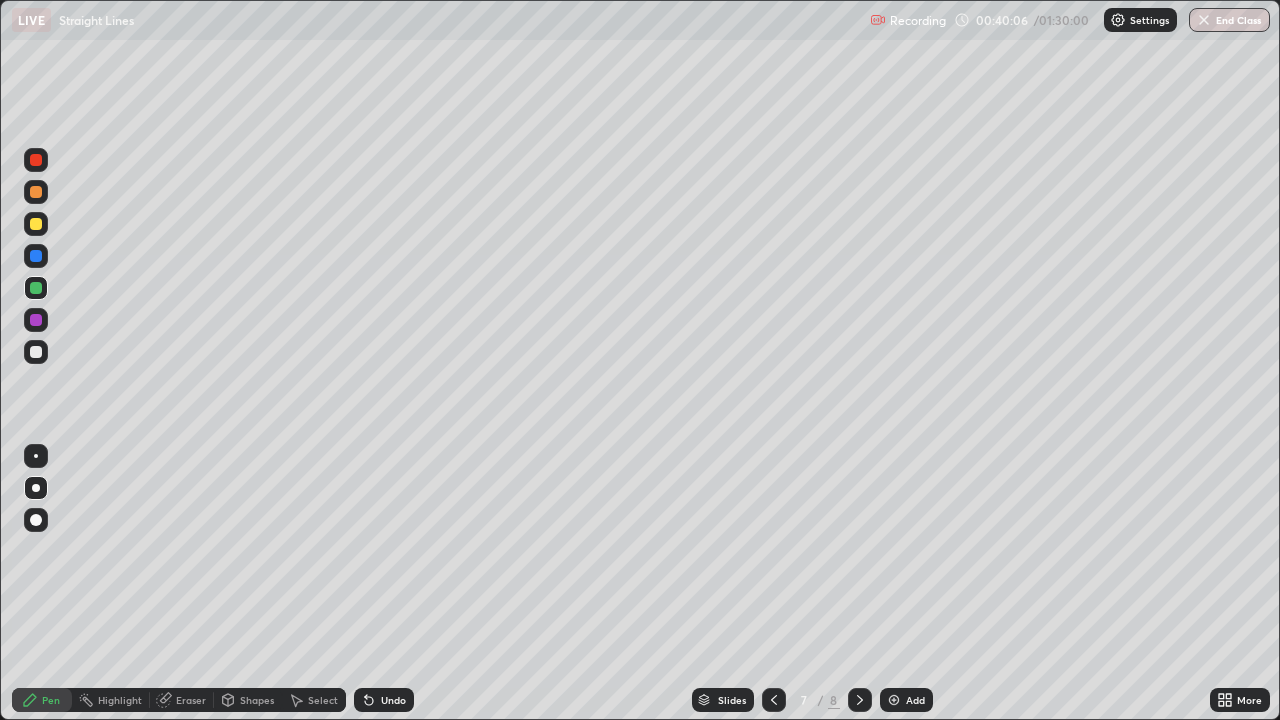 click at bounding box center [860, 700] 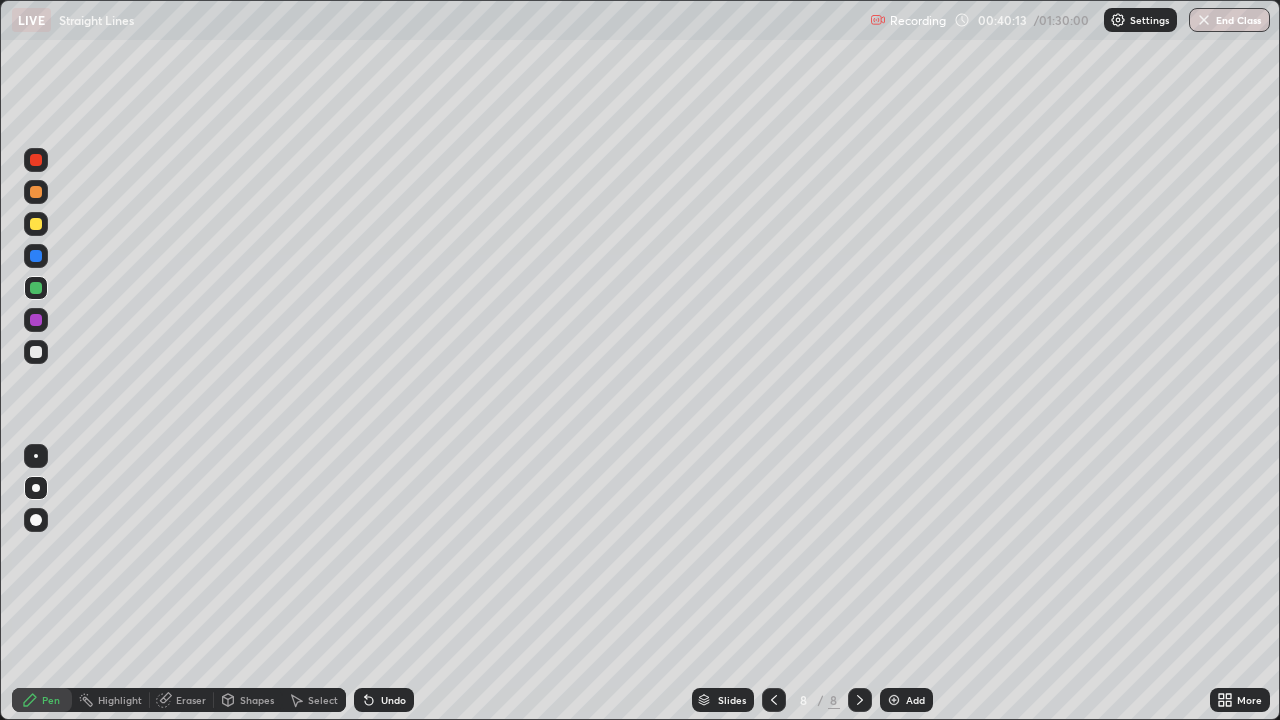 click at bounding box center [774, 700] 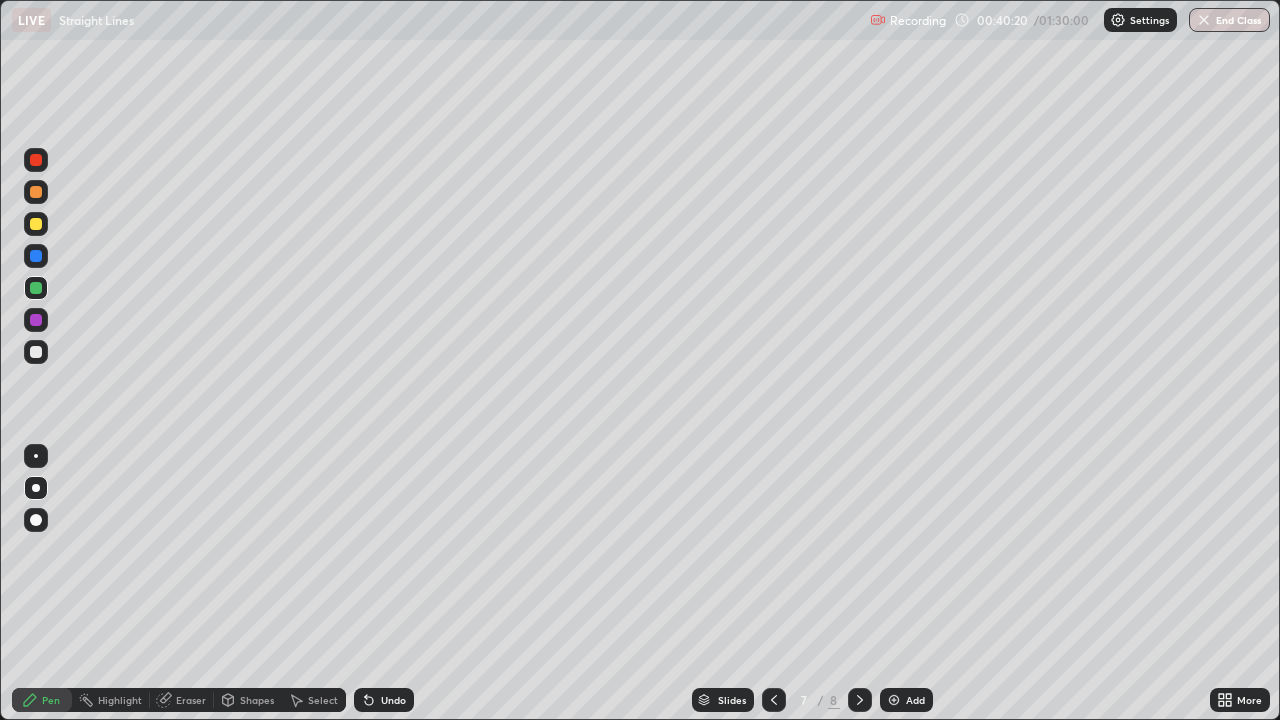 click 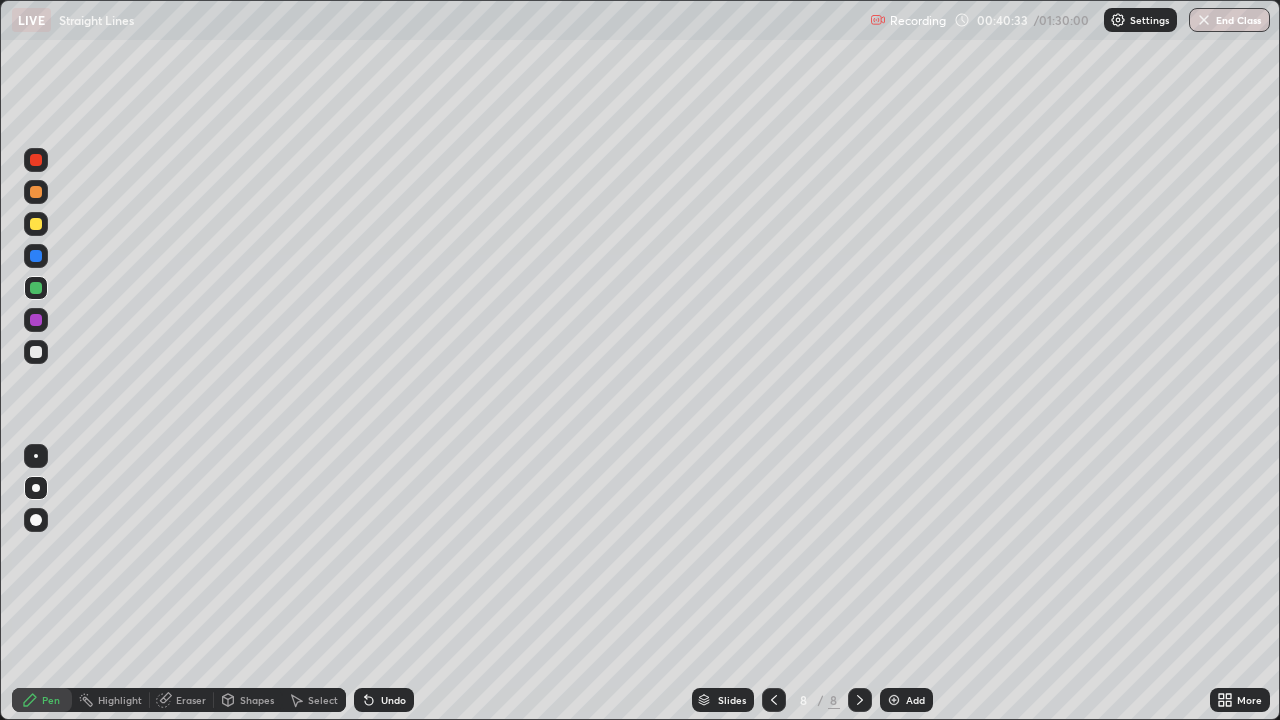 click on "Eraser" at bounding box center (182, 700) 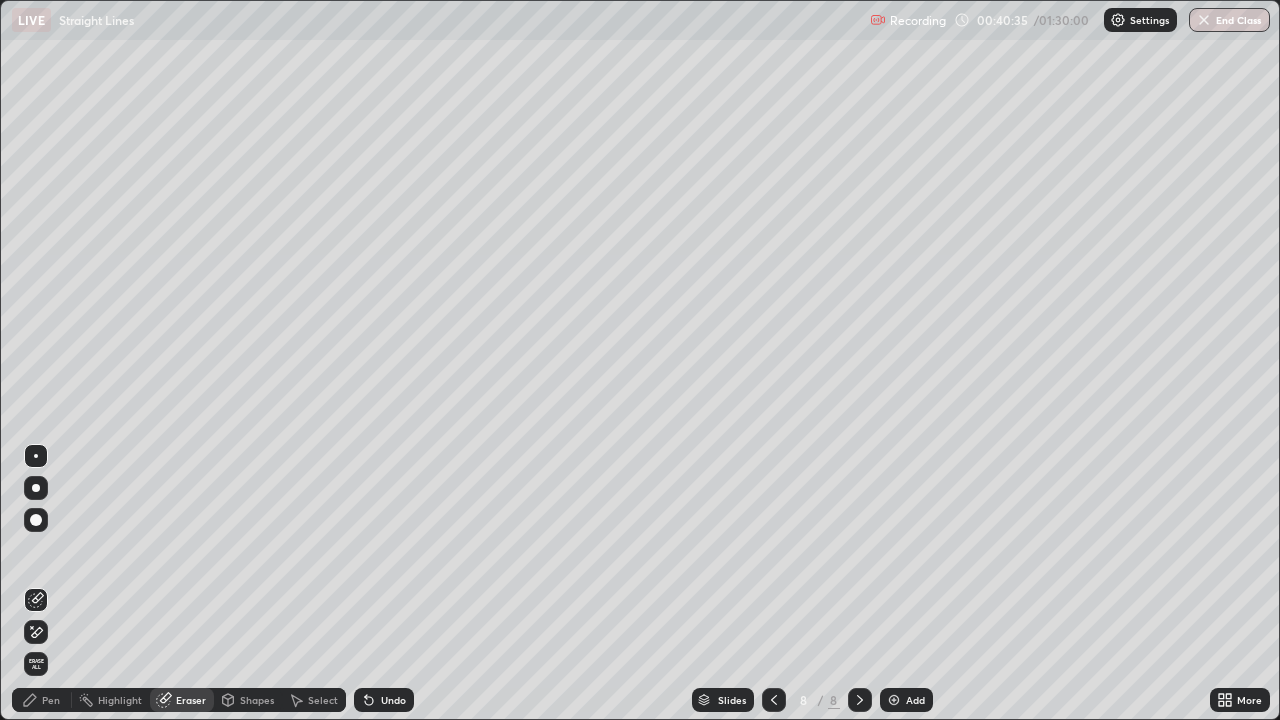 click on "Pen" at bounding box center [51, 700] 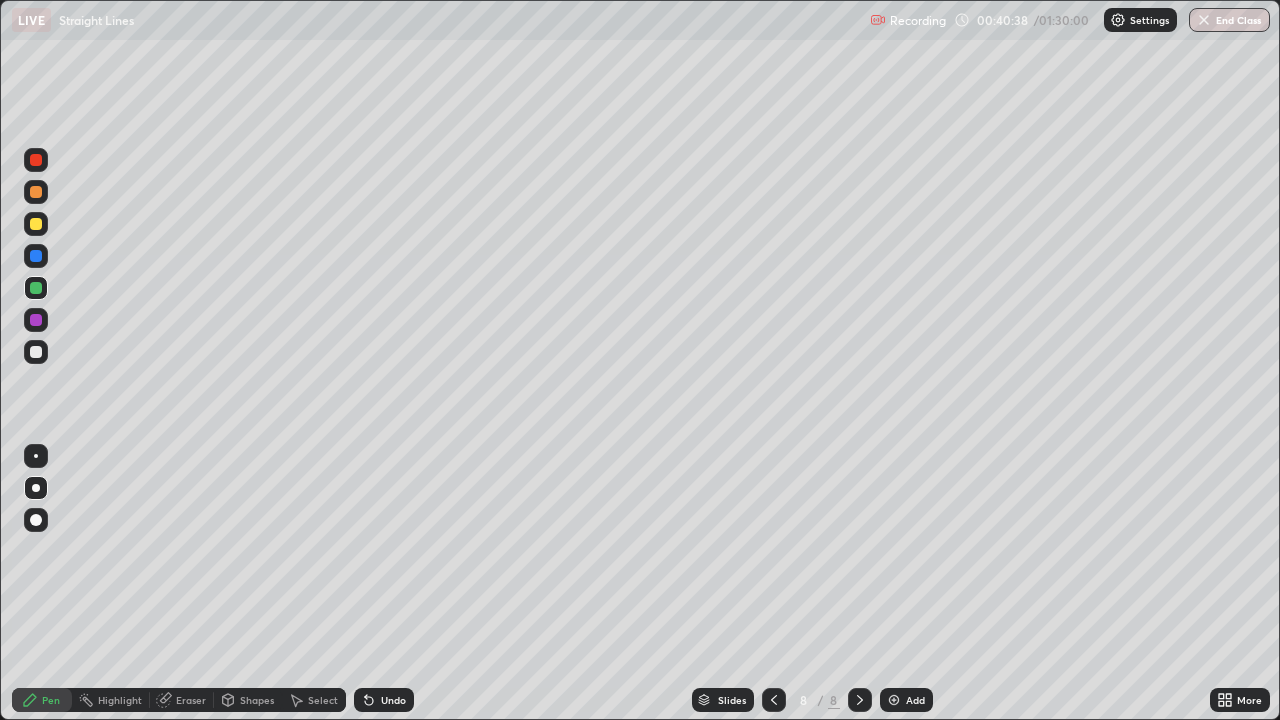 click on "Undo" at bounding box center [384, 700] 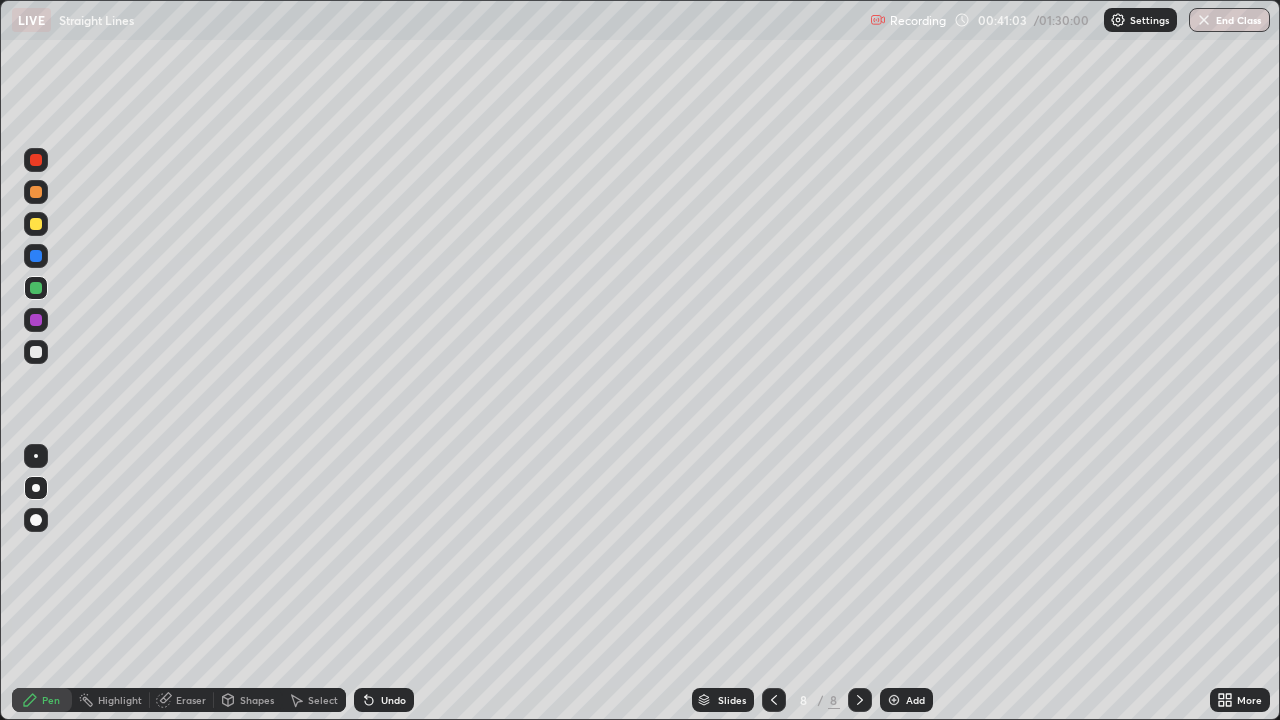 click on "Eraser" at bounding box center (191, 700) 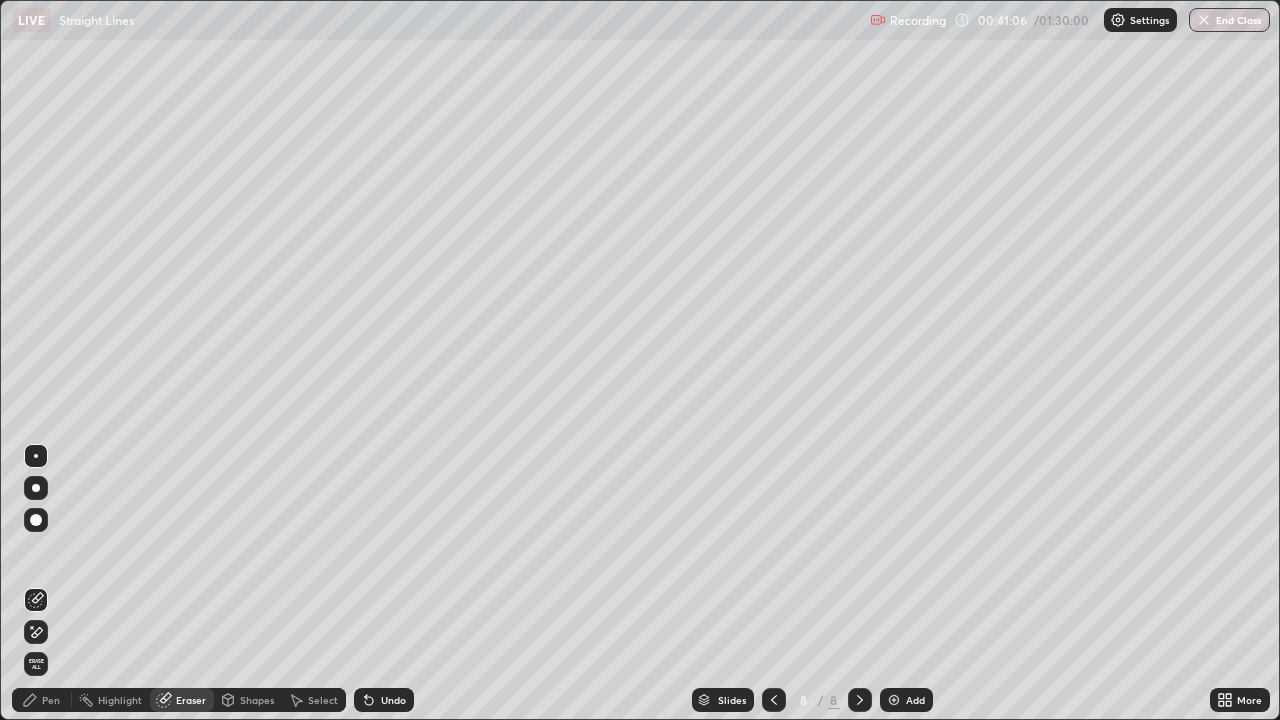 click on "Pen" at bounding box center (42, 700) 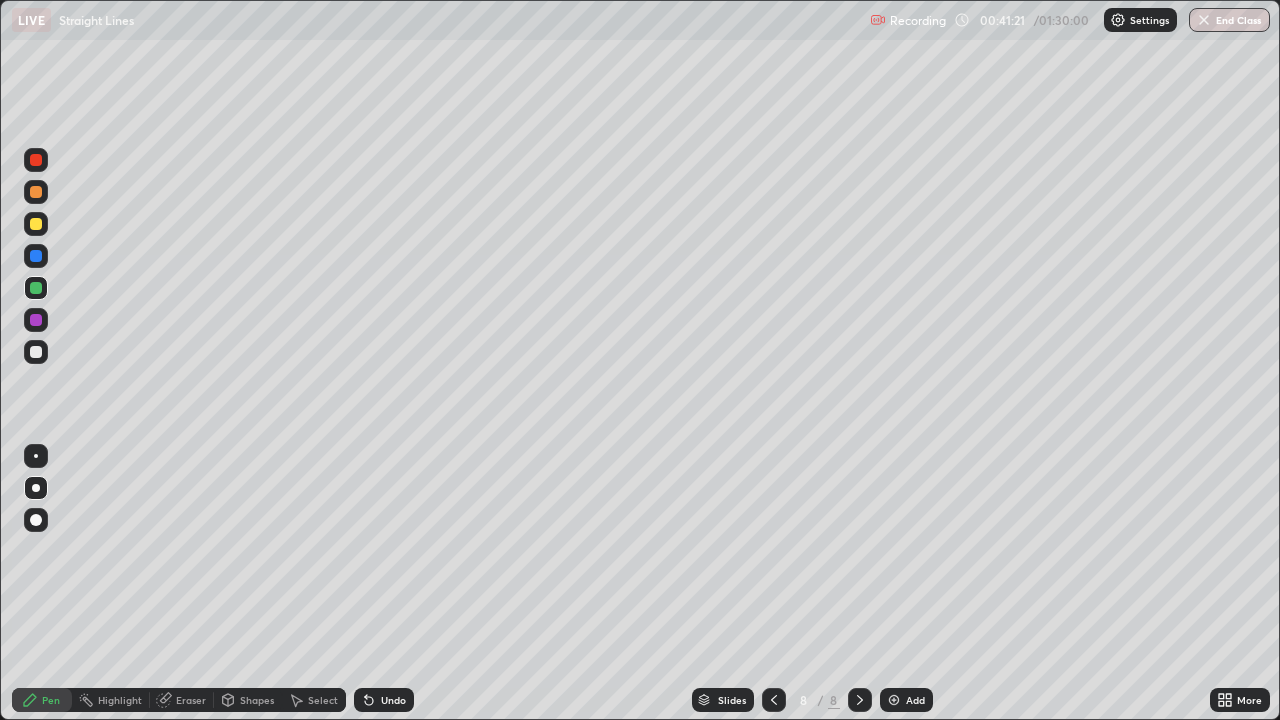 click on "Undo" at bounding box center (384, 700) 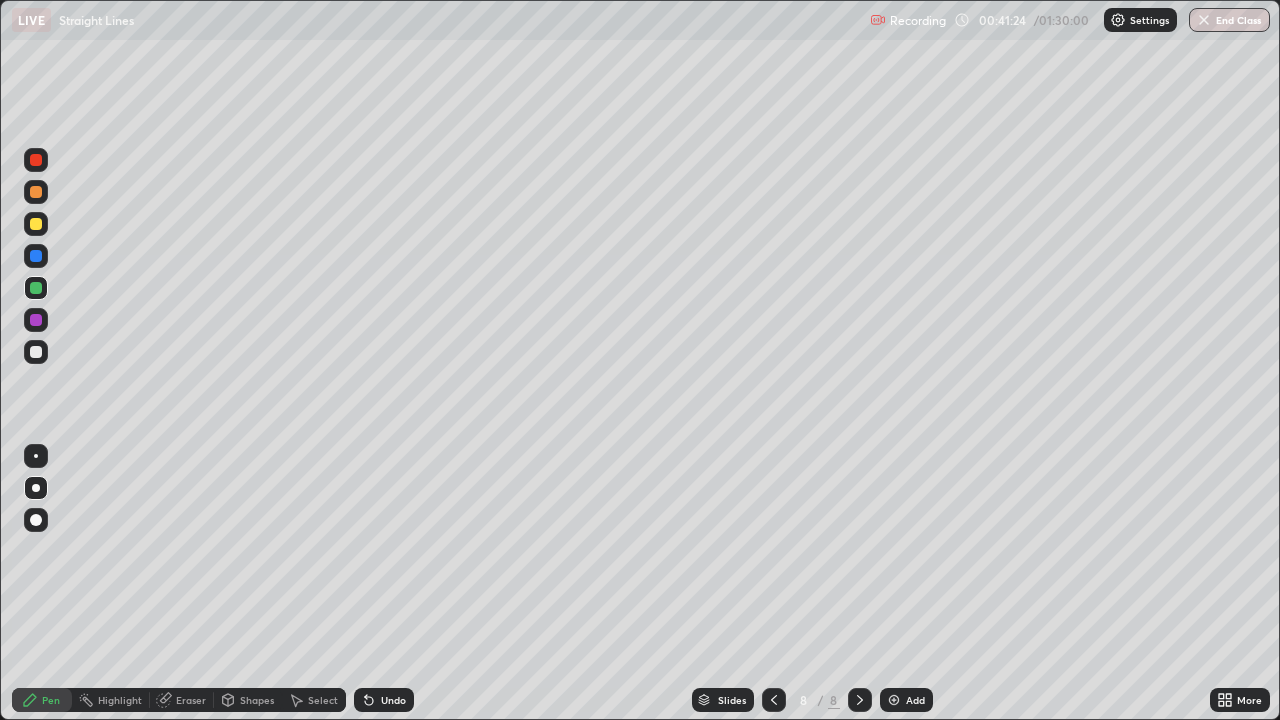 click at bounding box center [36, 352] 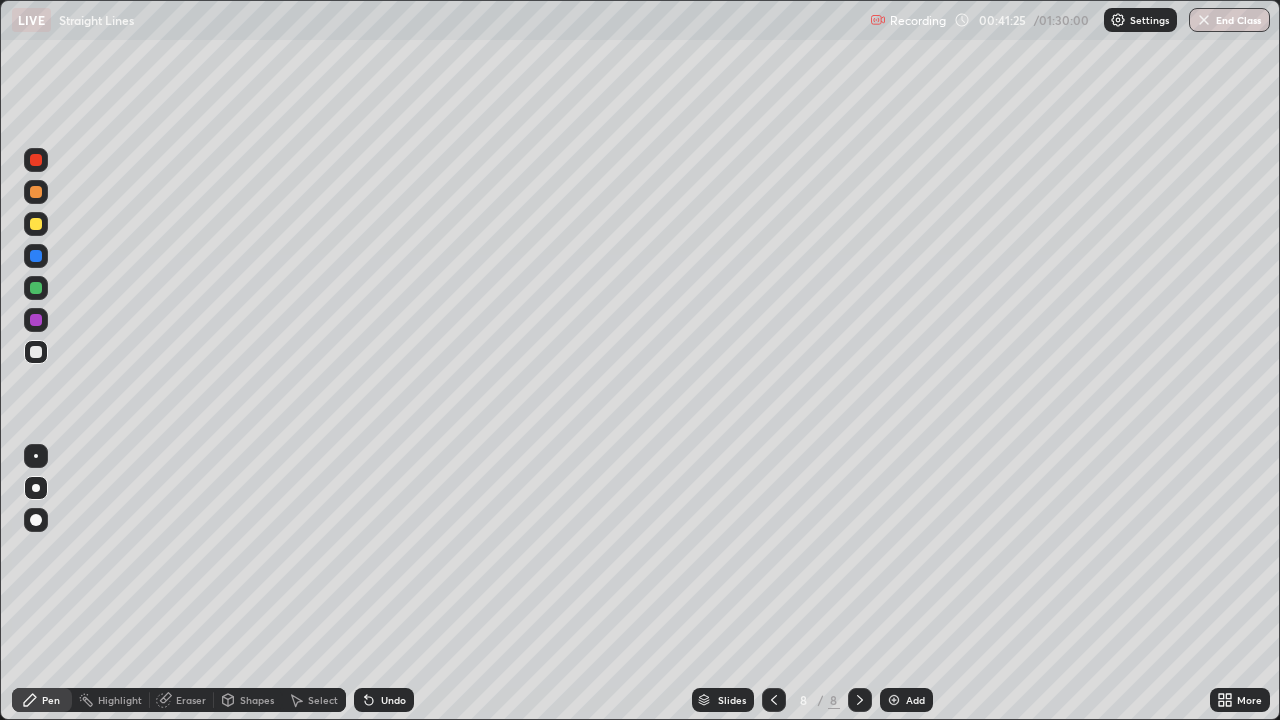 click on "Undo" at bounding box center [393, 700] 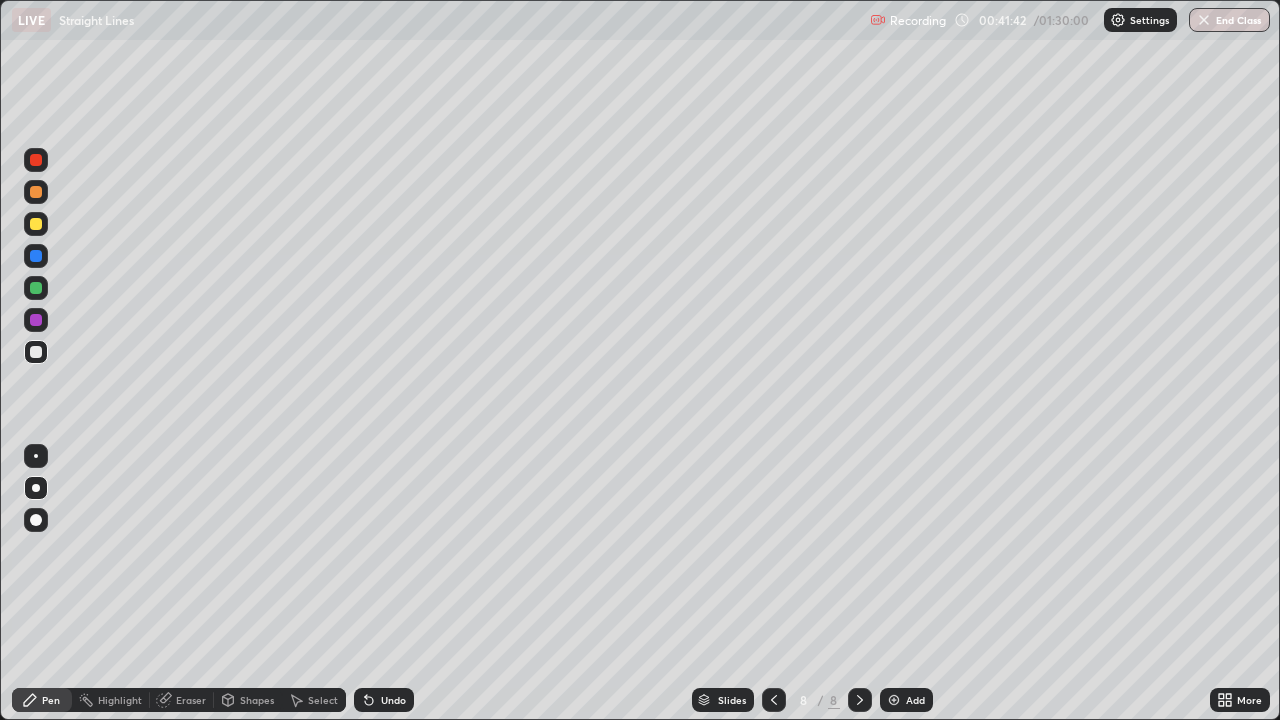 click on "Eraser" at bounding box center (191, 700) 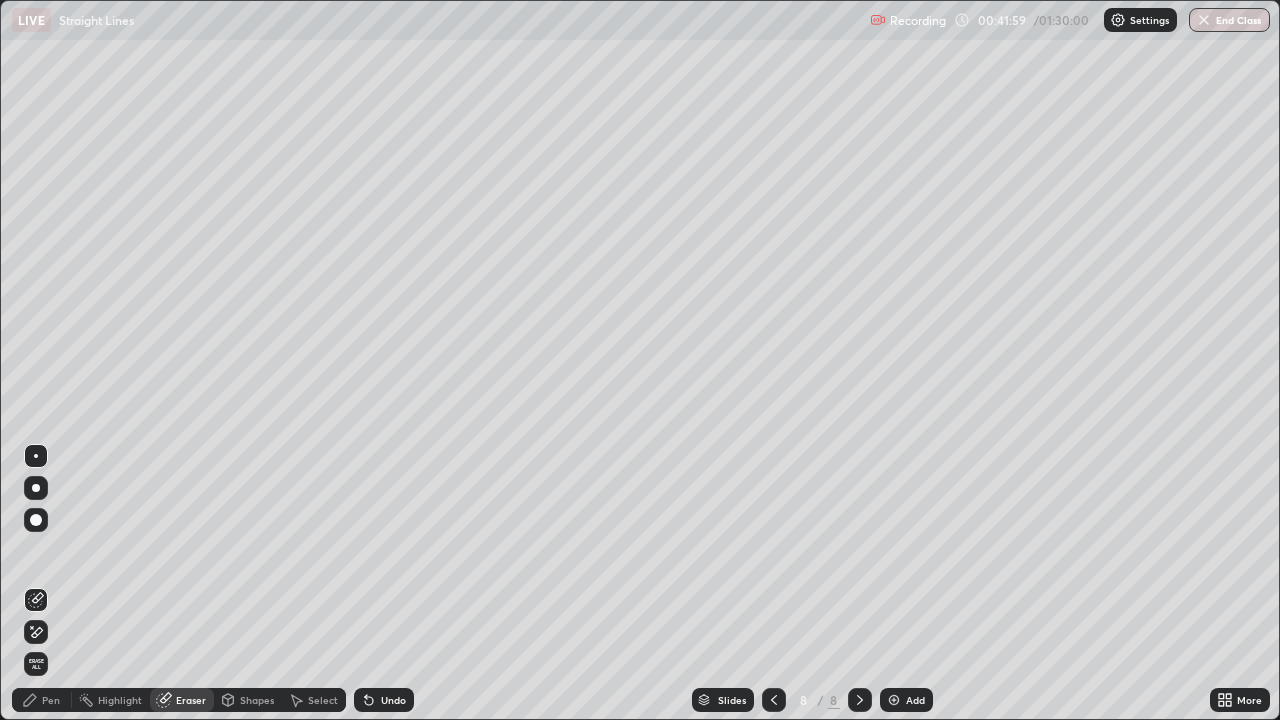 click at bounding box center (36, 488) 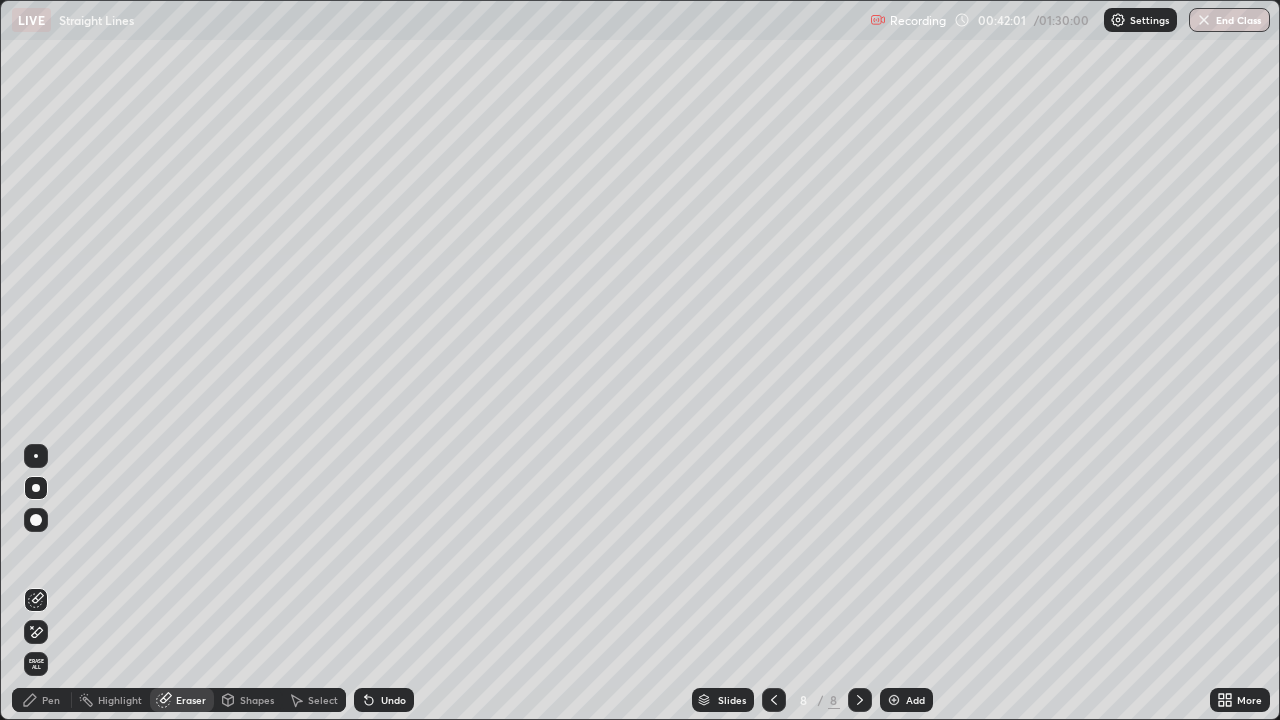click on "Pen" at bounding box center [51, 700] 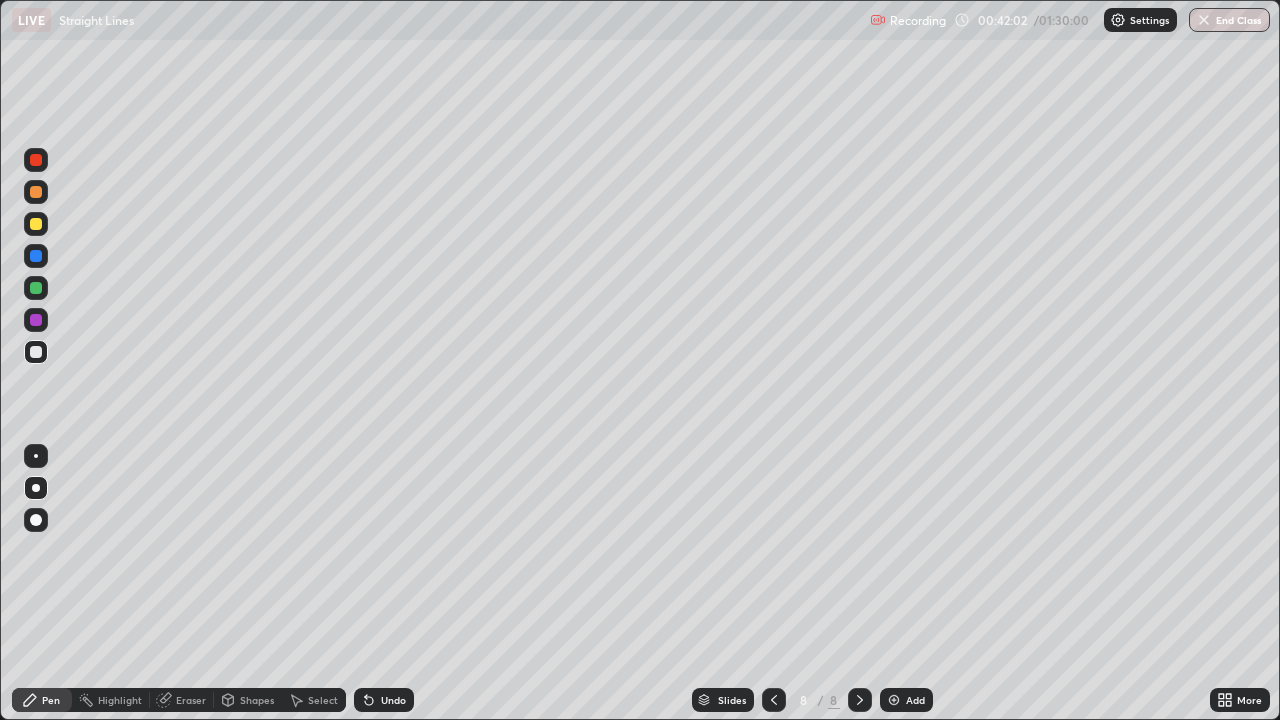 click at bounding box center (36, 320) 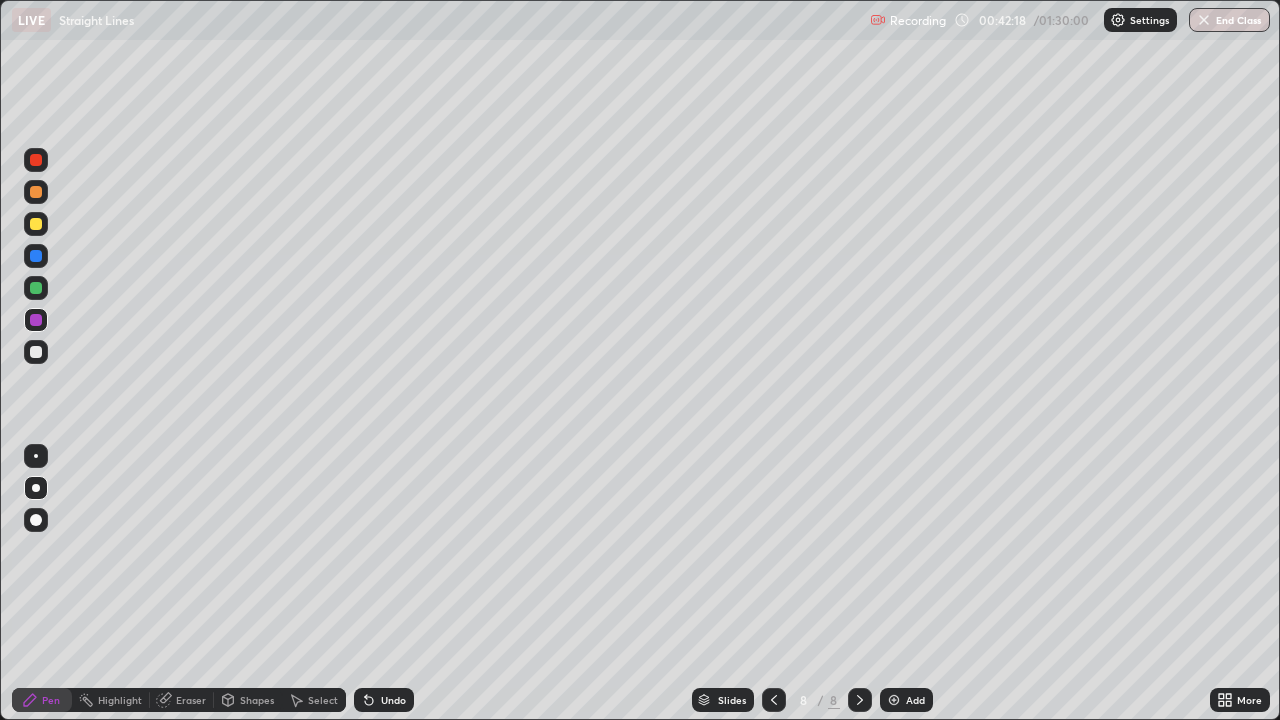 click 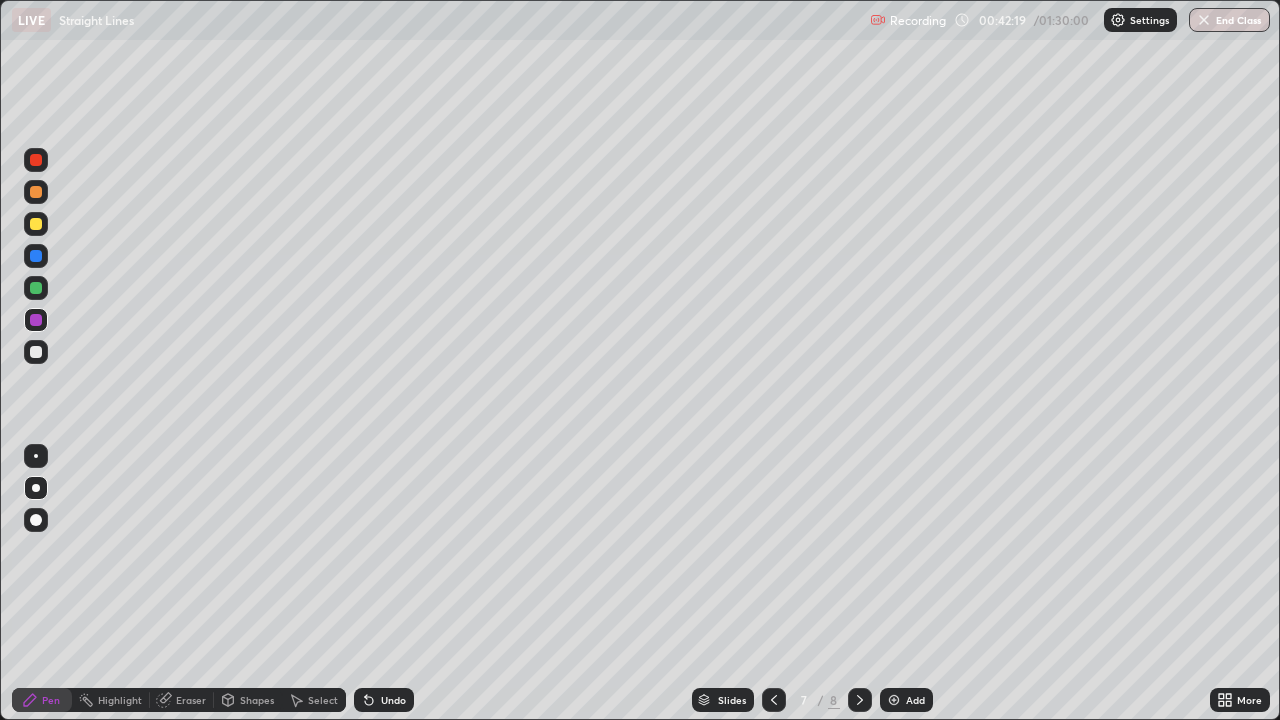 click 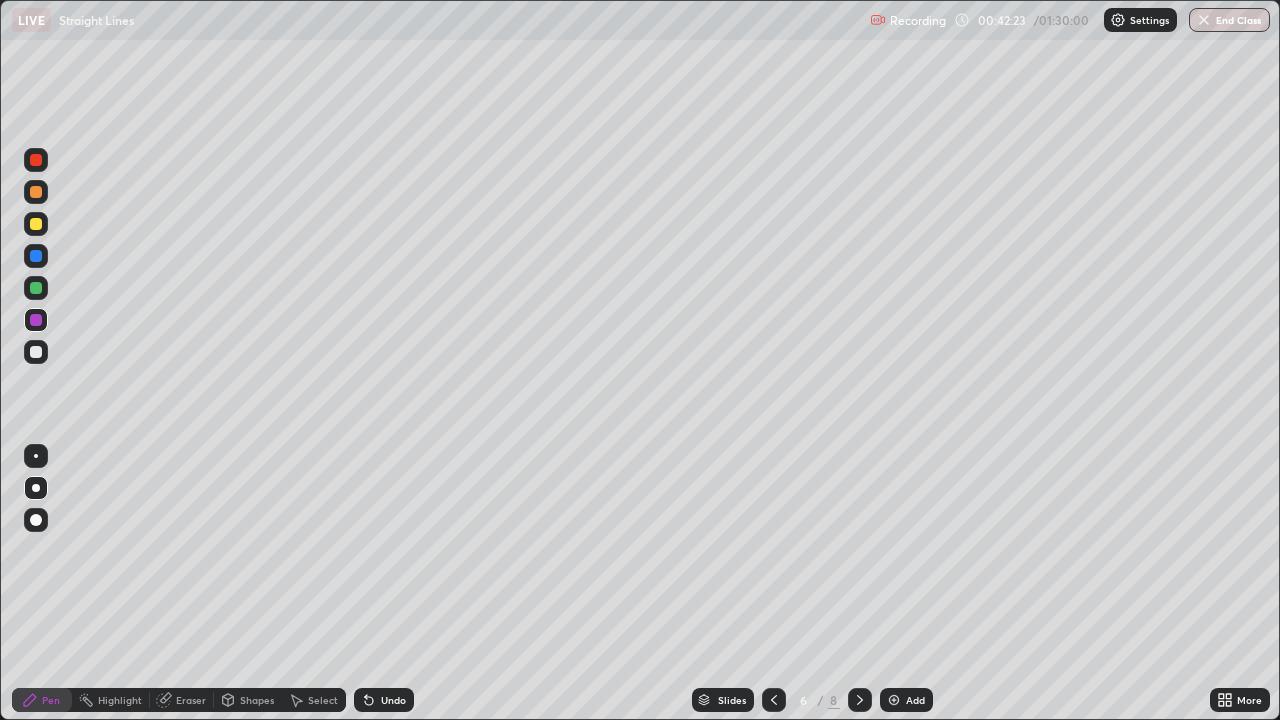 click 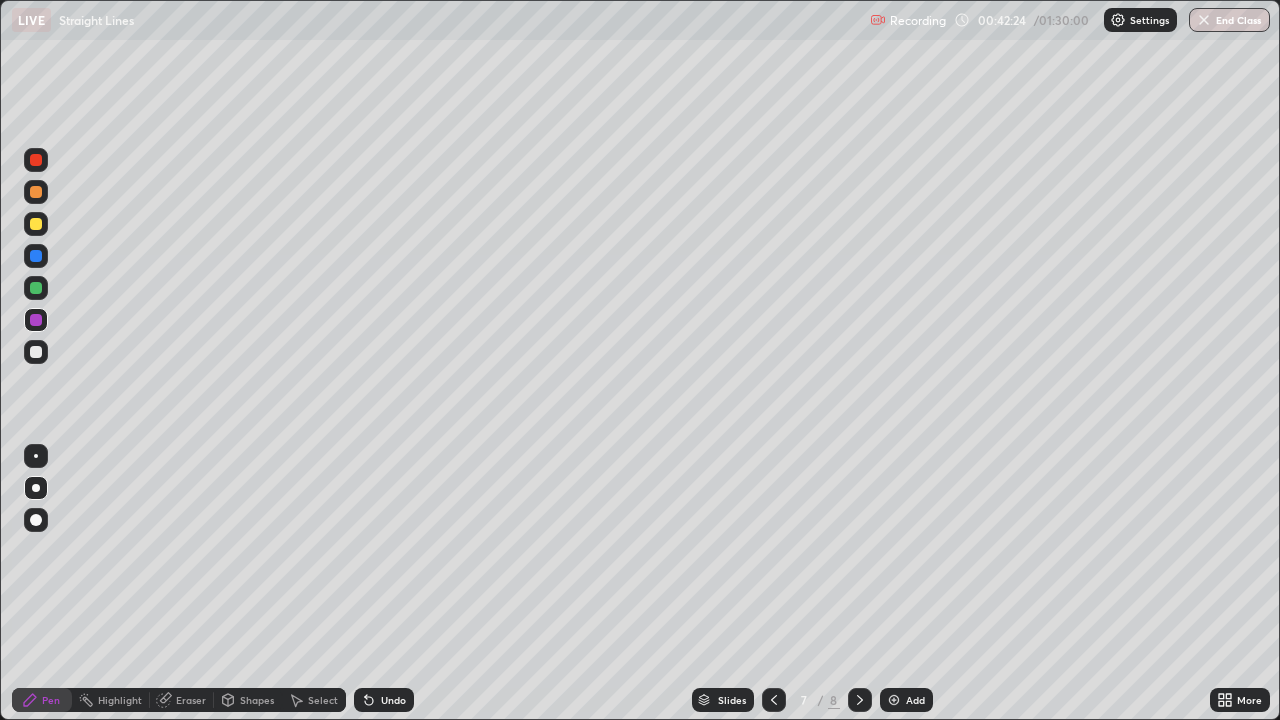 click 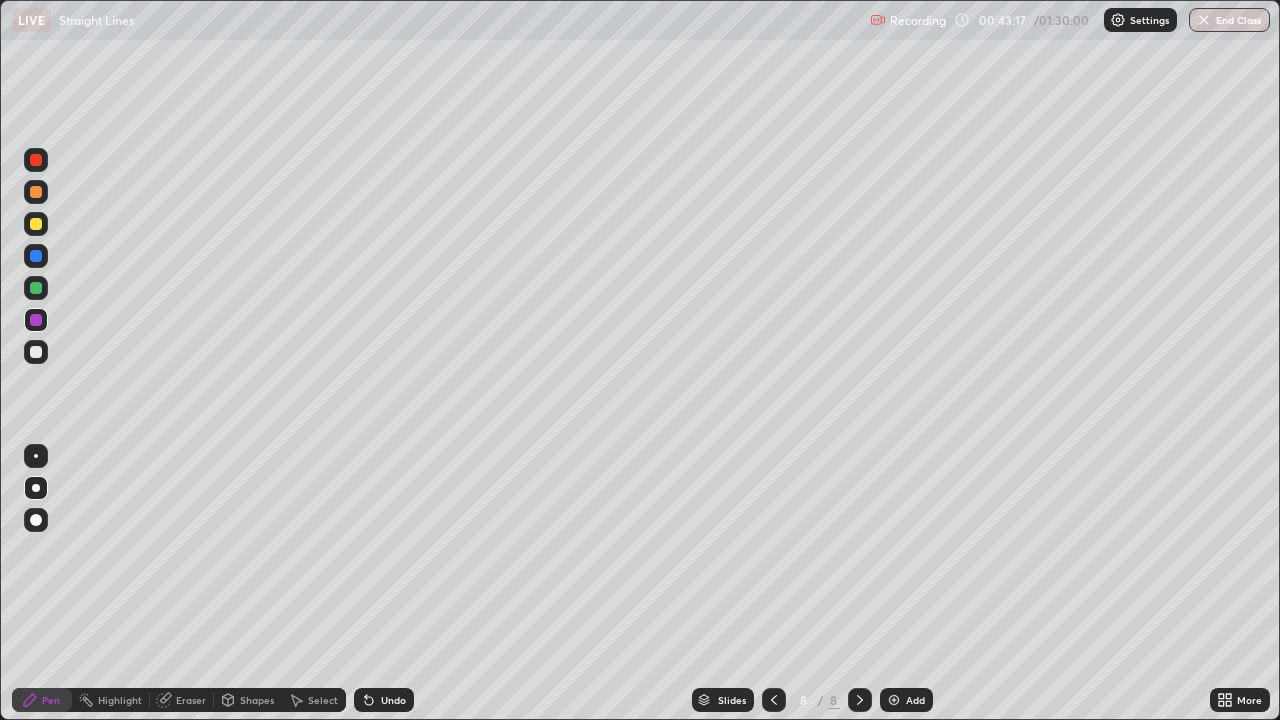 click at bounding box center [774, 700] 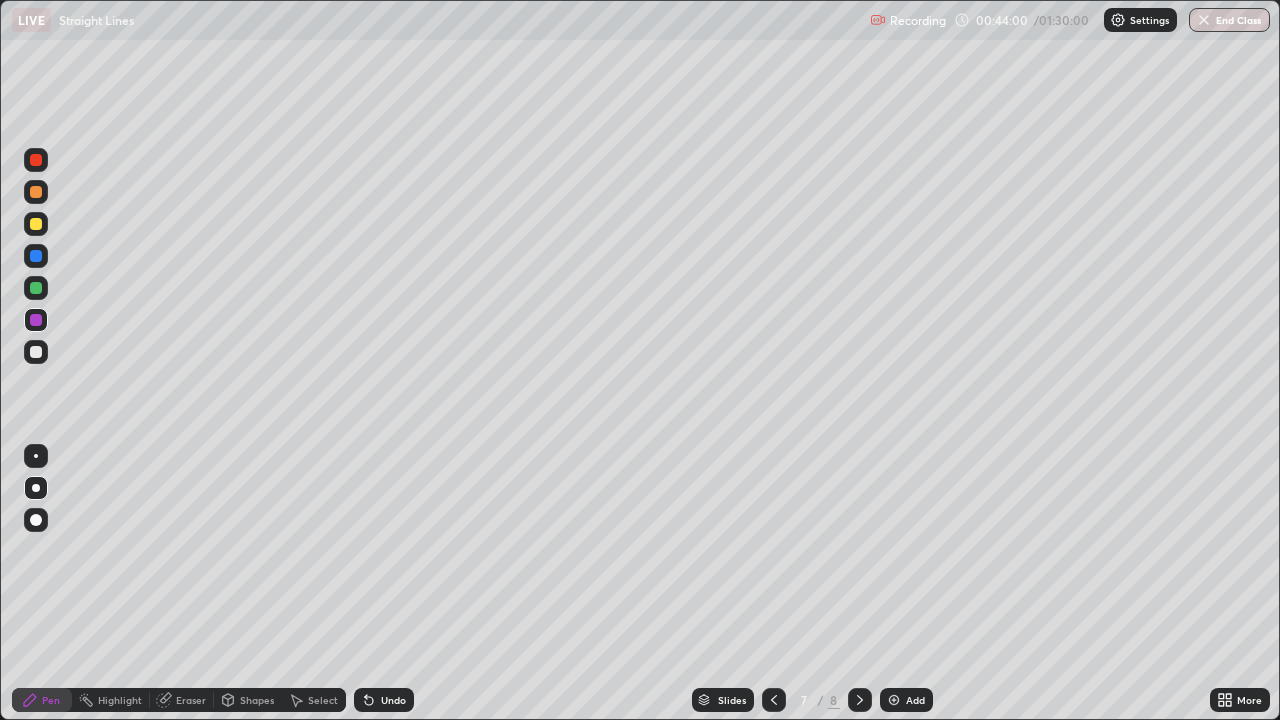 click 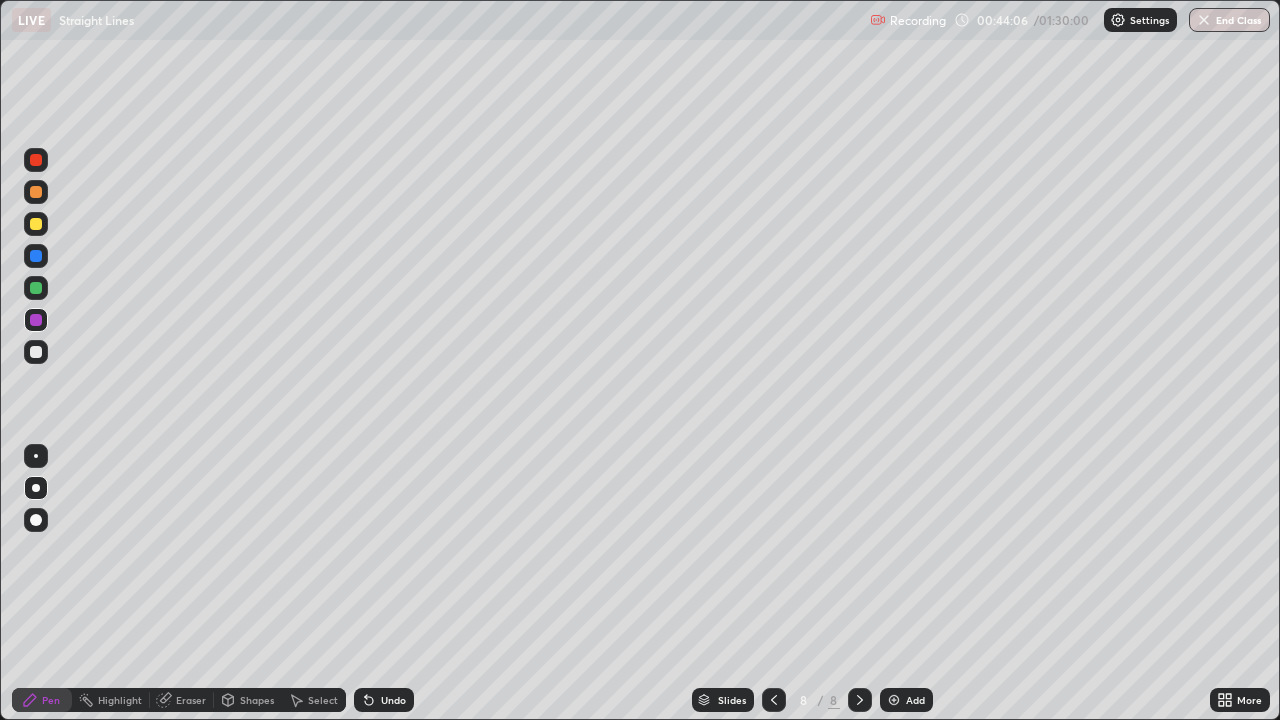 click on "Undo" at bounding box center (384, 700) 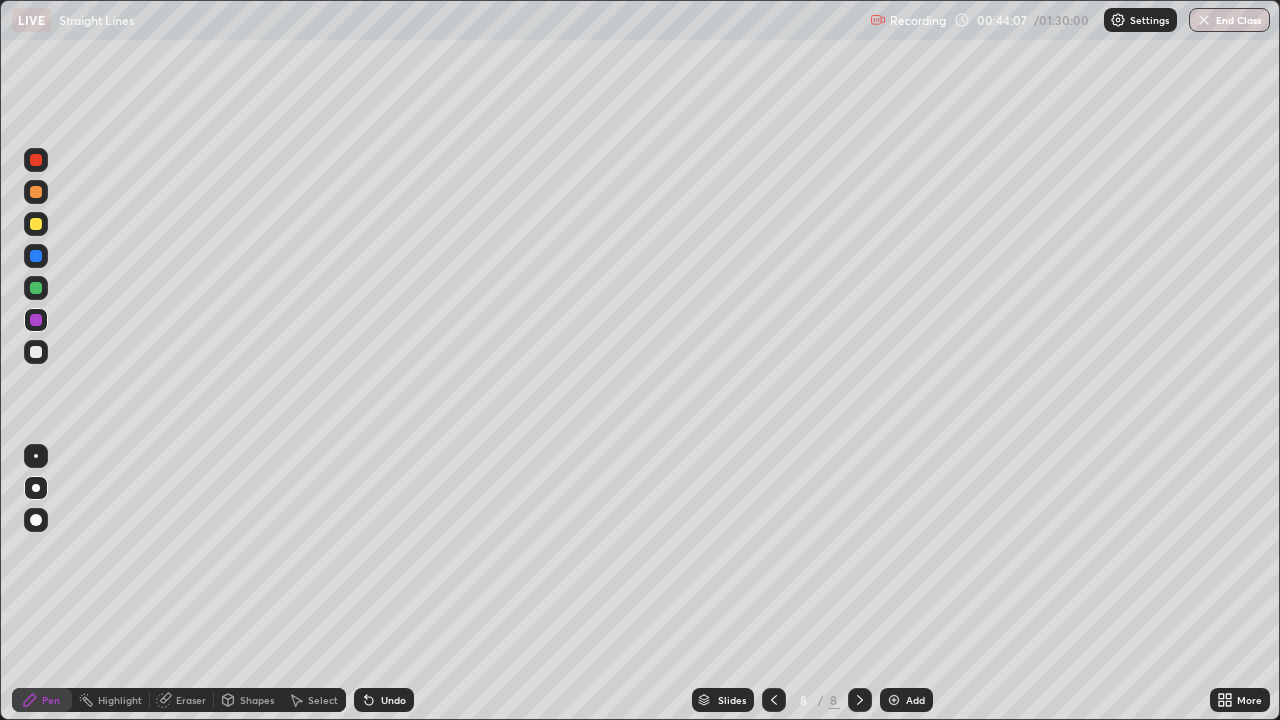 click on "Undo" at bounding box center (384, 700) 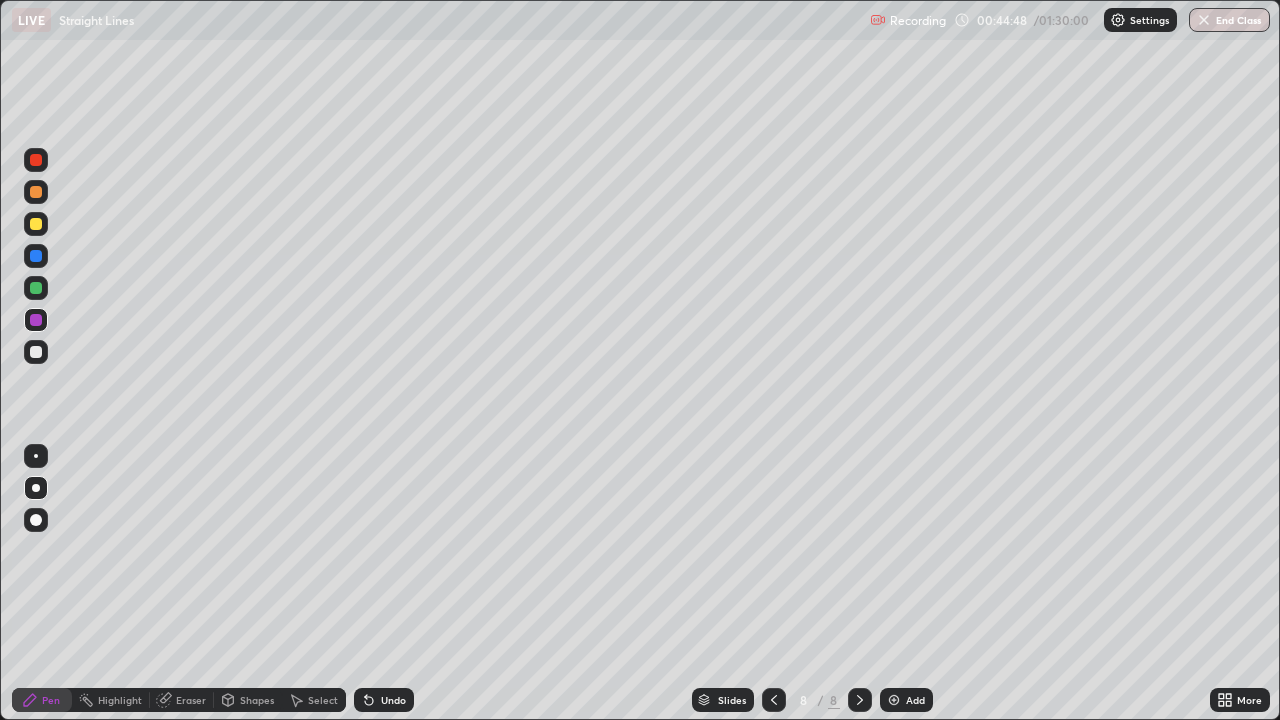 click on "Undo" at bounding box center [393, 700] 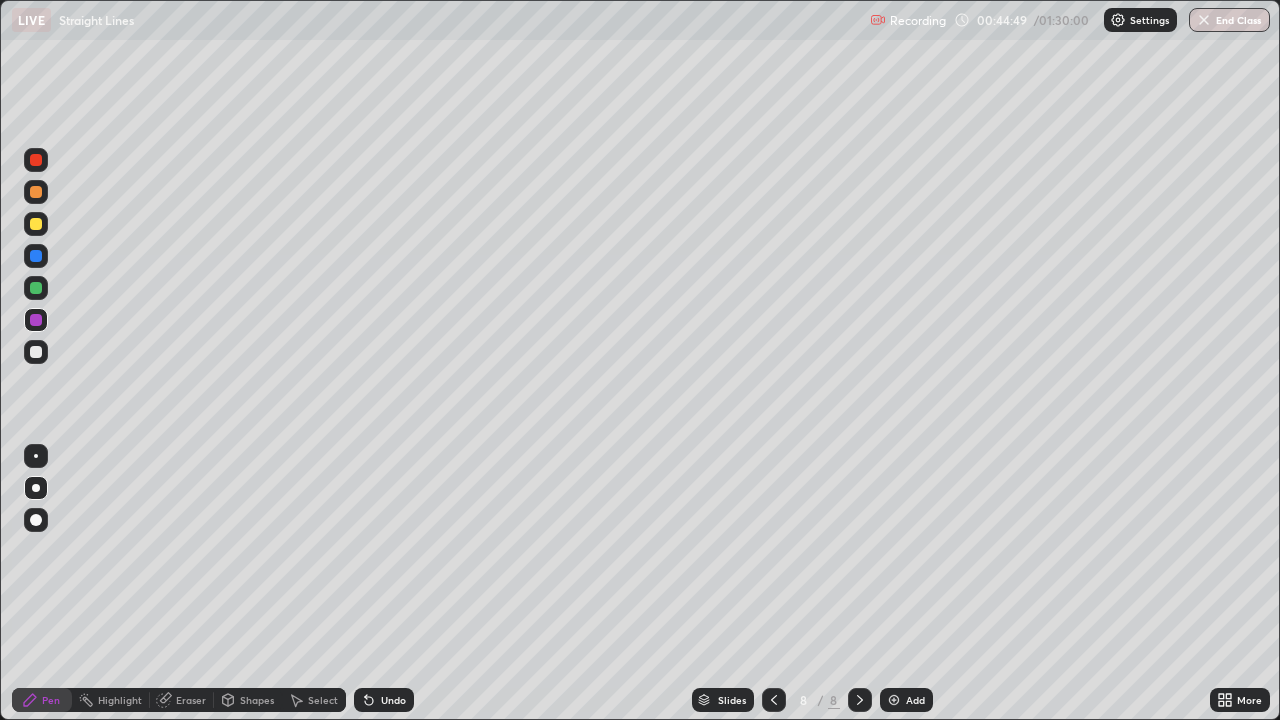 click on "Undo" at bounding box center [384, 700] 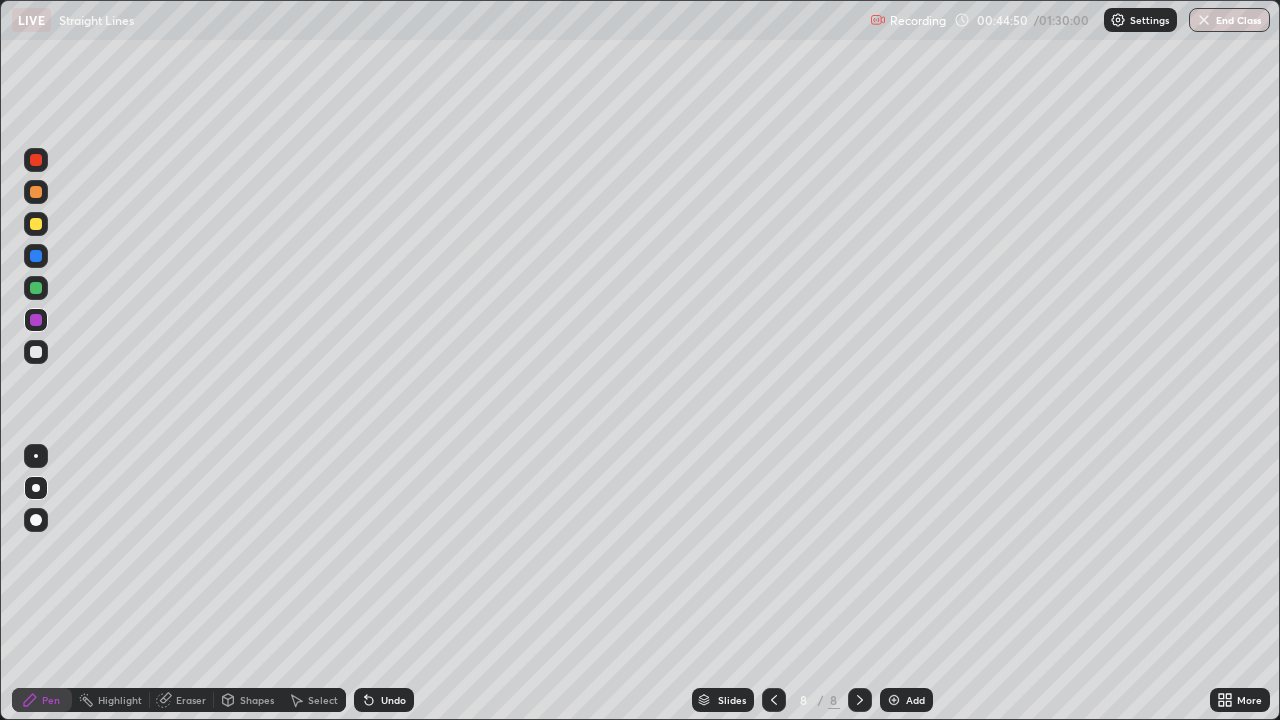 click on "Undo" at bounding box center (384, 700) 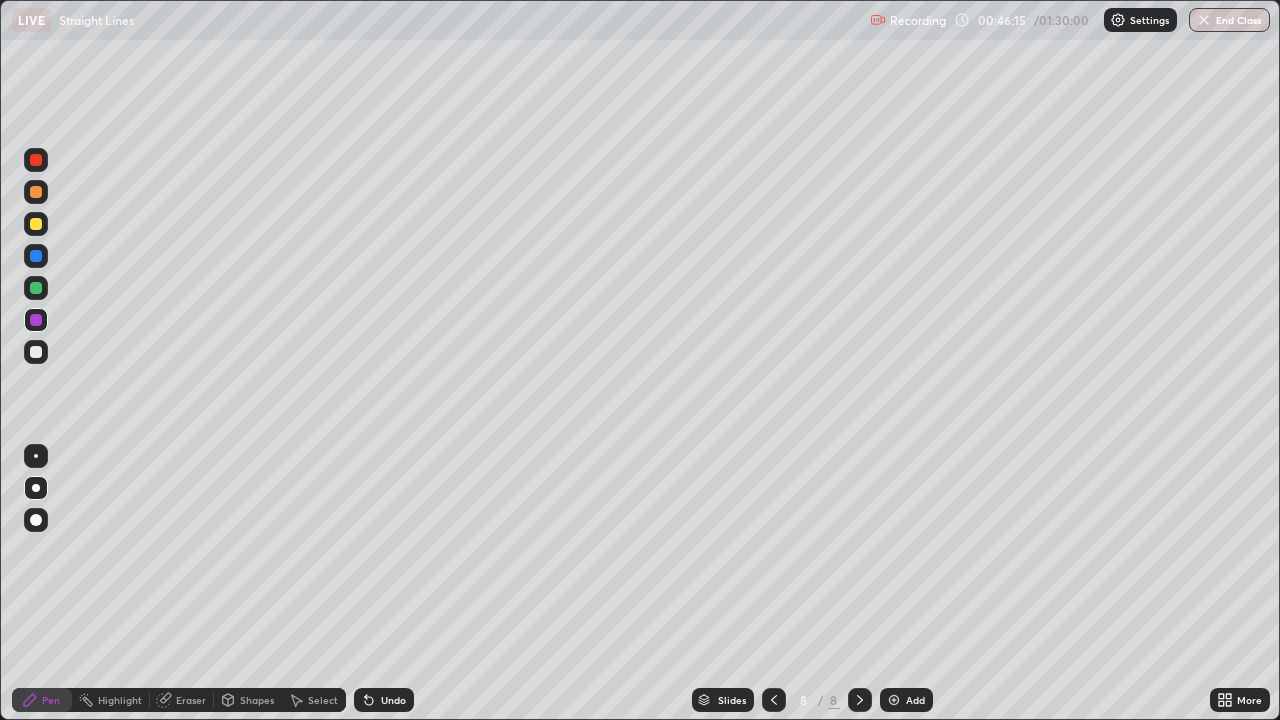 click at bounding box center [894, 700] 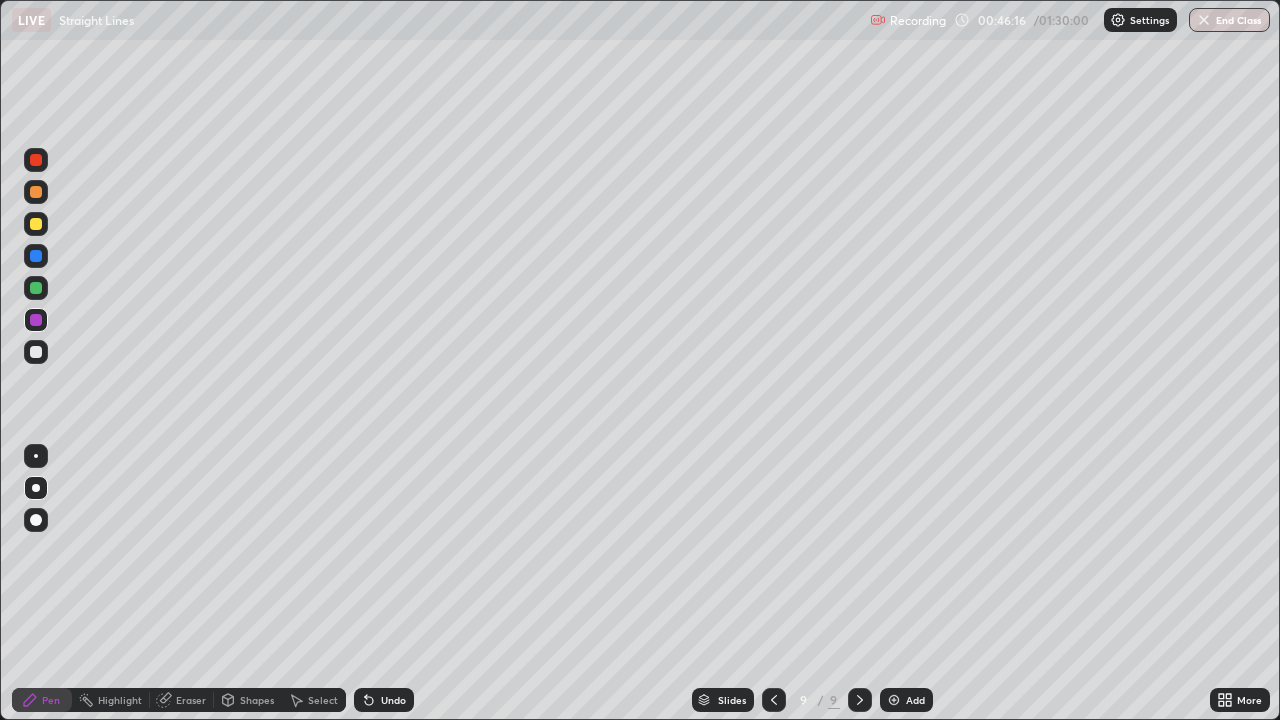 click at bounding box center [36, 224] 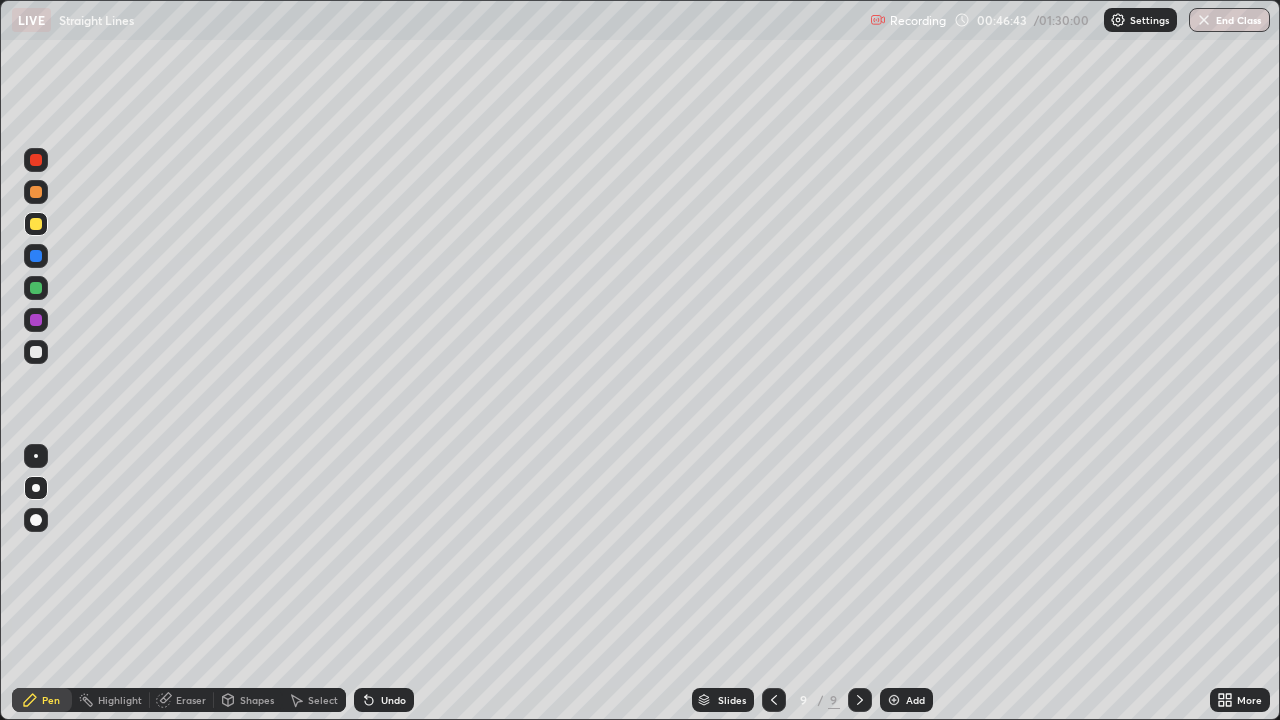 click at bounding box center [36, 288] 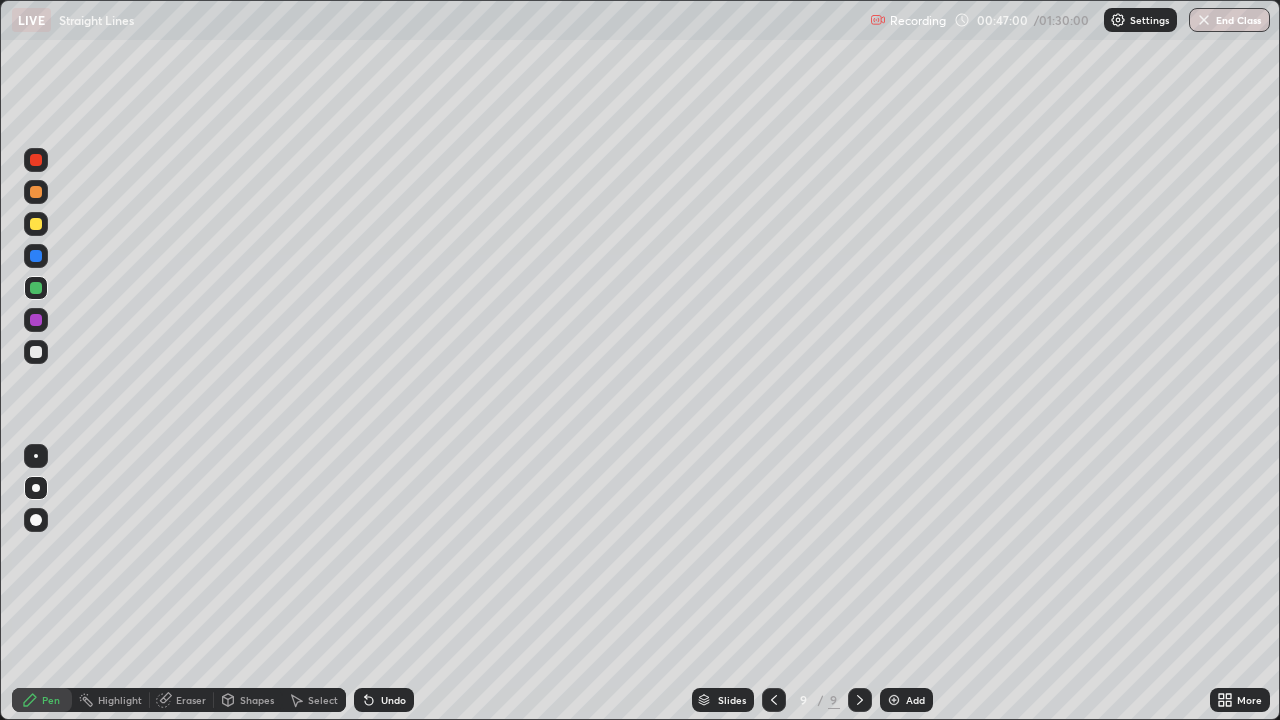 click on "Undo" at bounding box center (384, 700) 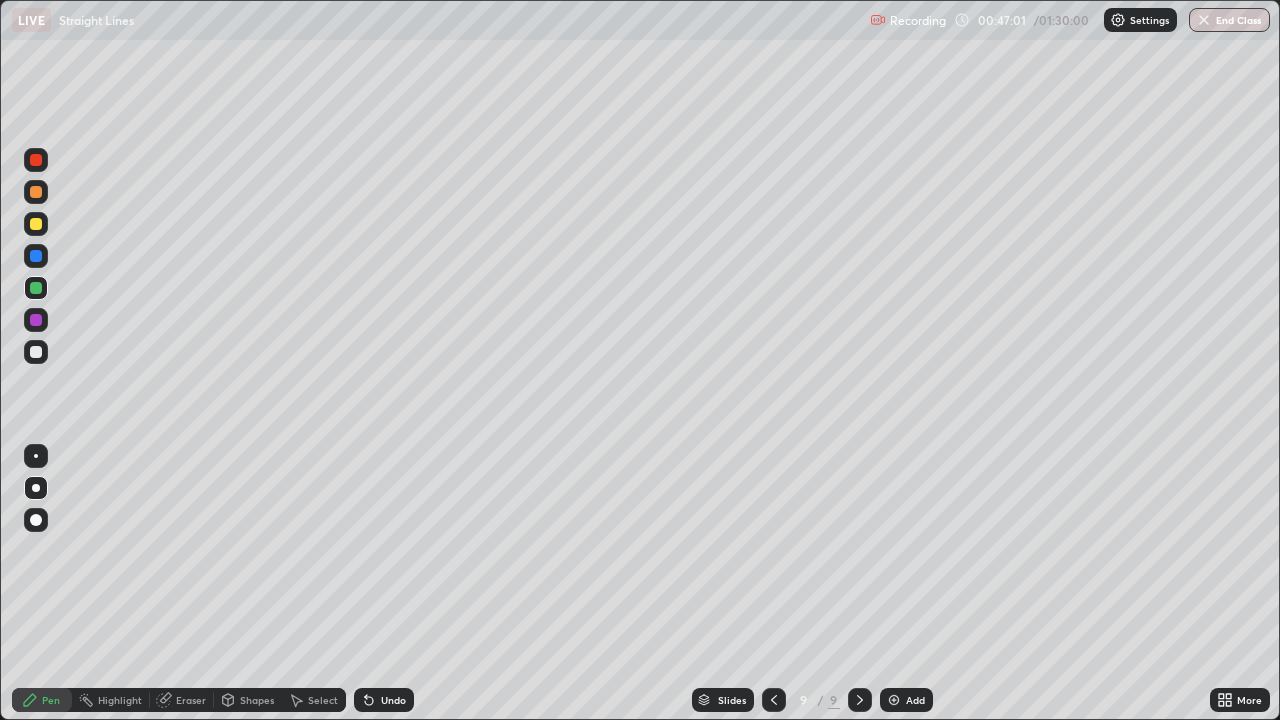 click on "Undo" at bounding box center (384, 700) 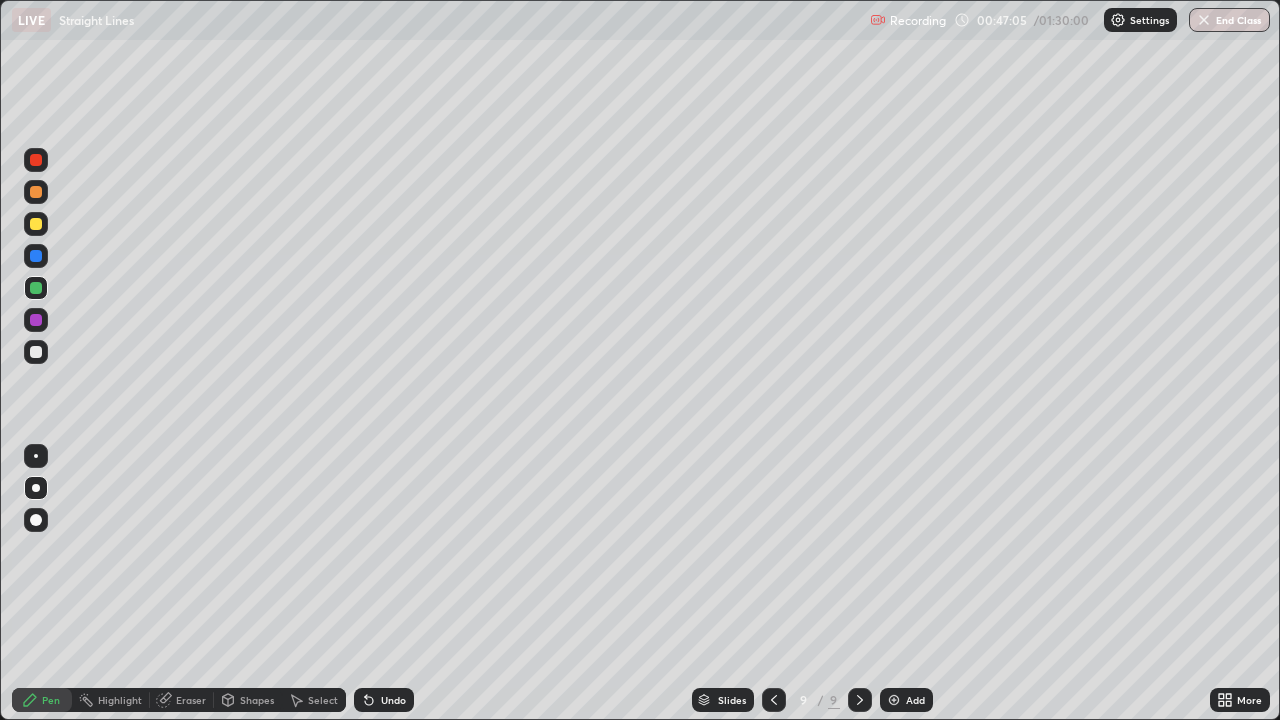 click at bounding box center (36, 320) 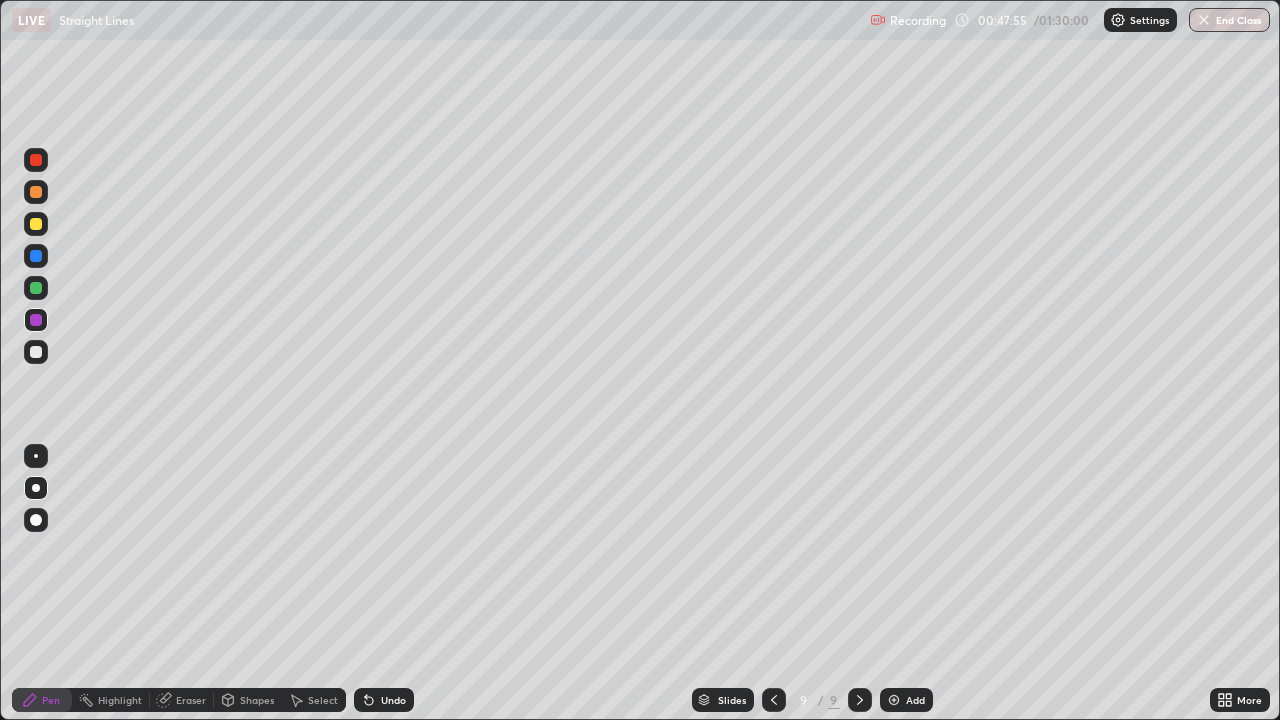 click at bounding box center [36, 352] 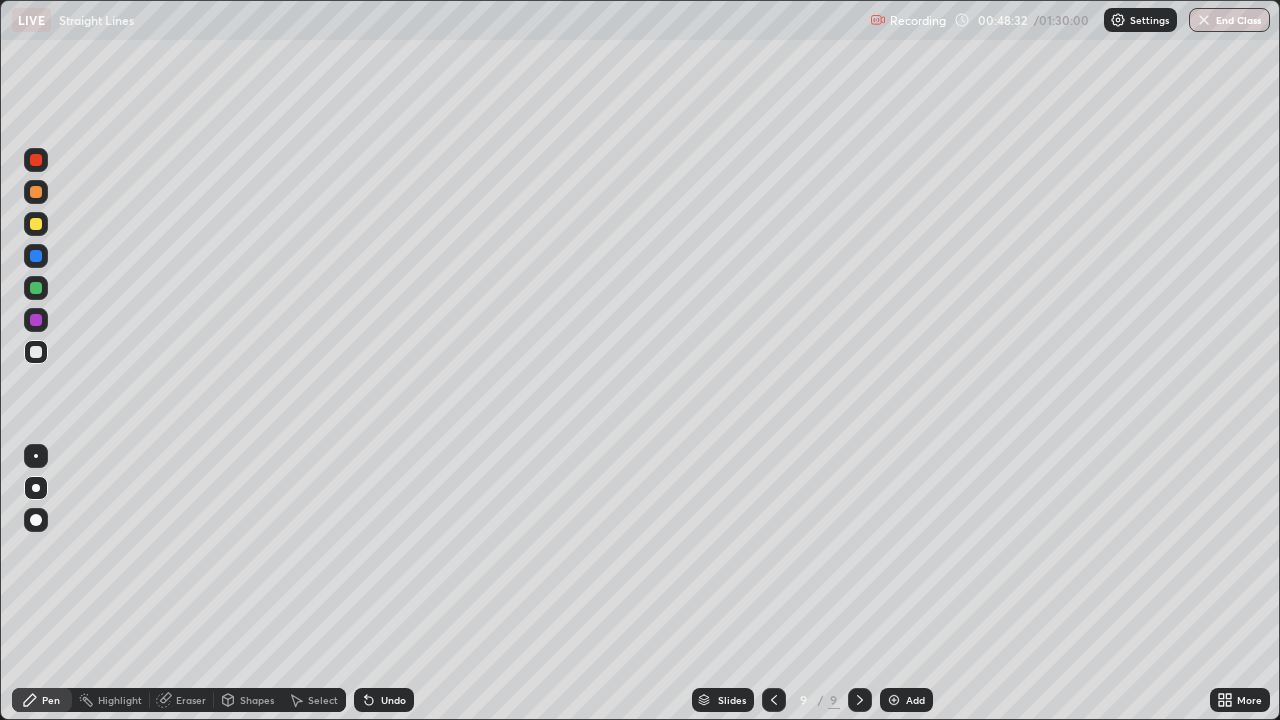 click on "Undo" at bounding box center (384, 700) 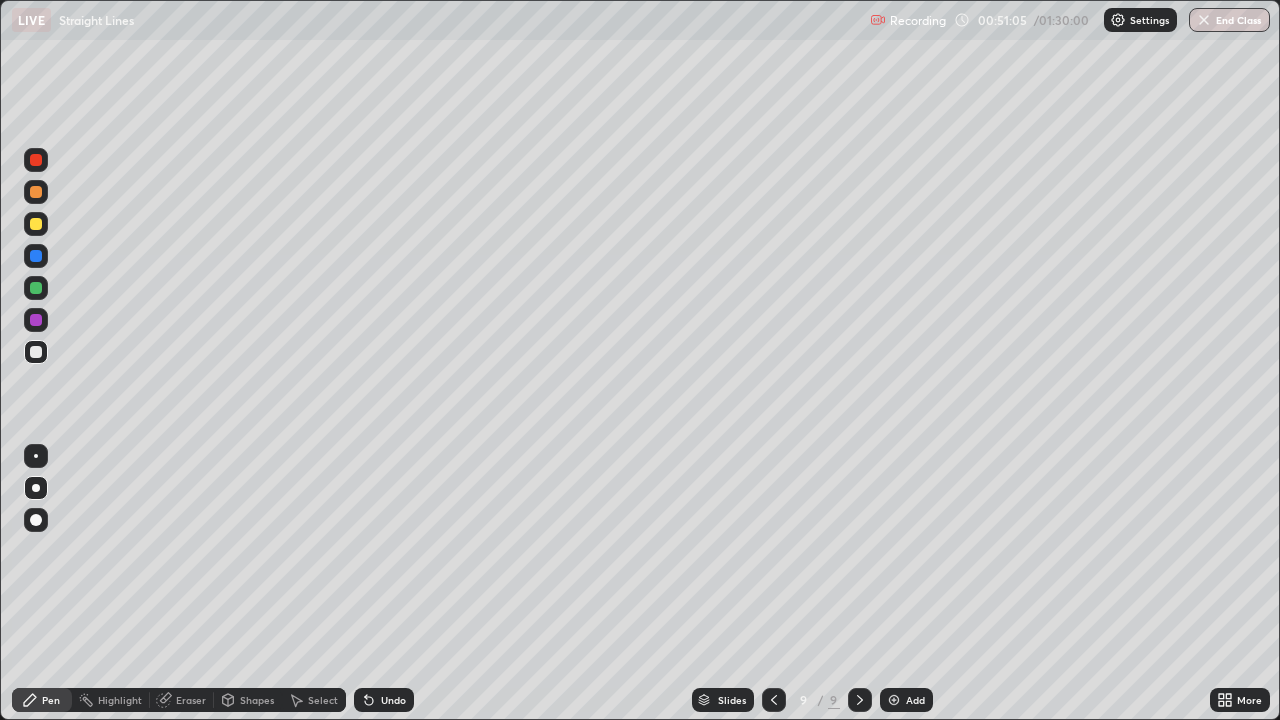 click 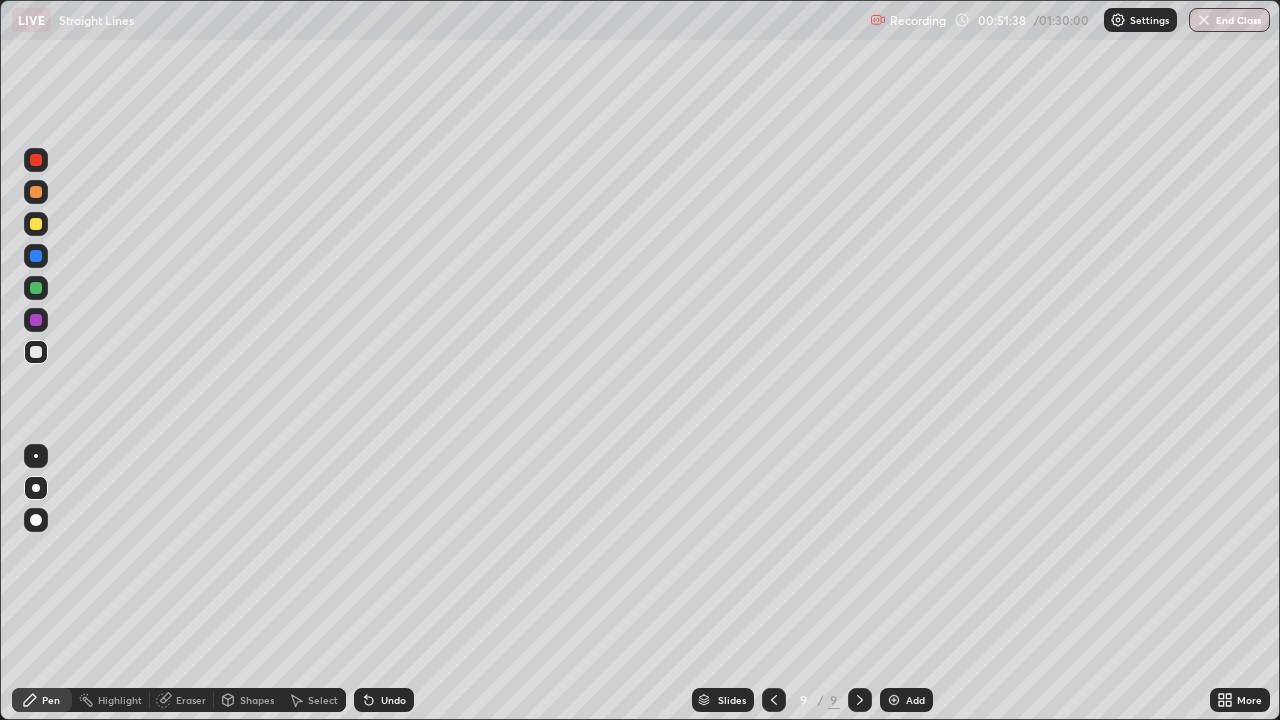 click at bounding box center [894, 700] 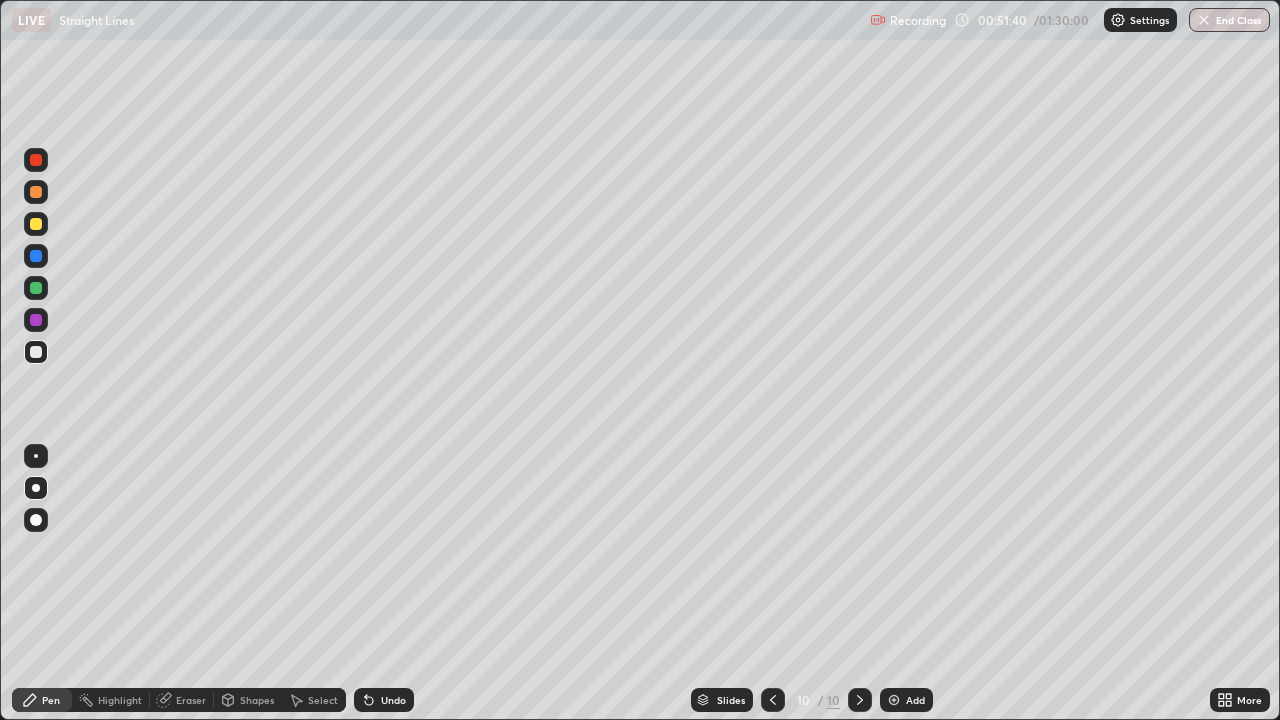 click at bounding box center (36, 224) 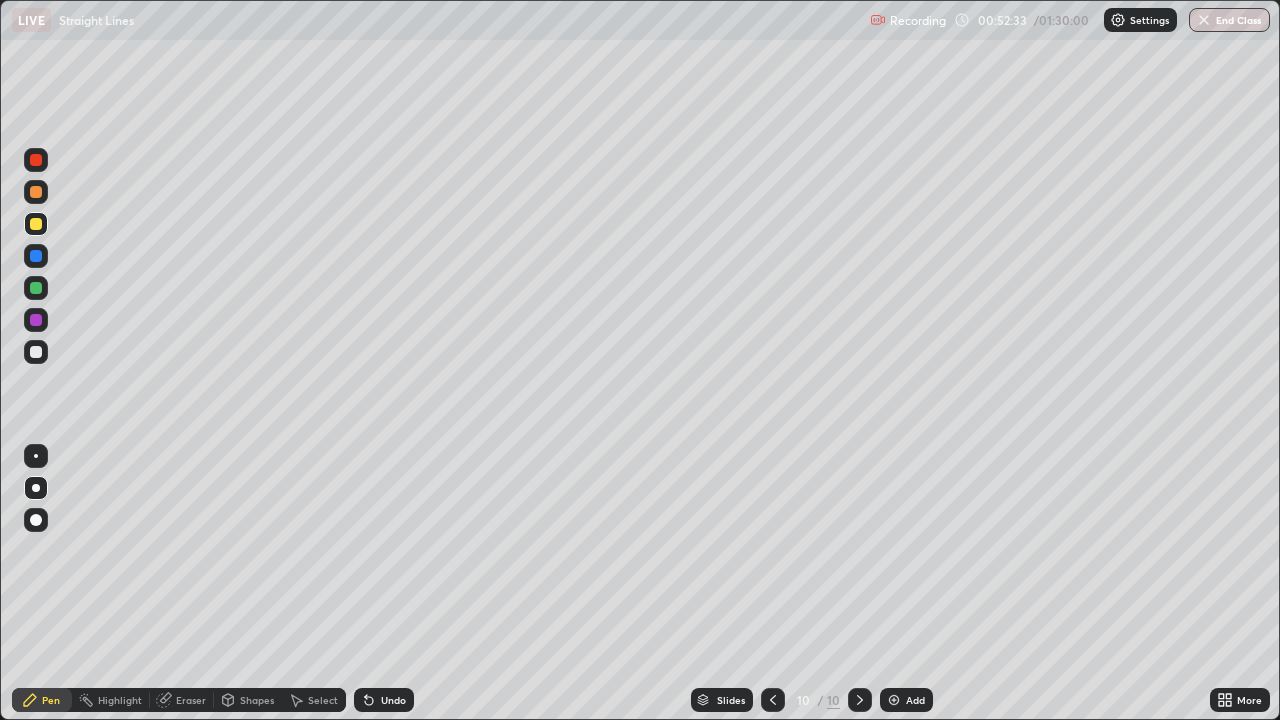 click at bounding box center [36, 320] 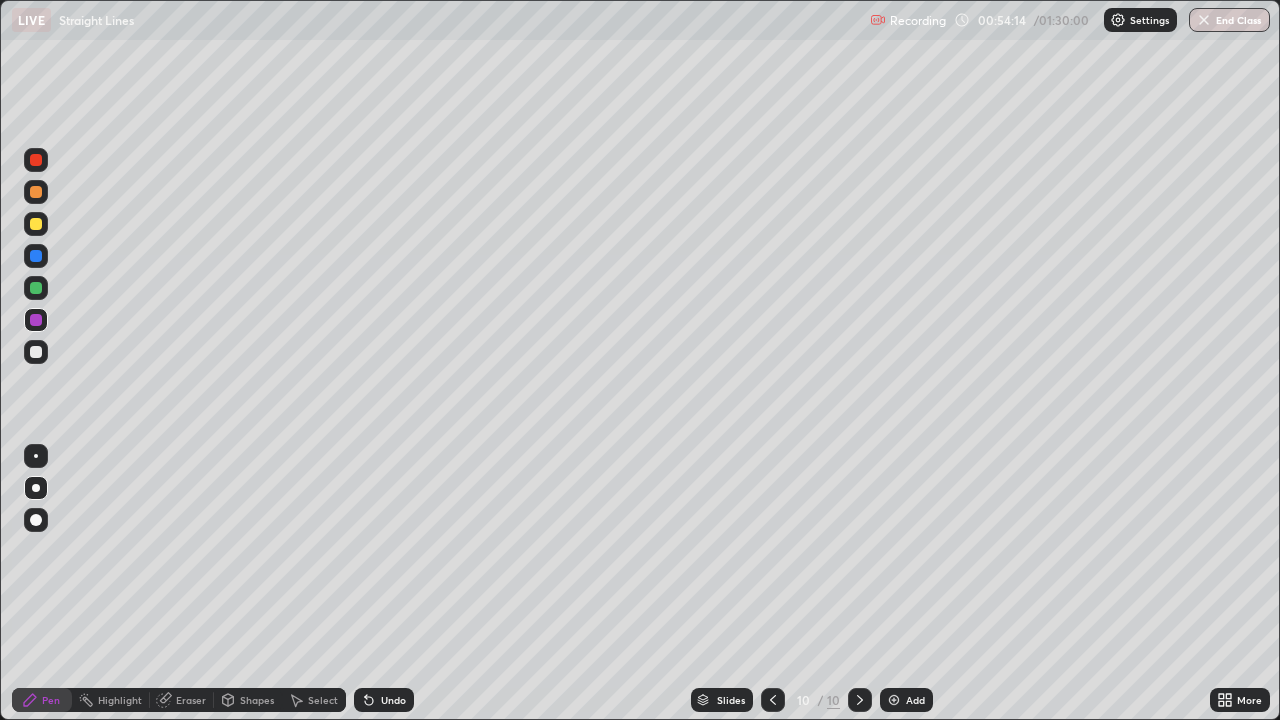 click at bounding box center [36, 352] 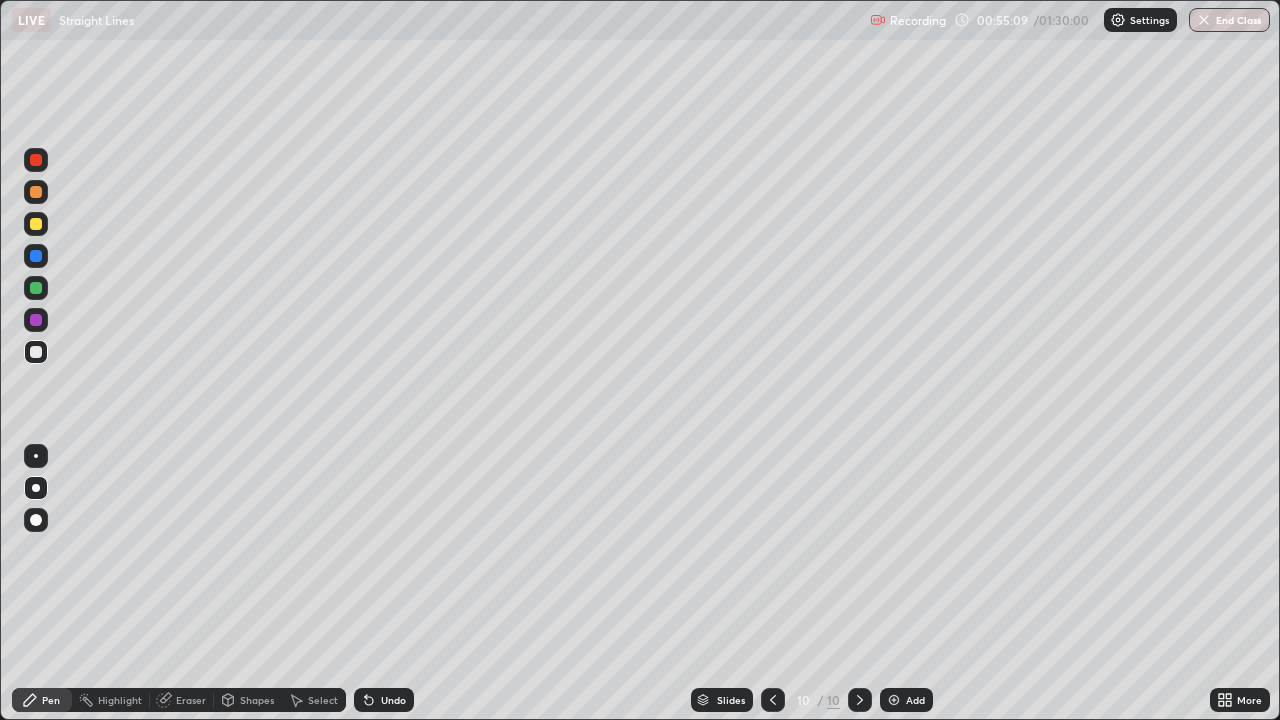 click at bounding box center [894, 700] 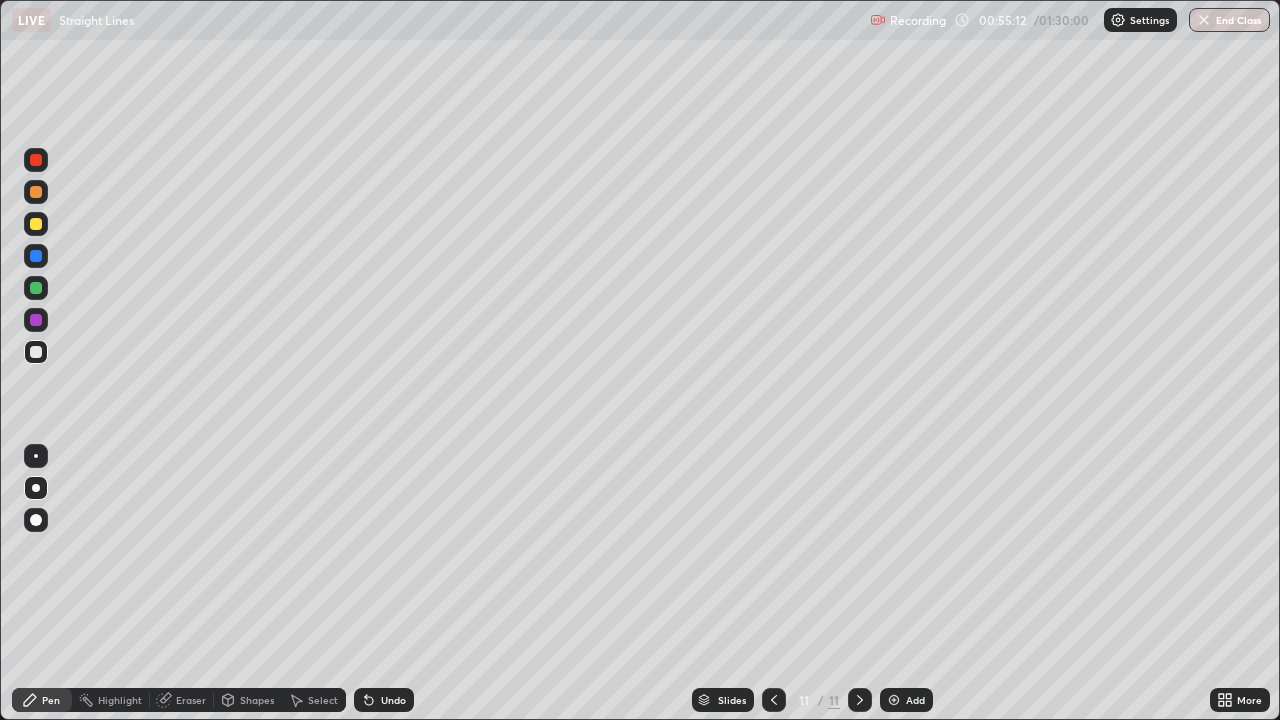 click at bounding box center [36, 224] 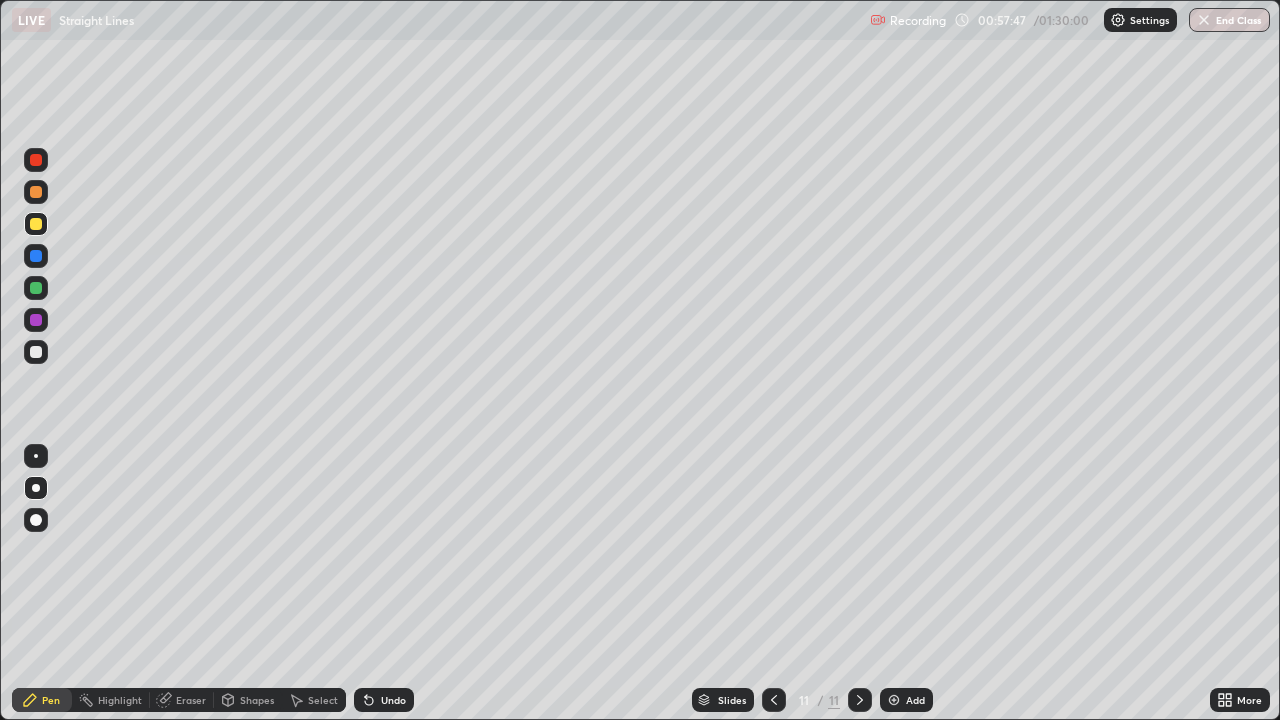 click at bounding box center [36, 256] 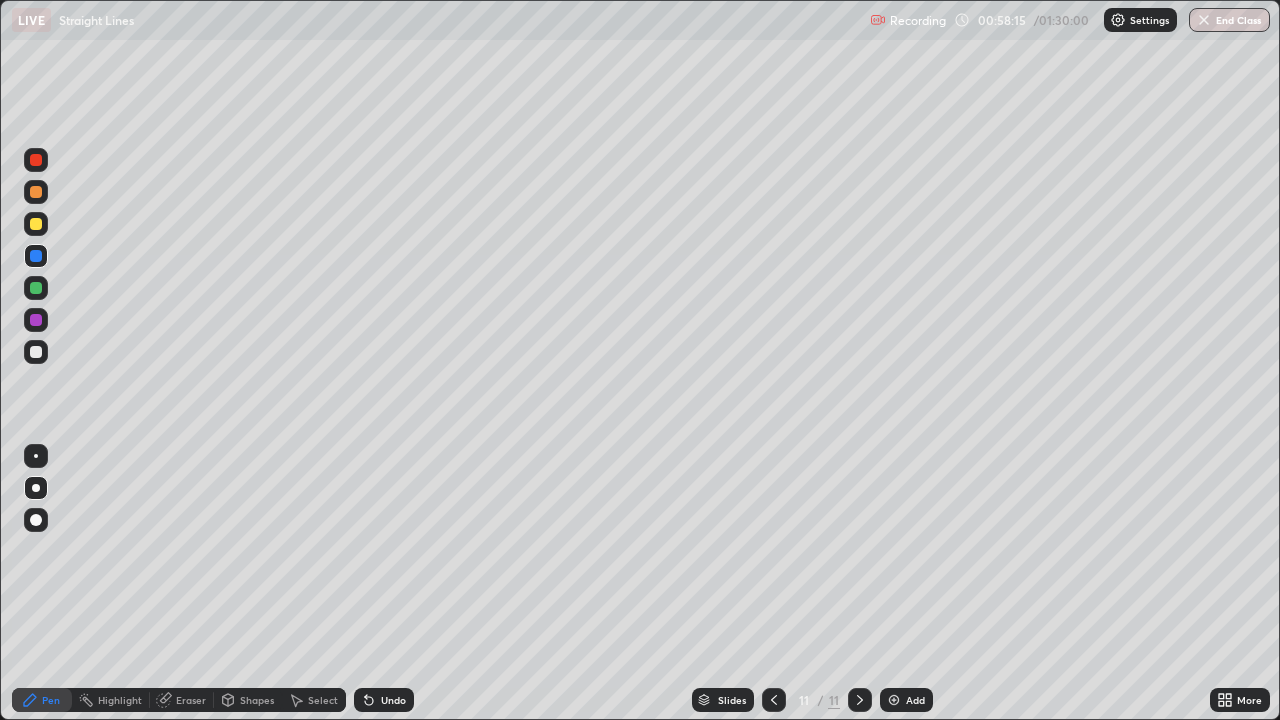 click at bounding box center (36, 320) 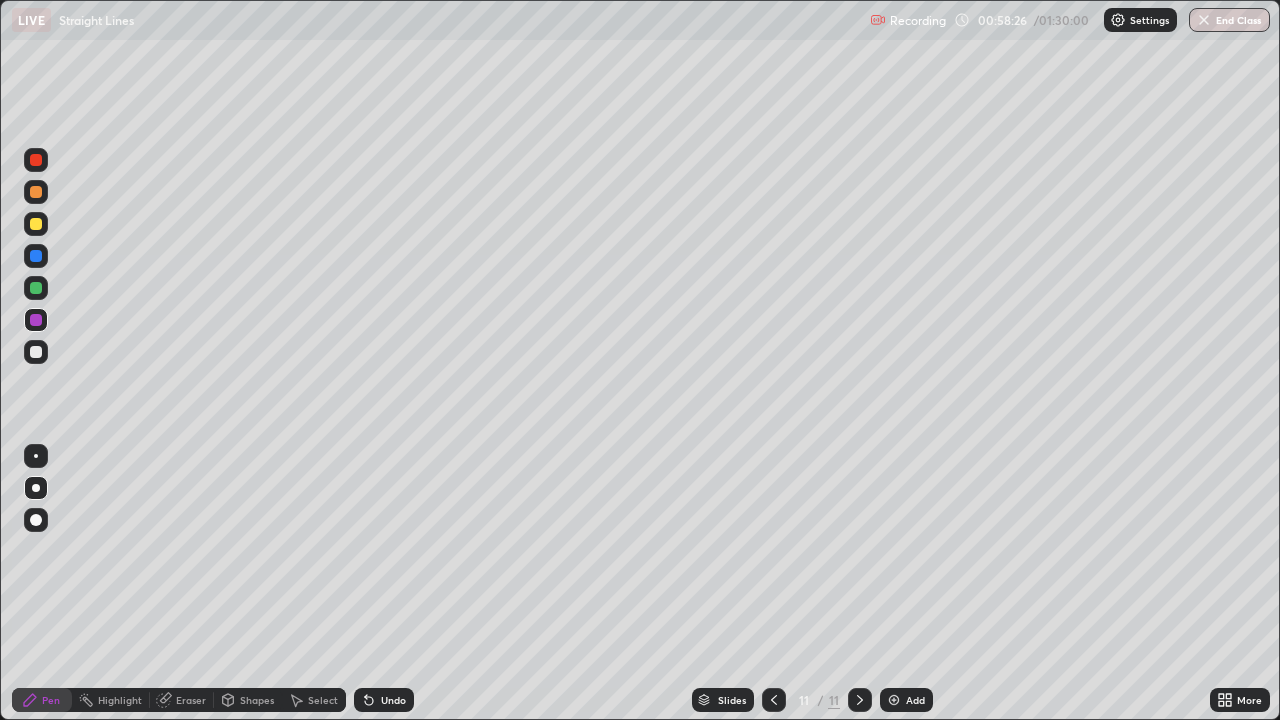 click at bounding box center [36, 288] 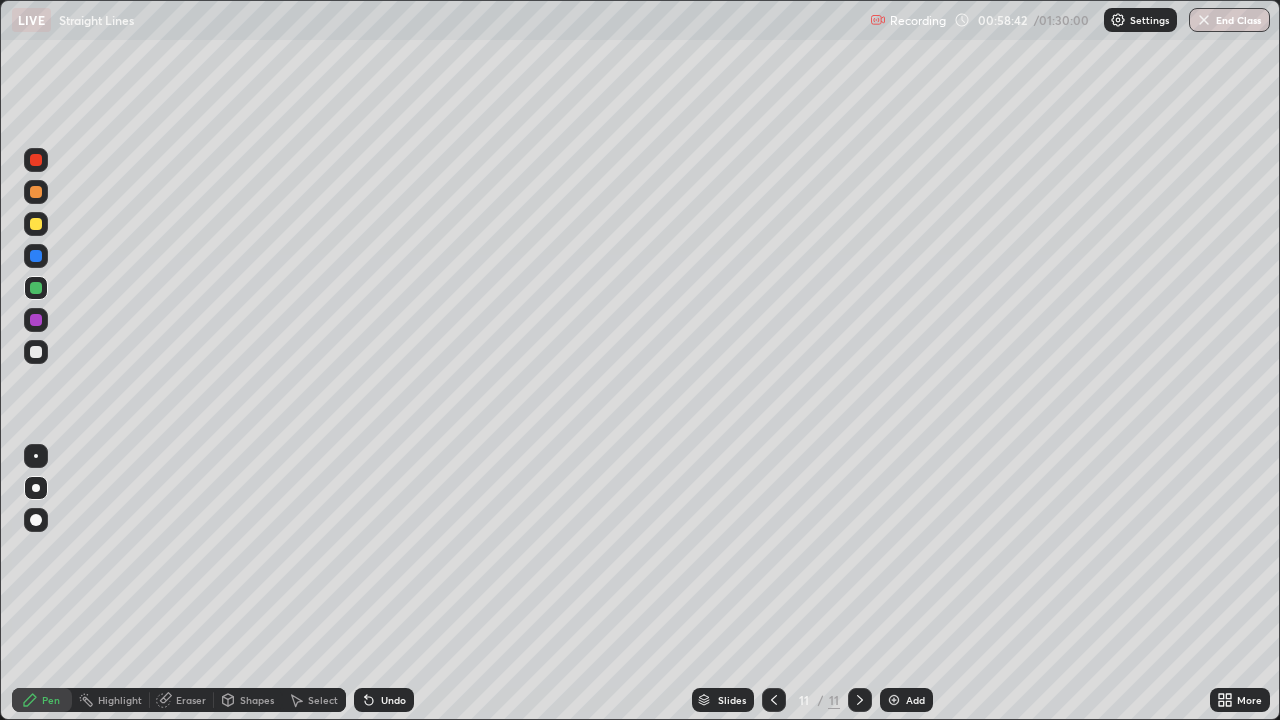 click at bounding box center (36, 256) 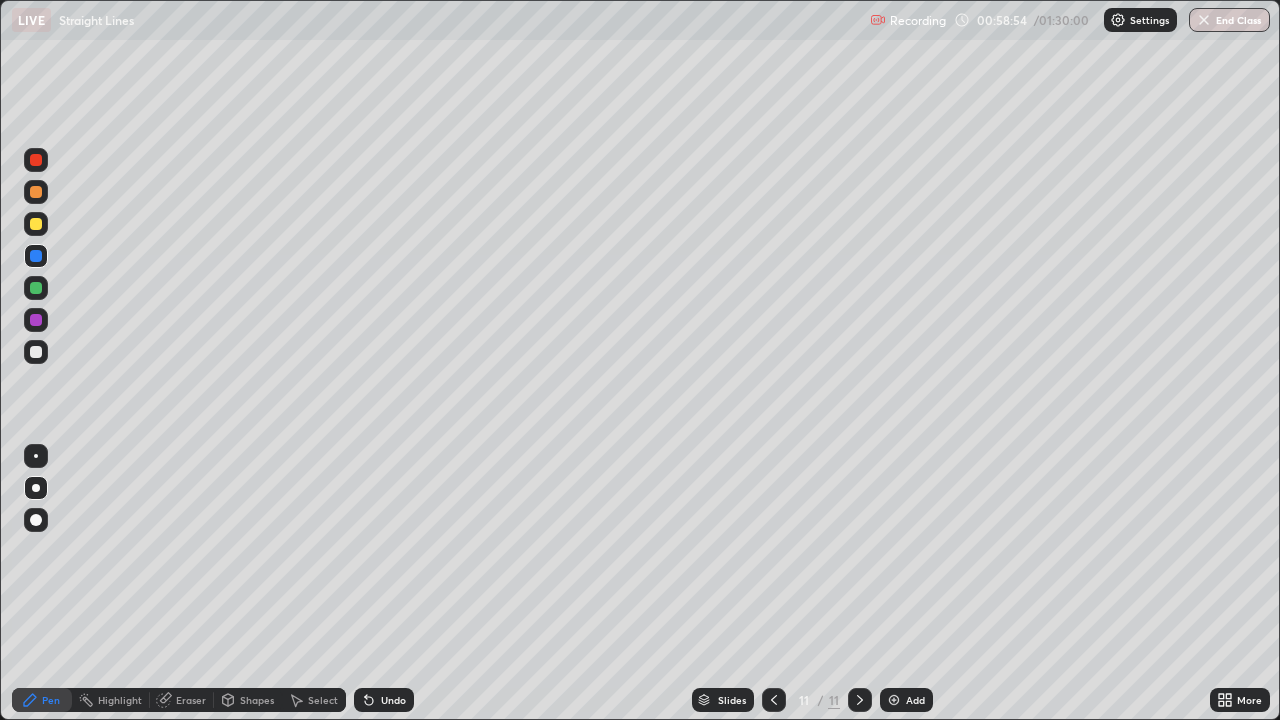 click on "Undo" at bounding box center [393, 700] 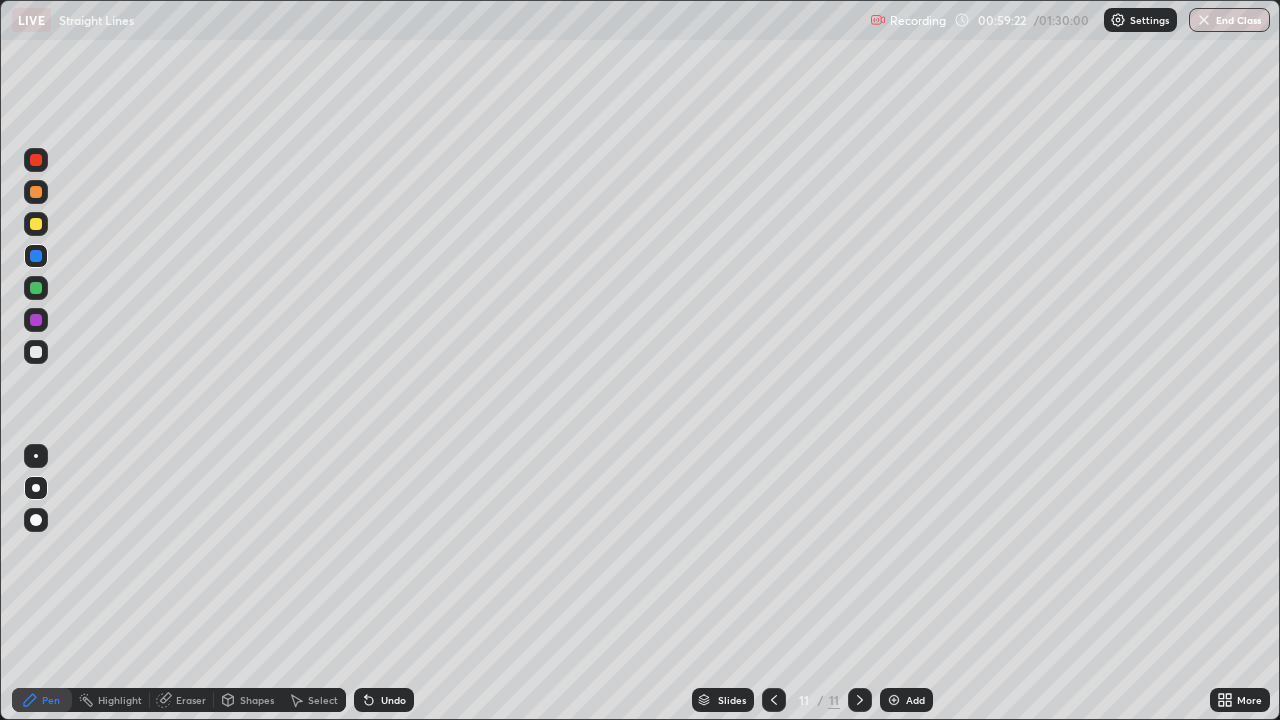 click at bounding box center [36, 352] 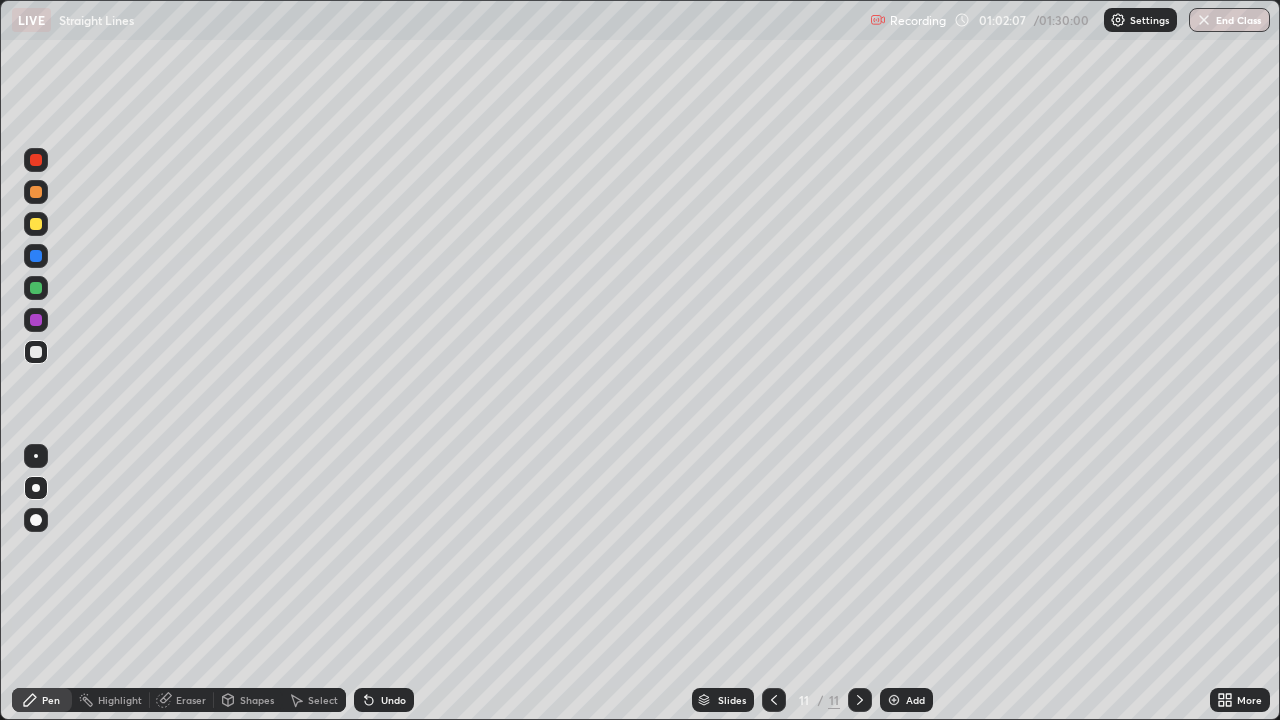 click at bounding box center [774, 700] 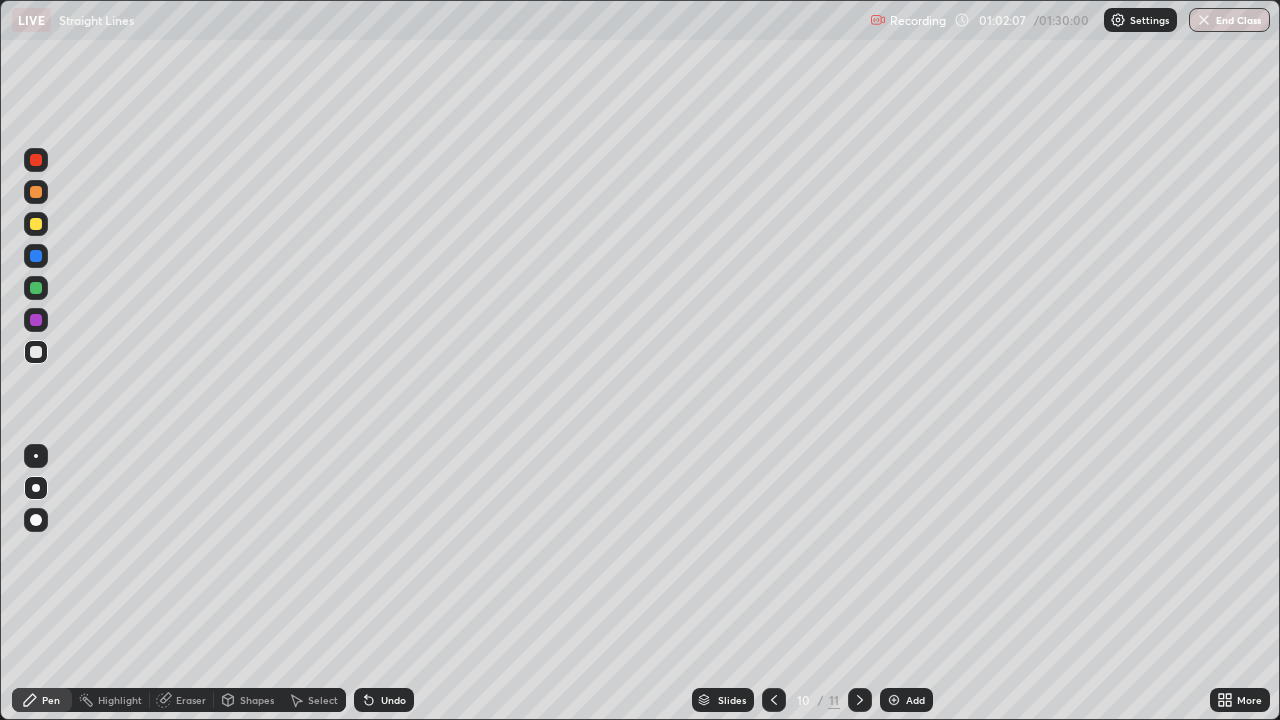 click 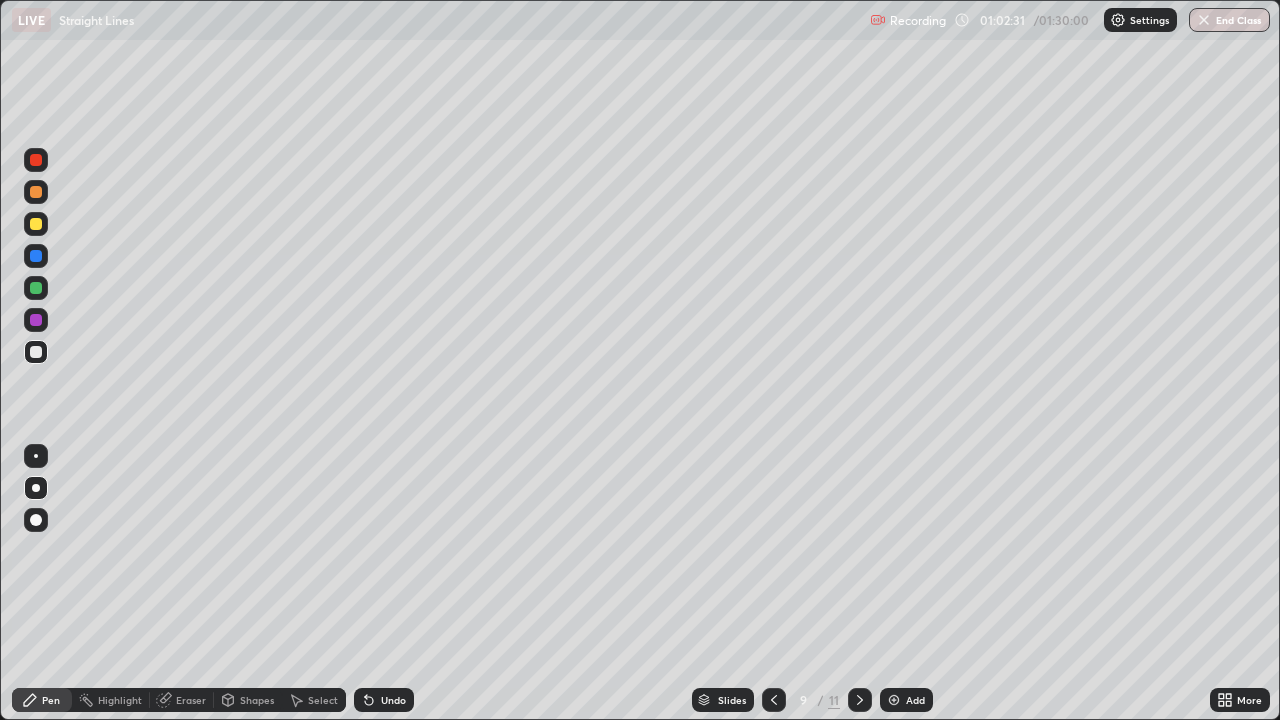 click at bounding box center [860, 700] 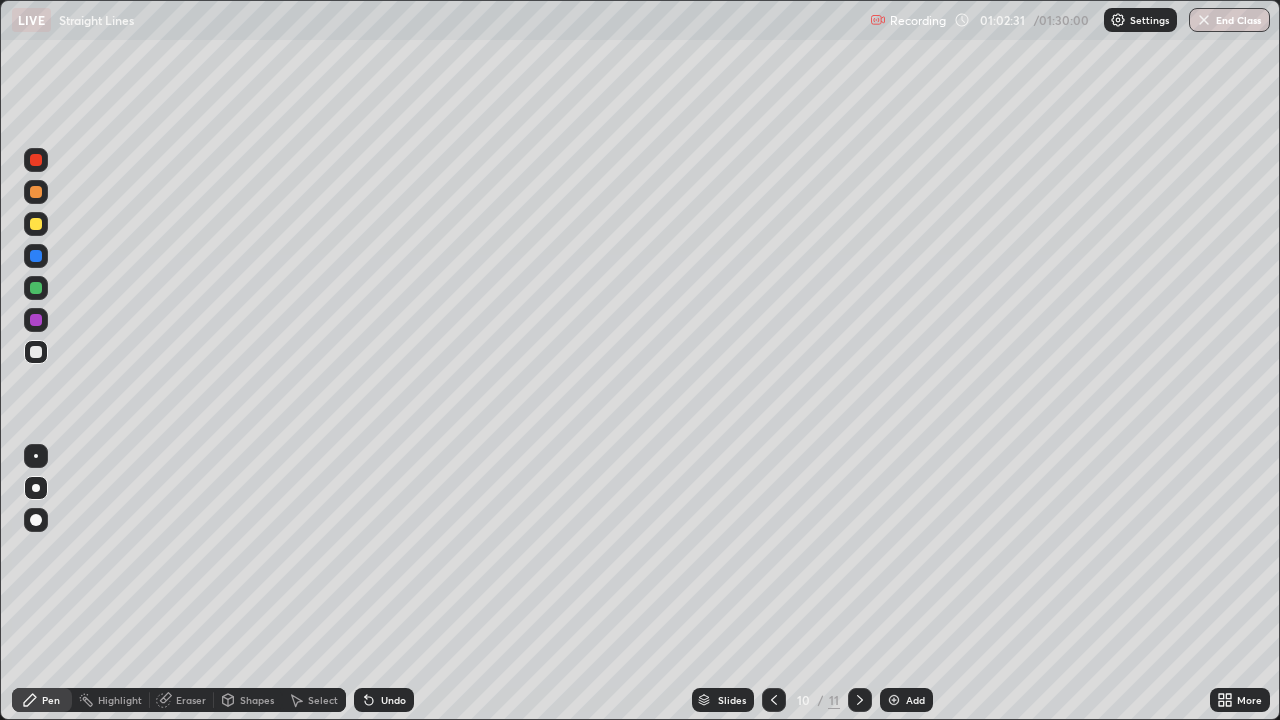 click 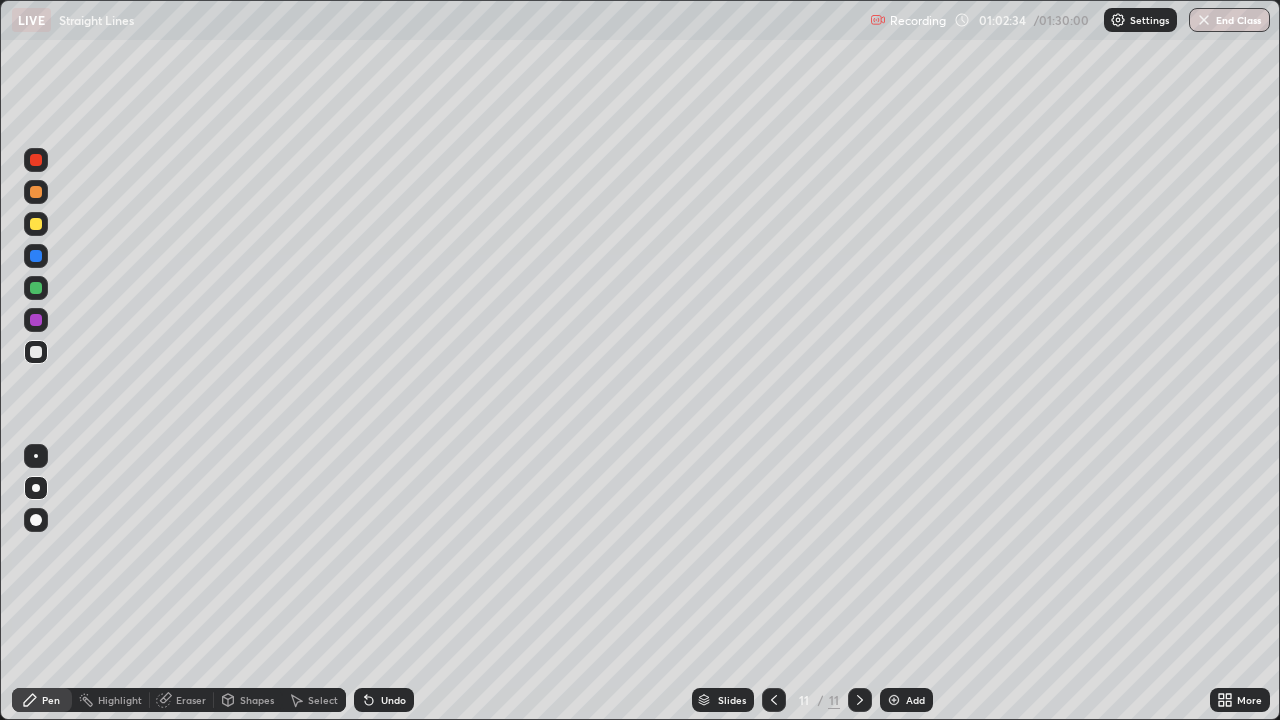 click at bounding box center (36, 320) 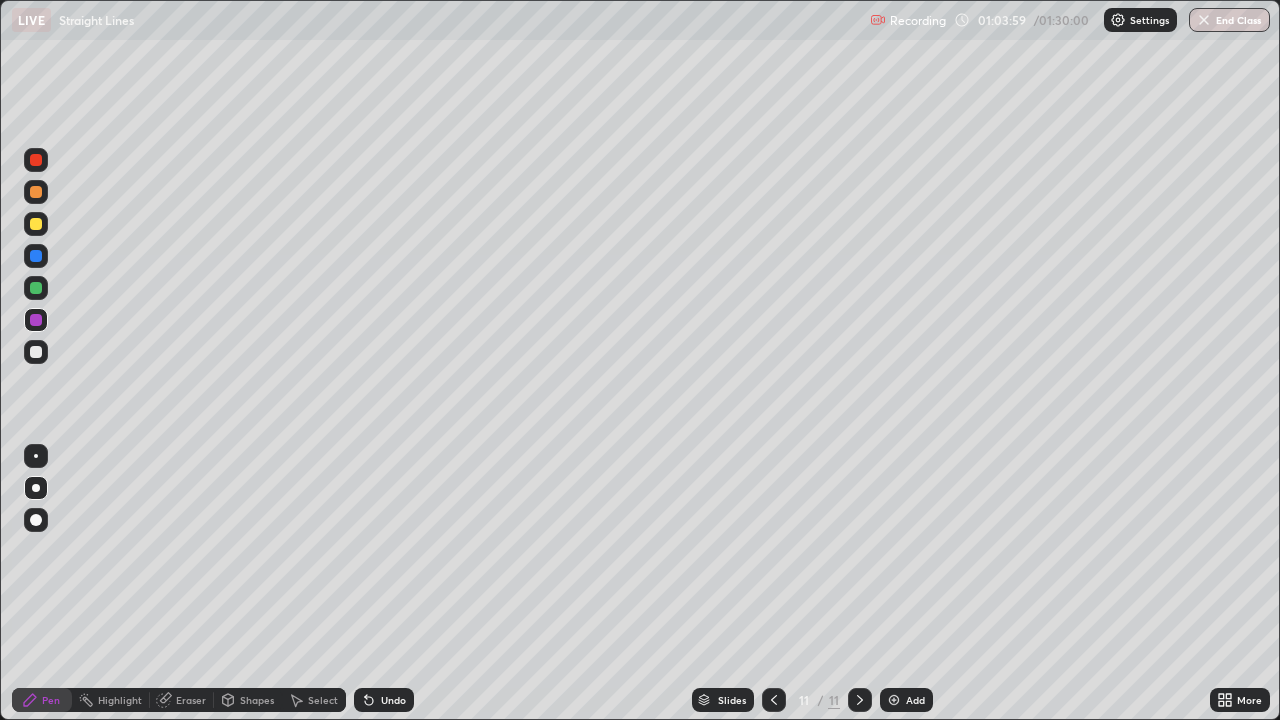 click on "Undo" at bounding box center (393, 700) 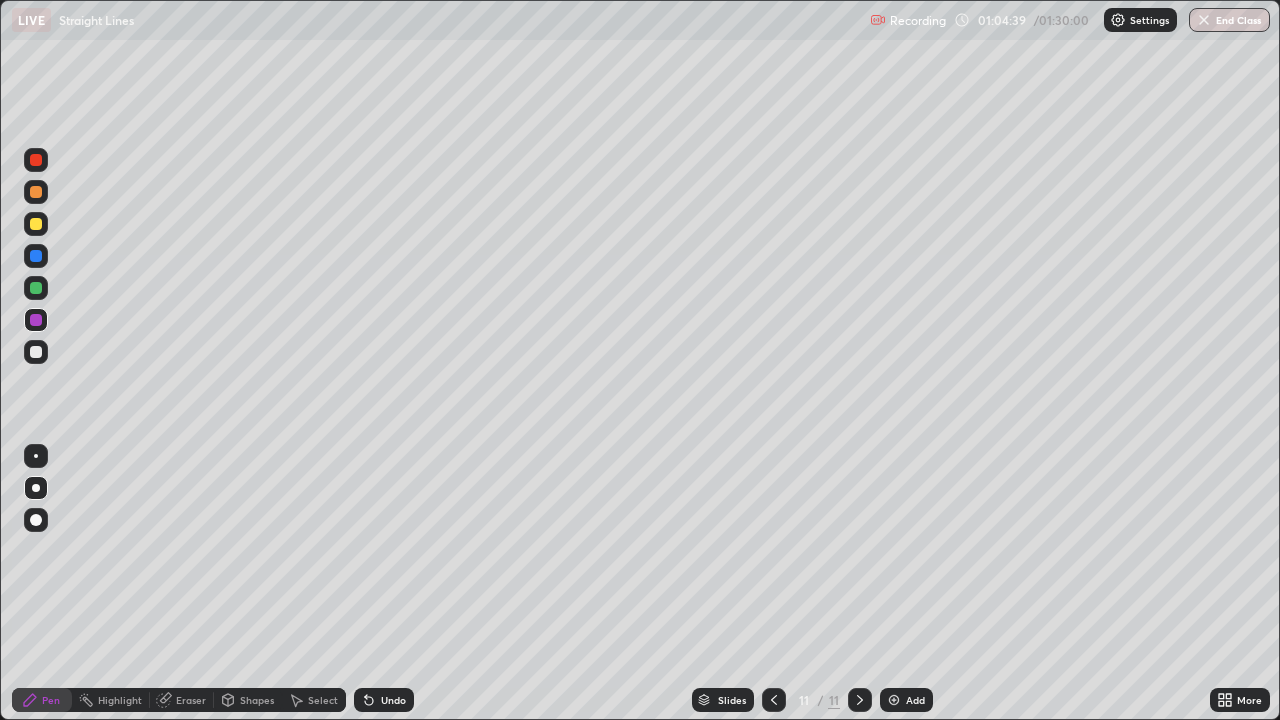 click at bounding box center [894, 700] 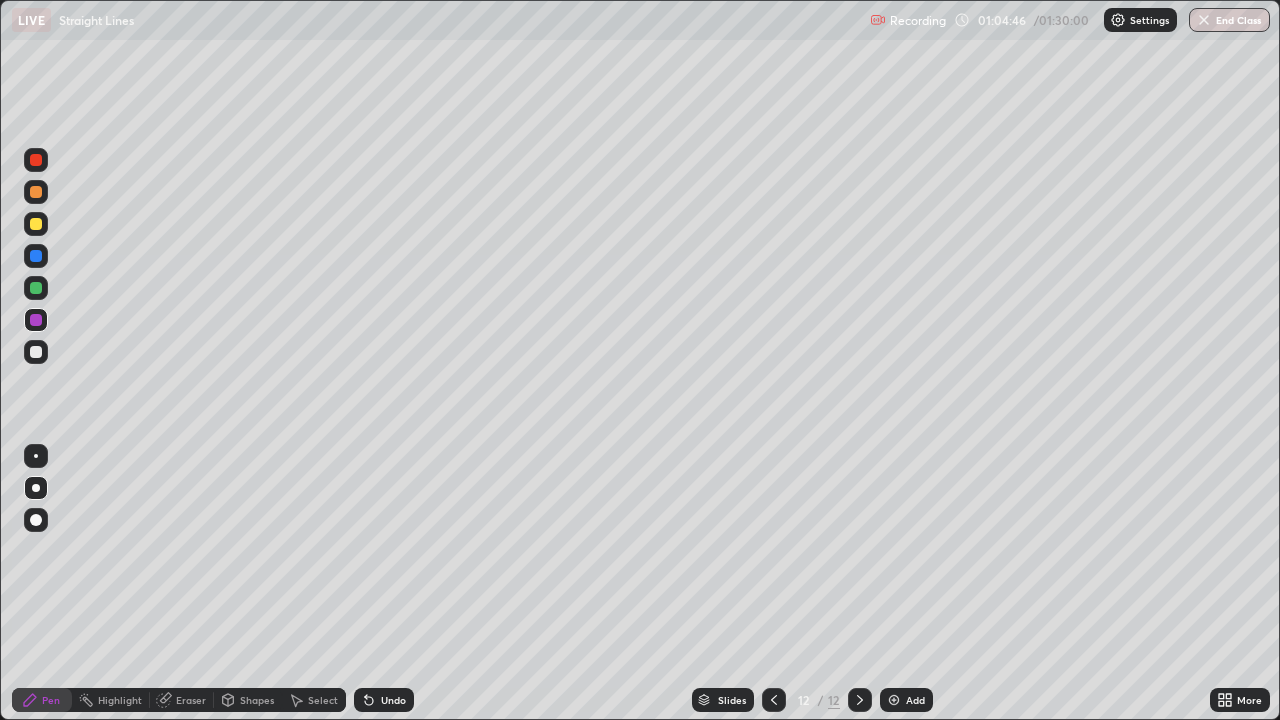 click 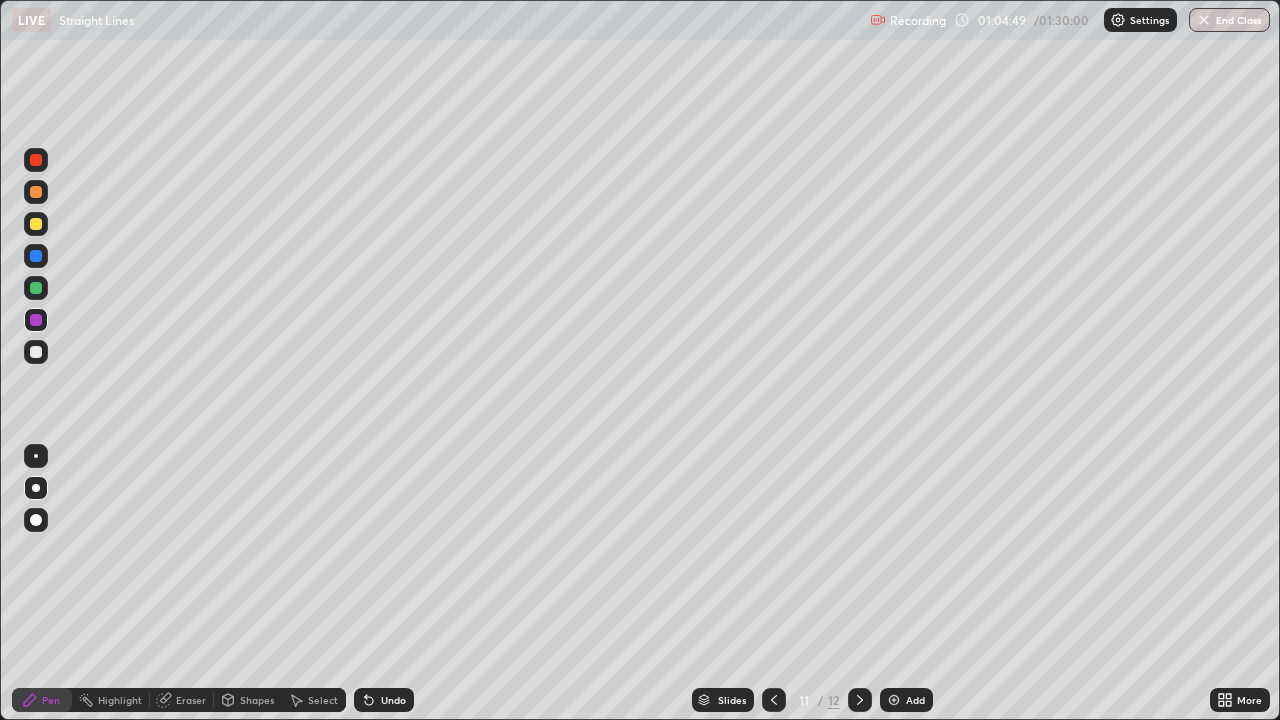 click at bounding box center [860, 700] 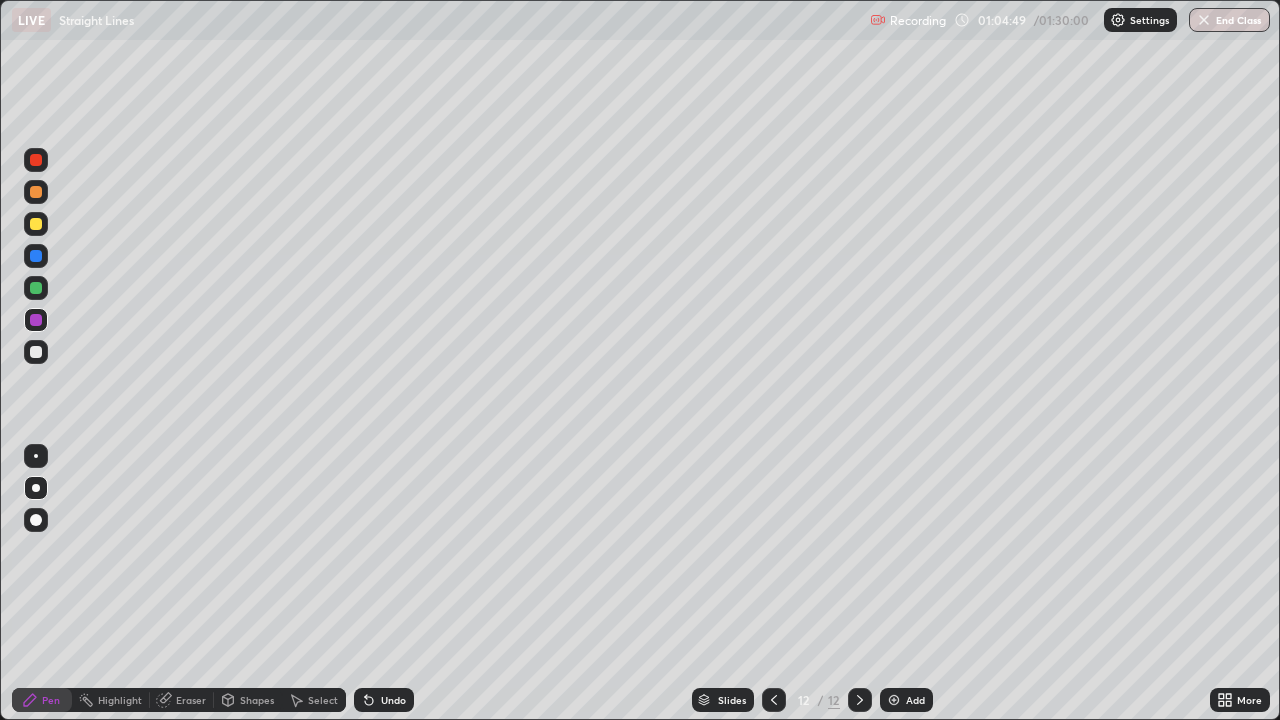 click on "Undo" at bounding box center (384, 700) 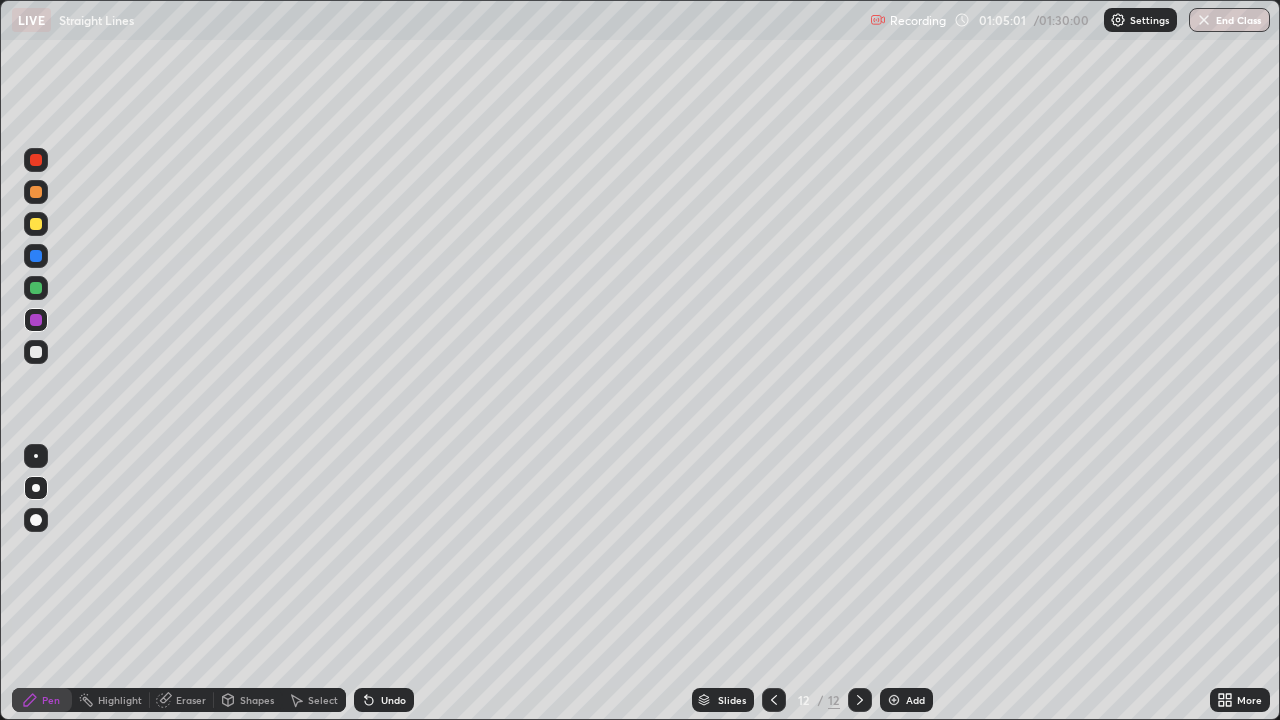 click on "Undo" at bounding box center (393, 700) 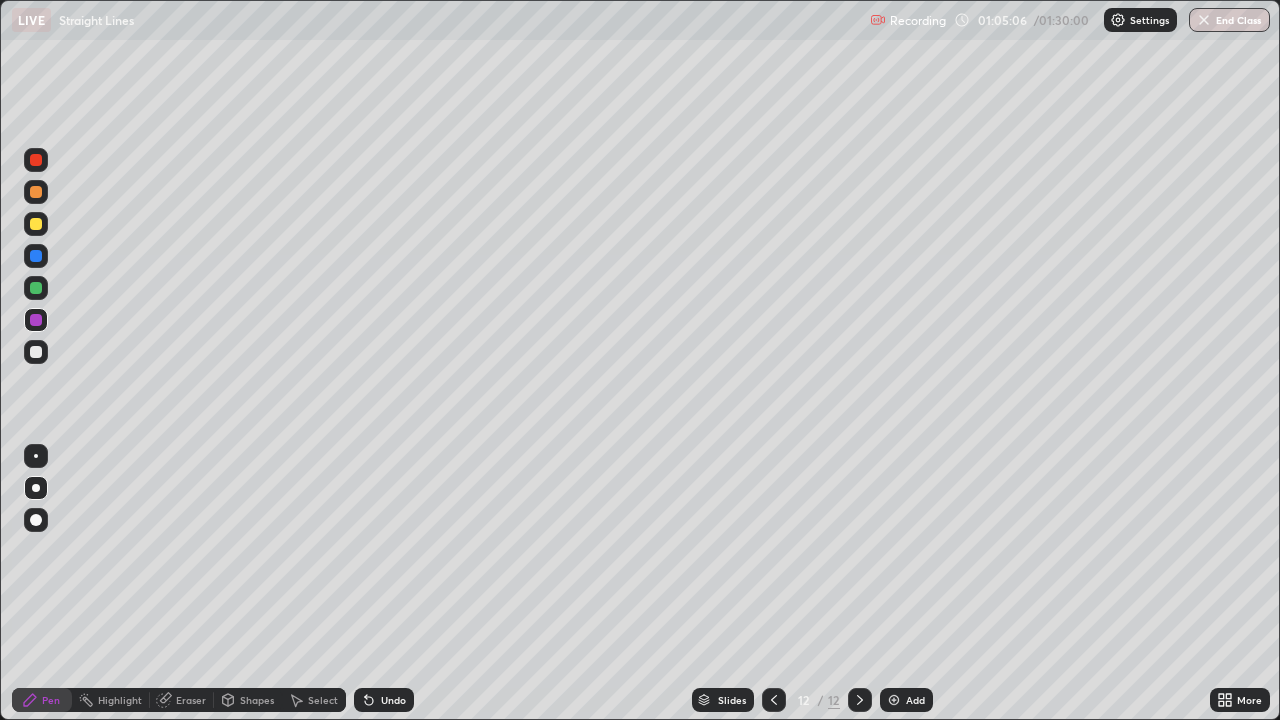 click on "Undo" at bounding box center [393, 700] 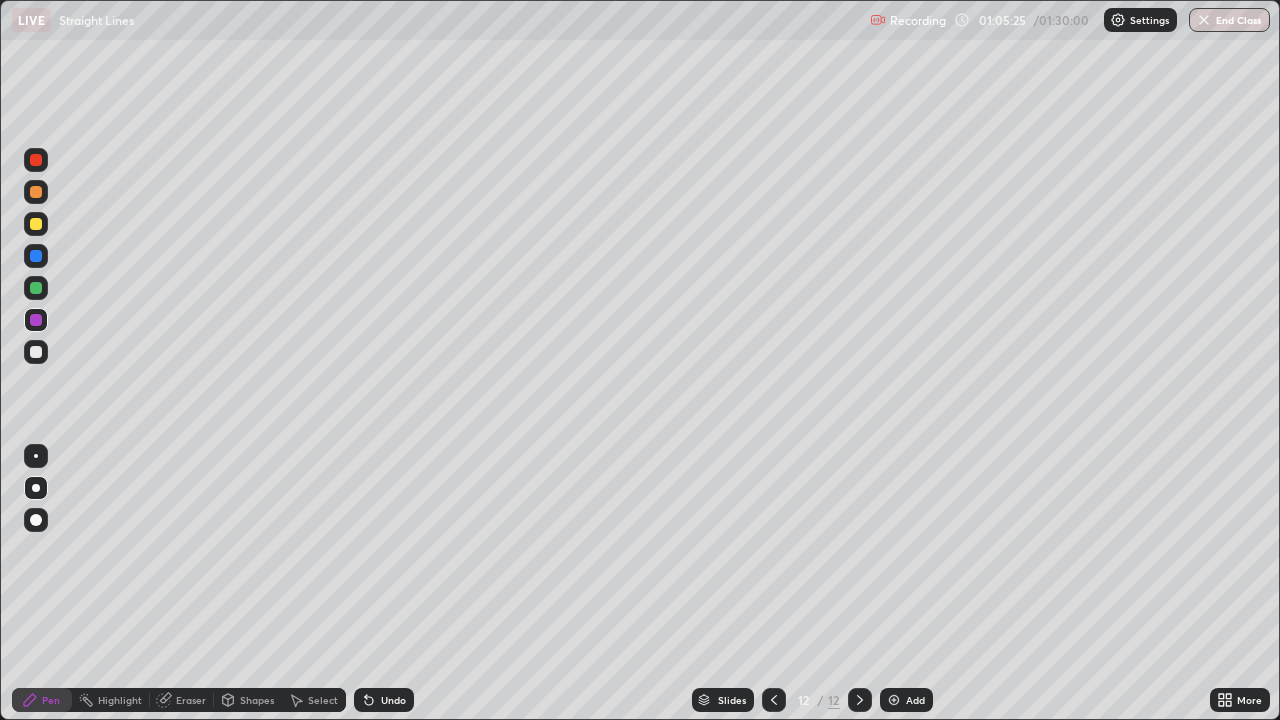 click 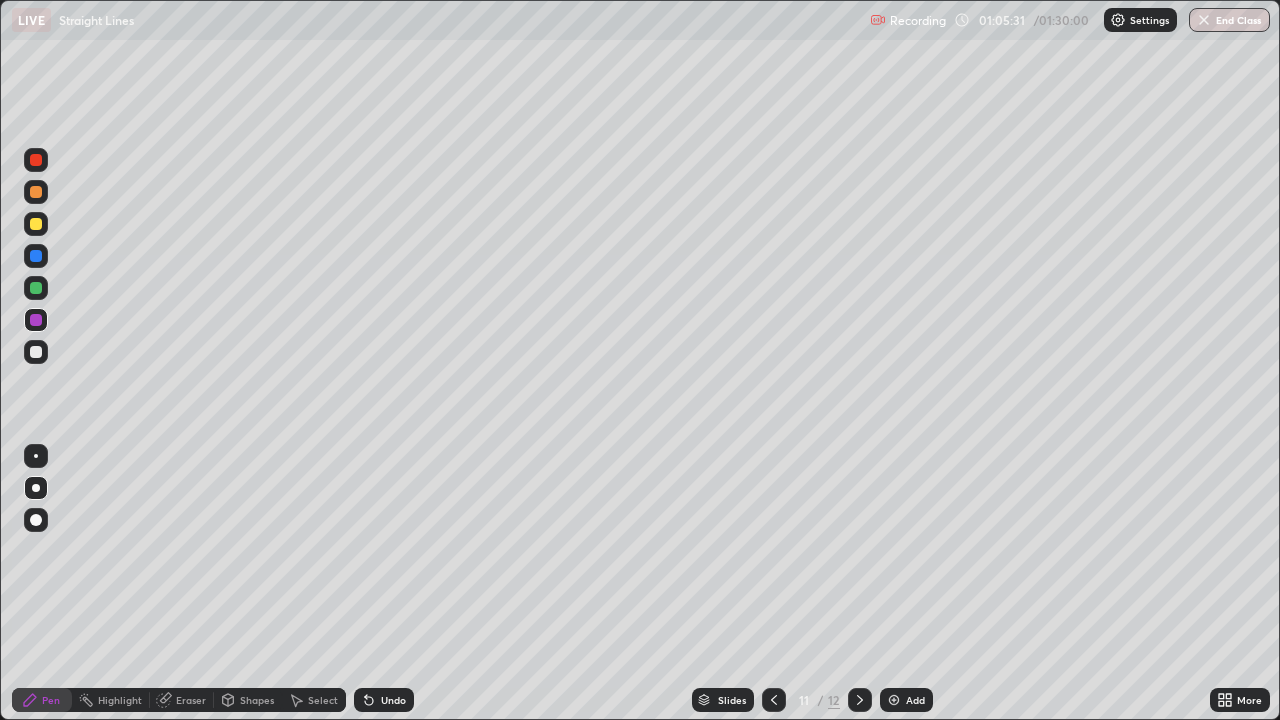 click at bounding box center [36, 160] 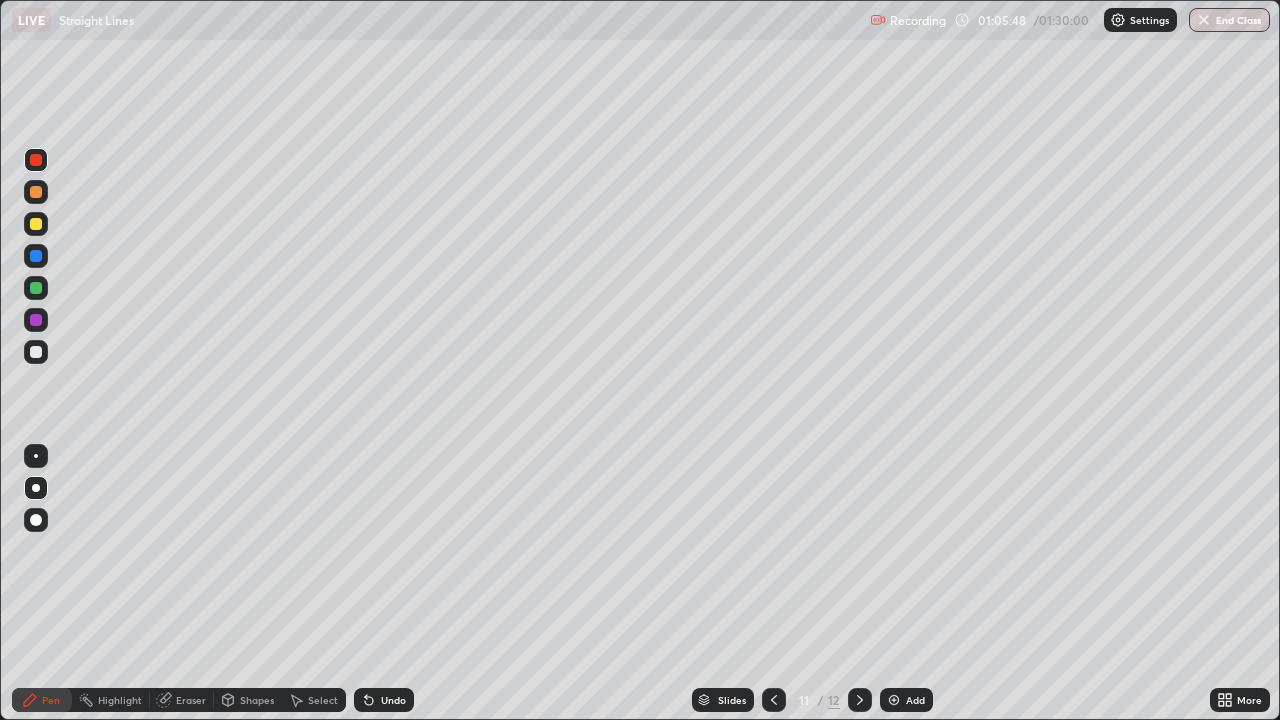 click at bounding box center (860, 700) 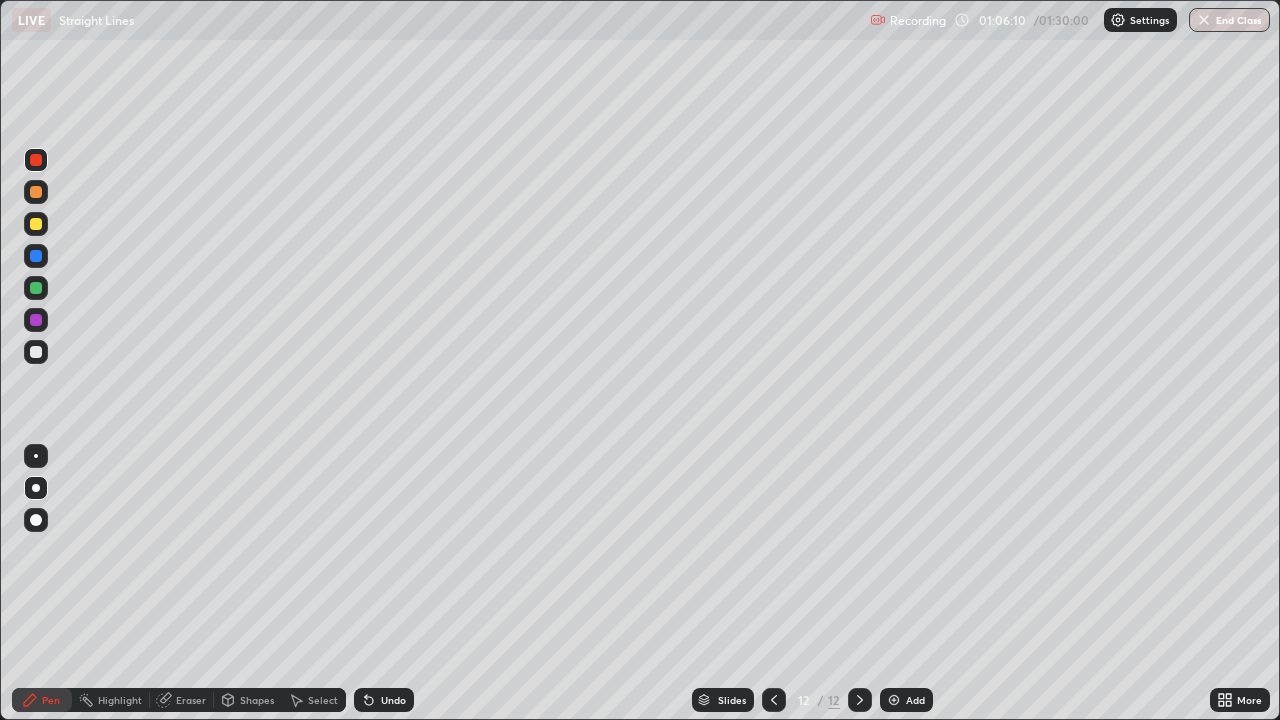click 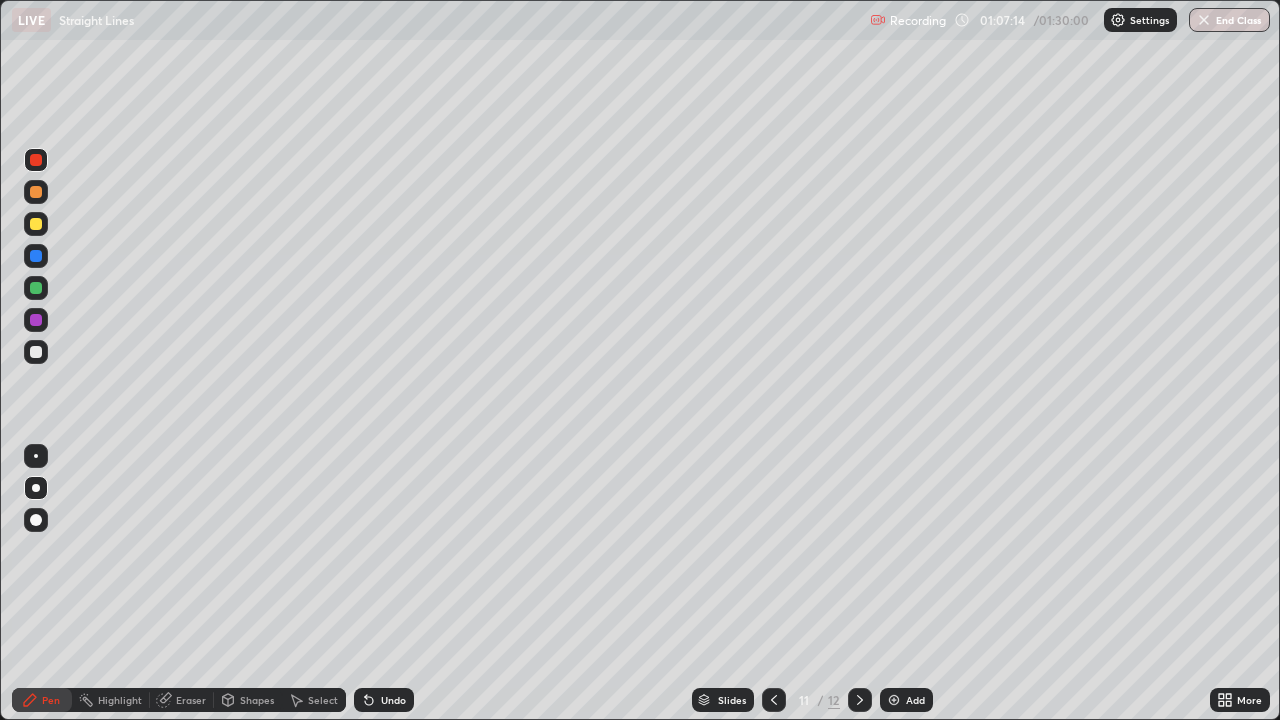 click 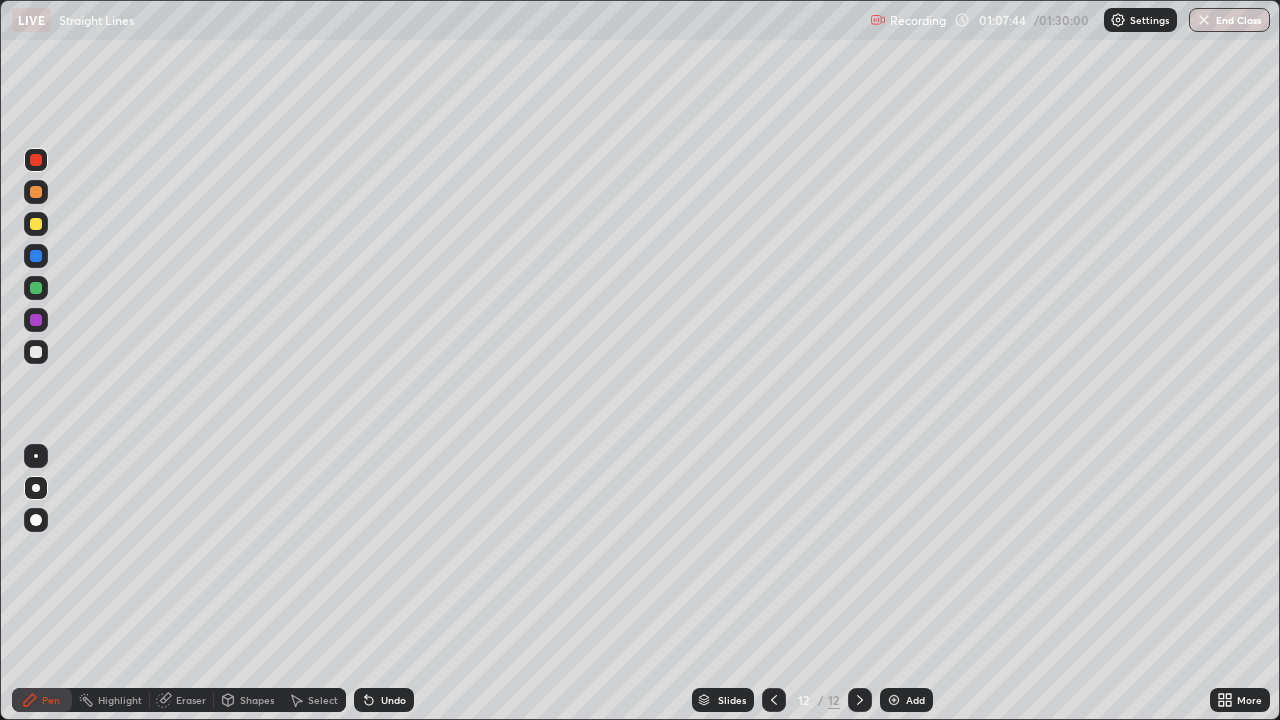 click 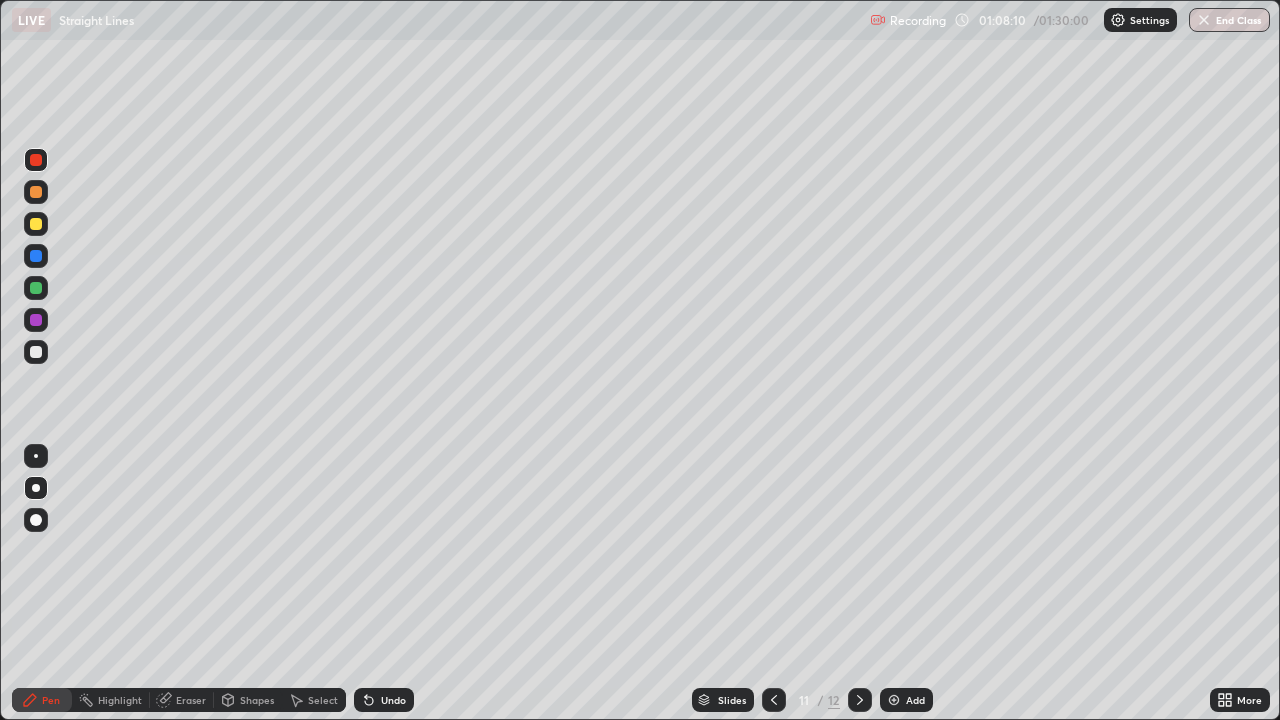 click at bounding box center [860, 700] 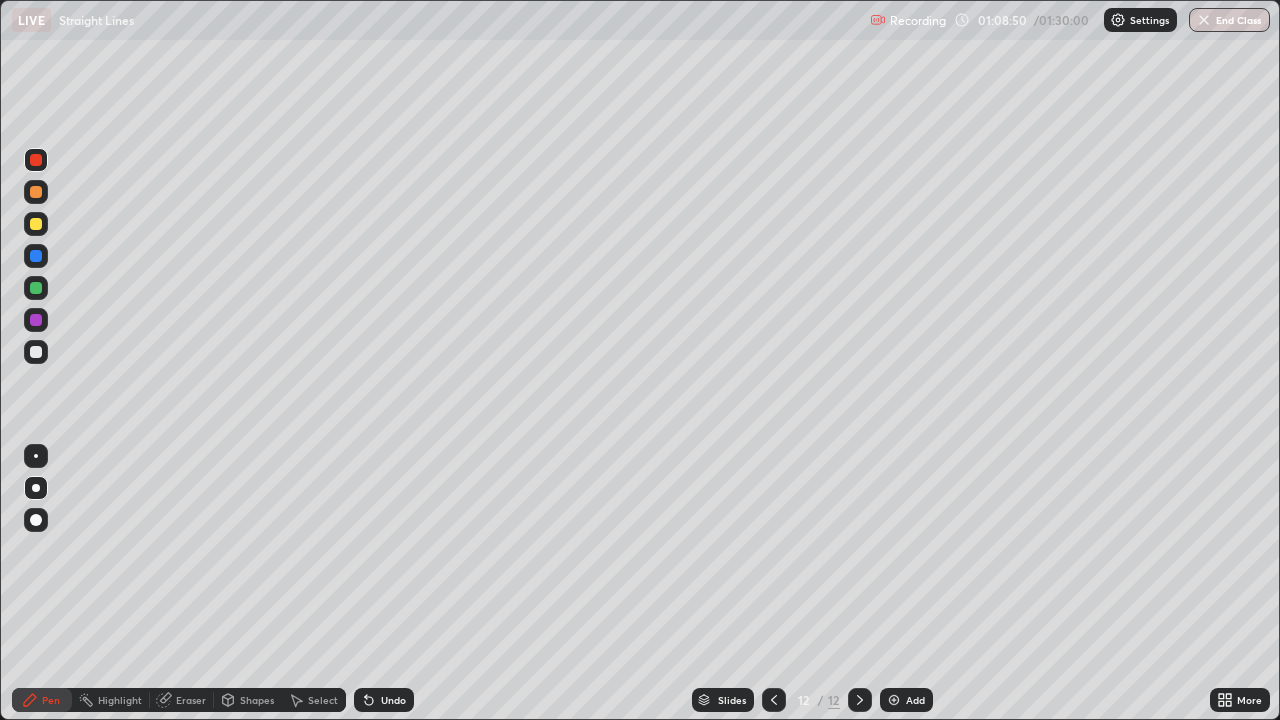 click at bounding box center [36, 224] 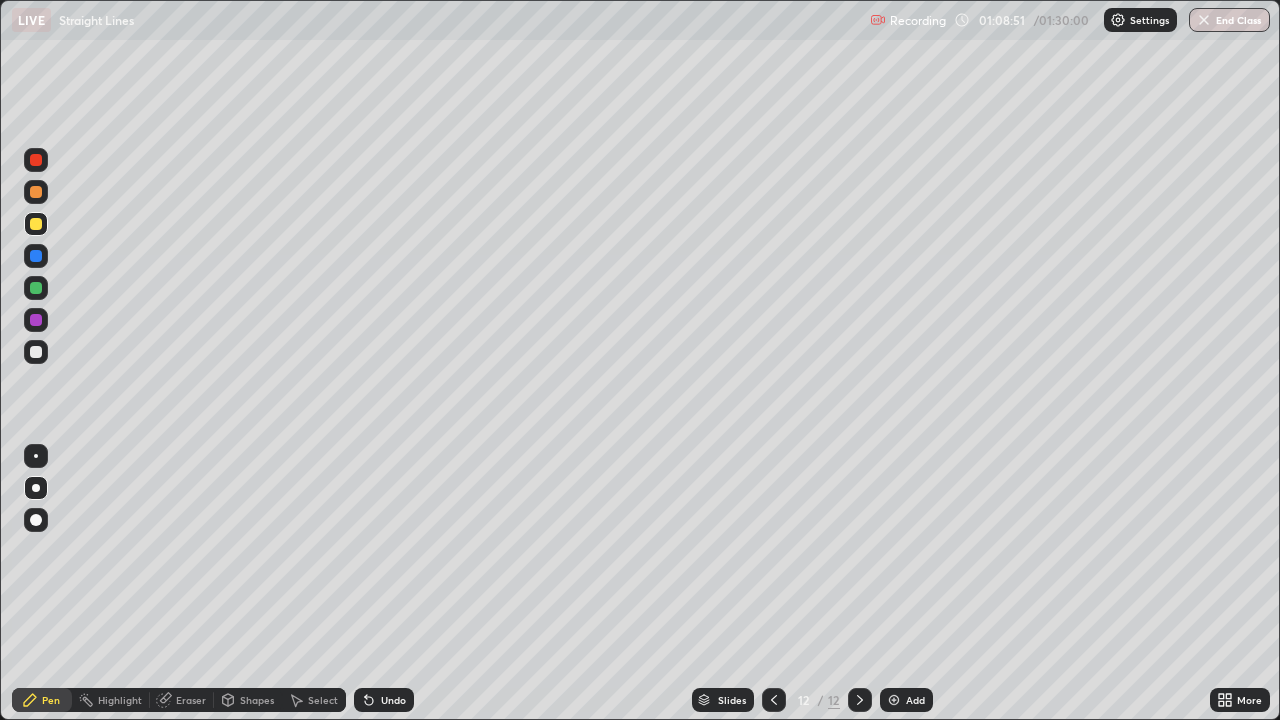 click at bounding box center (36, 192) 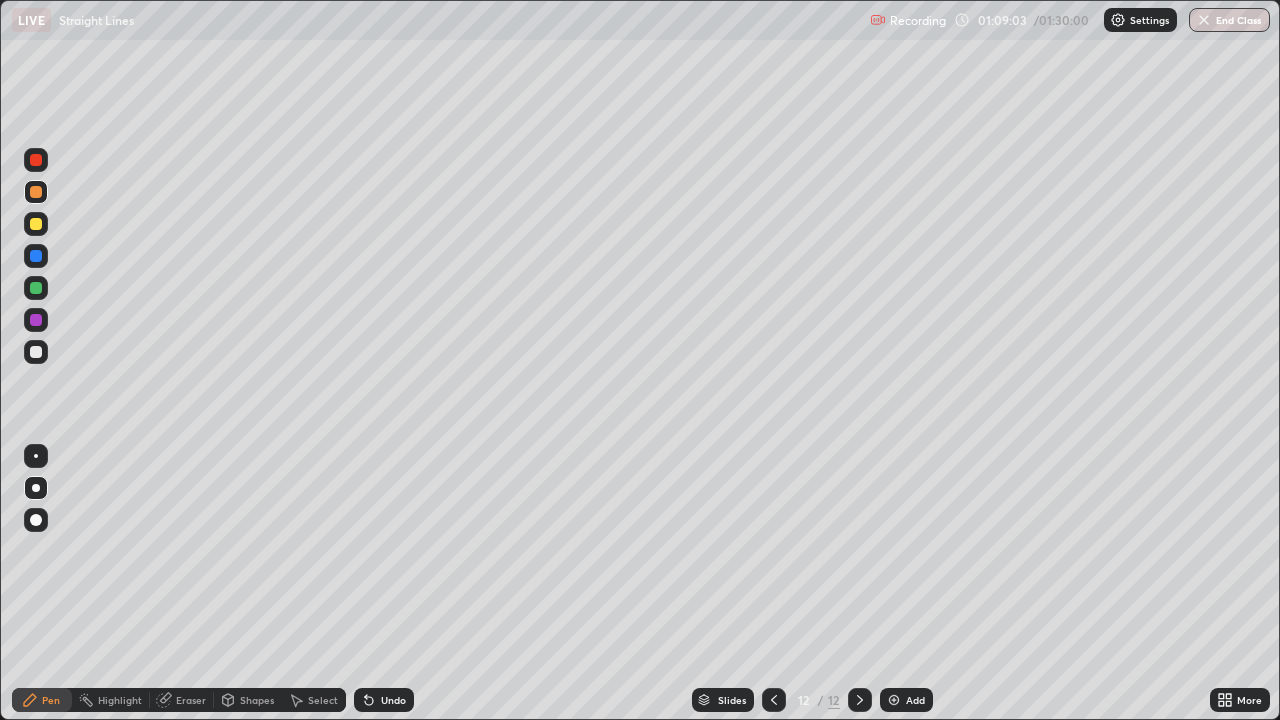 click at bounding box center (36, 288) 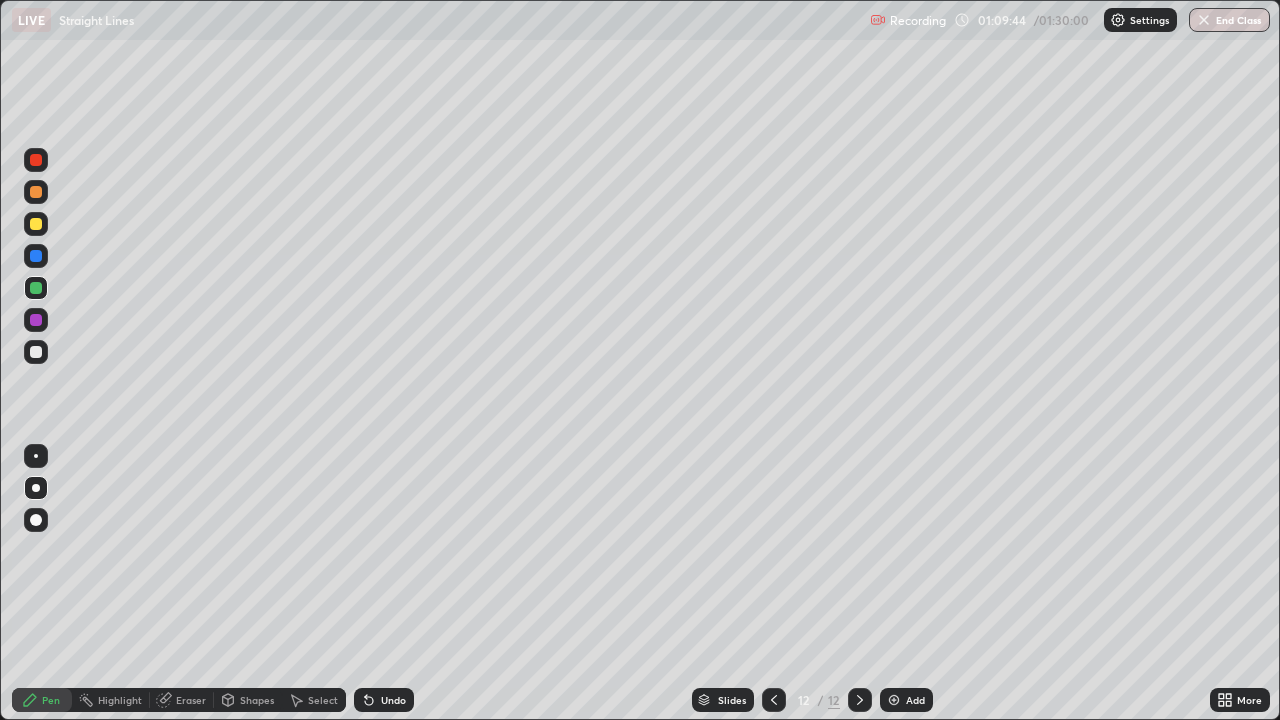 click 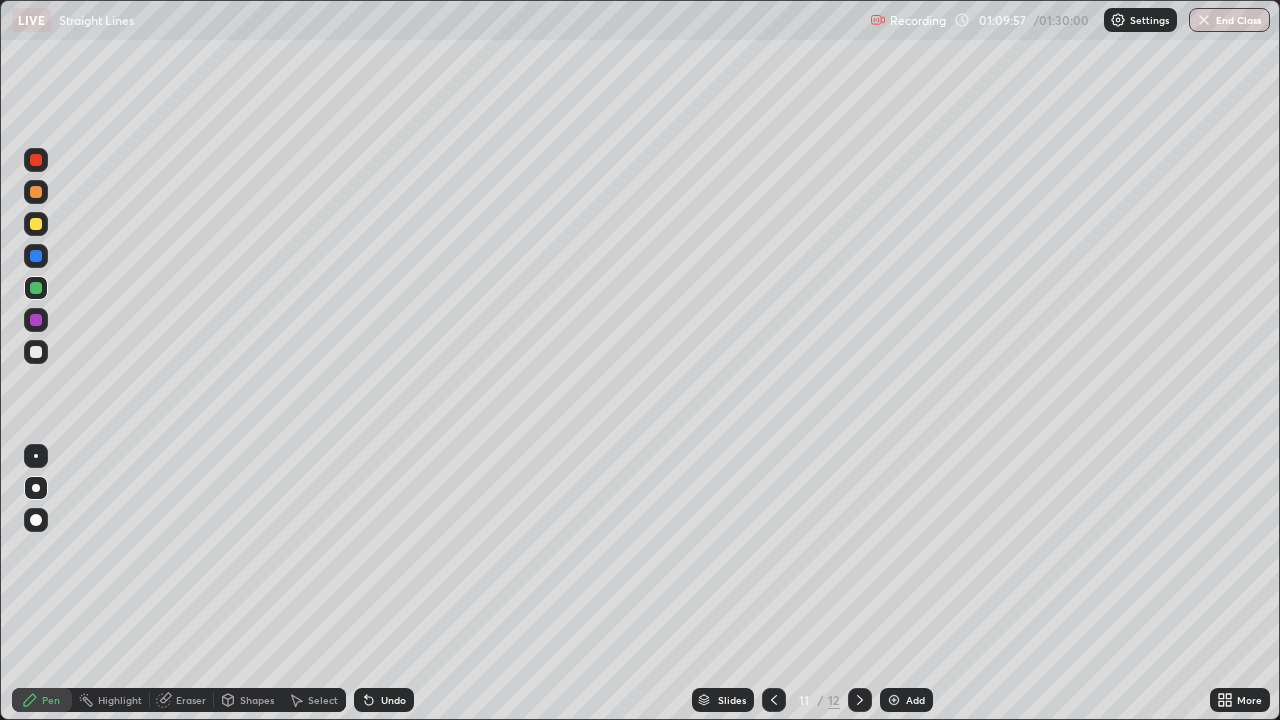 click 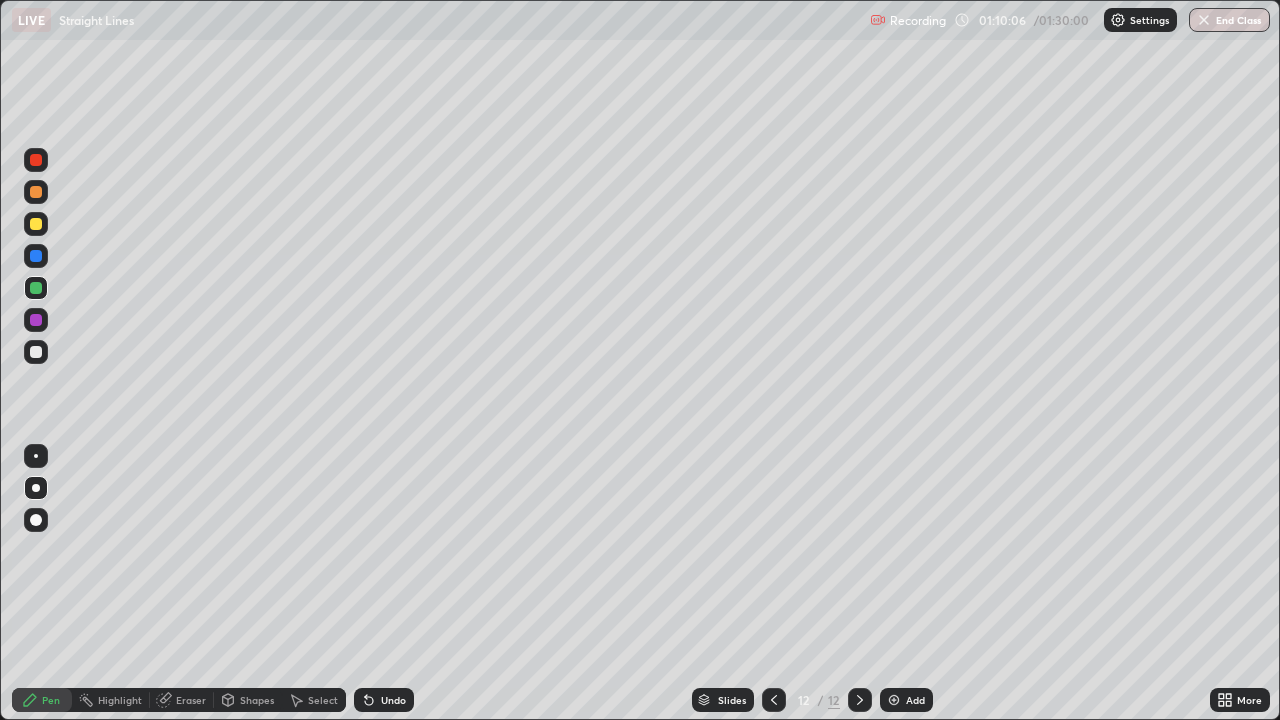 click on "Undo" at bounding box center (384, 700) 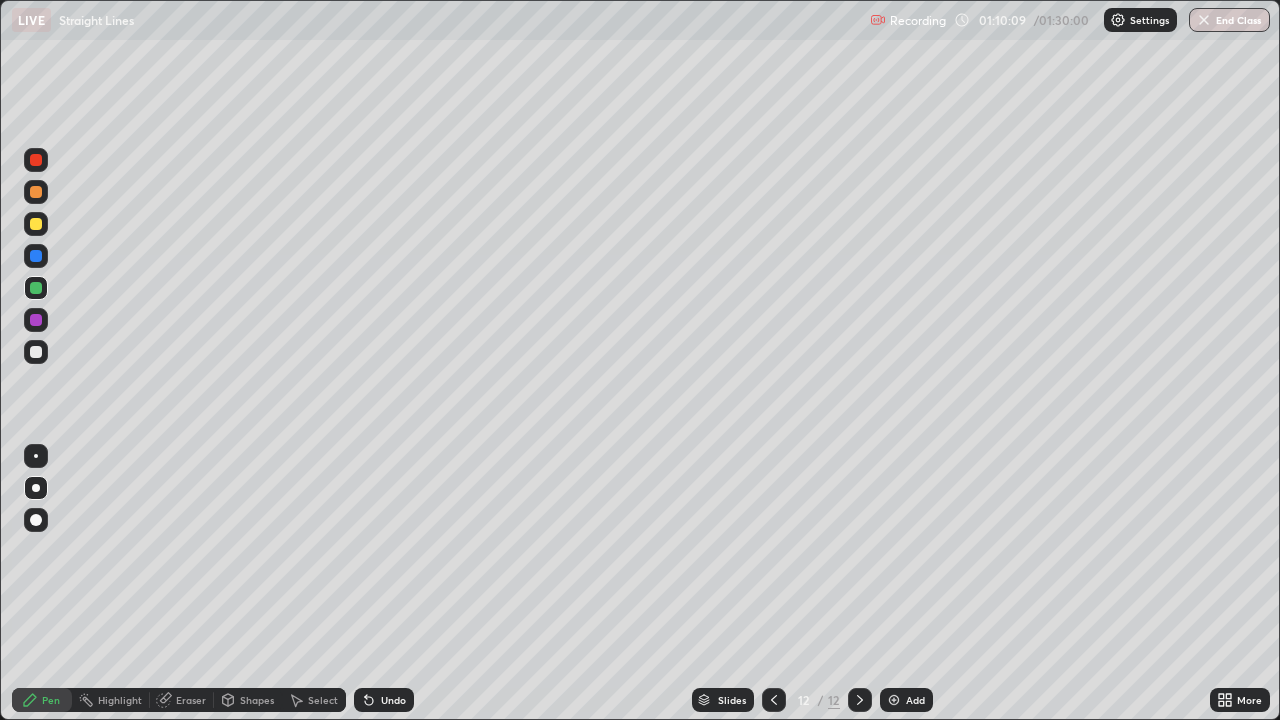 click on "Undo" at bounding box center (393, 700) 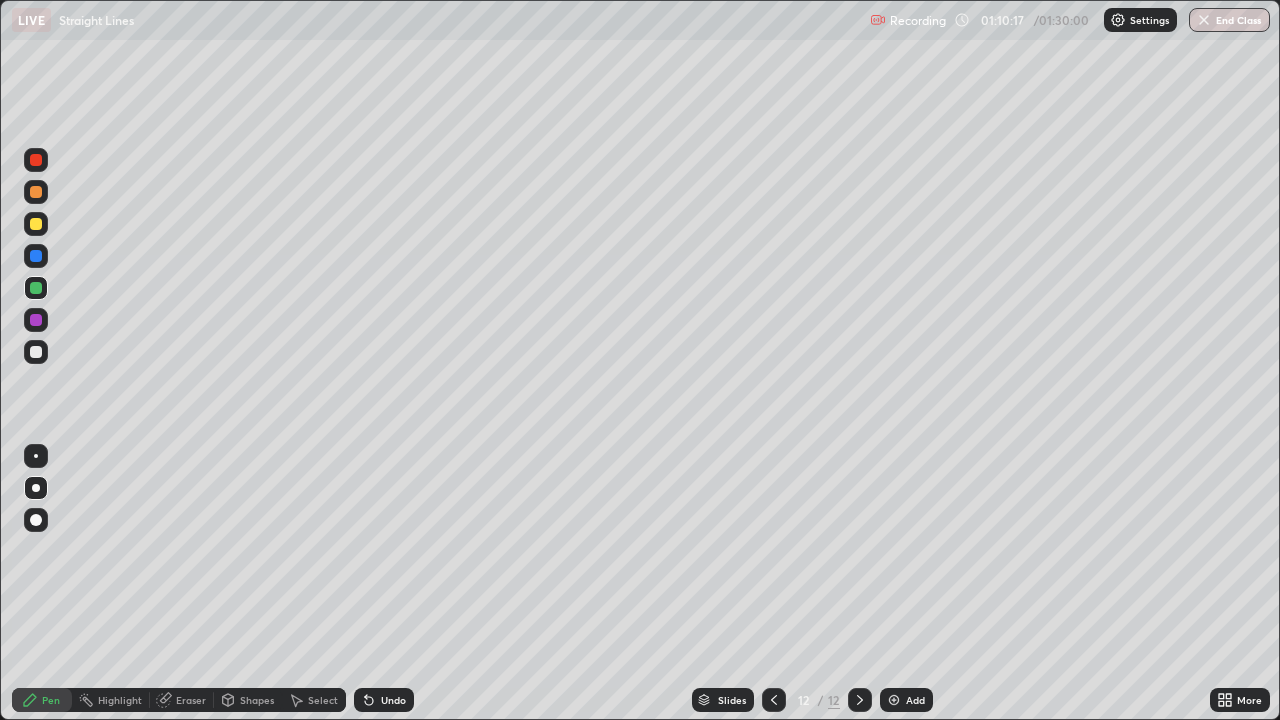 click 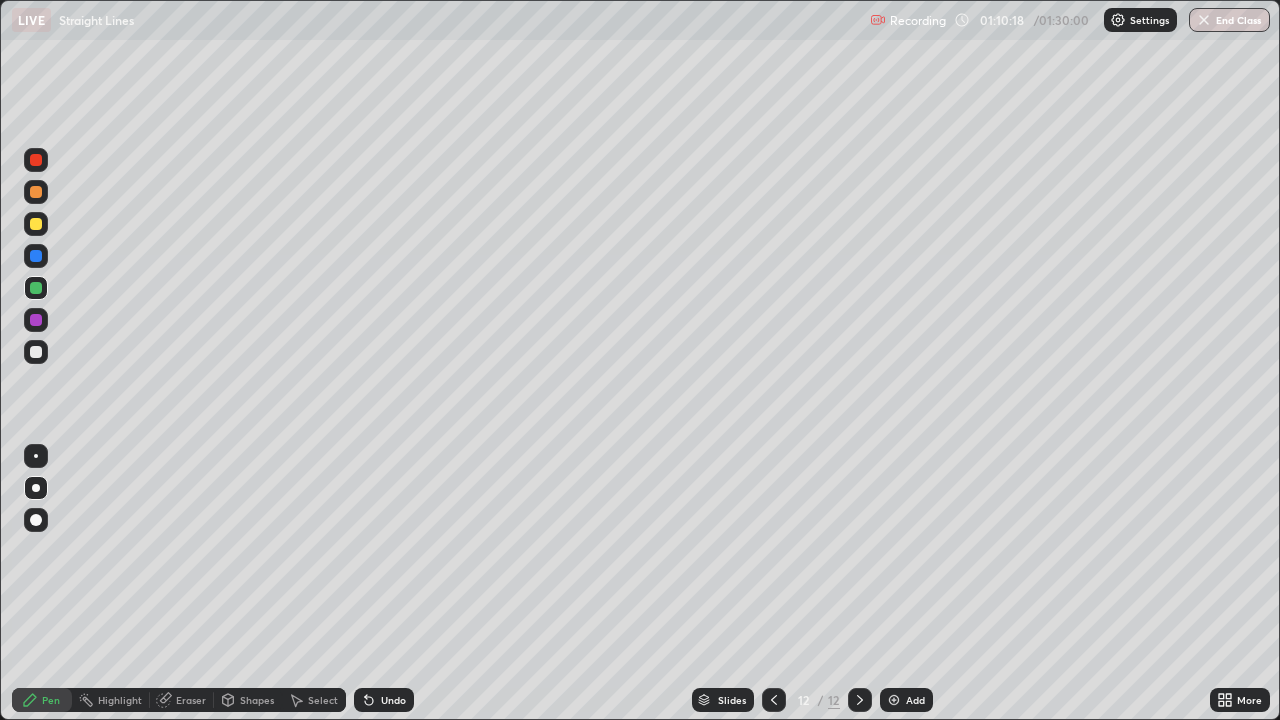 click 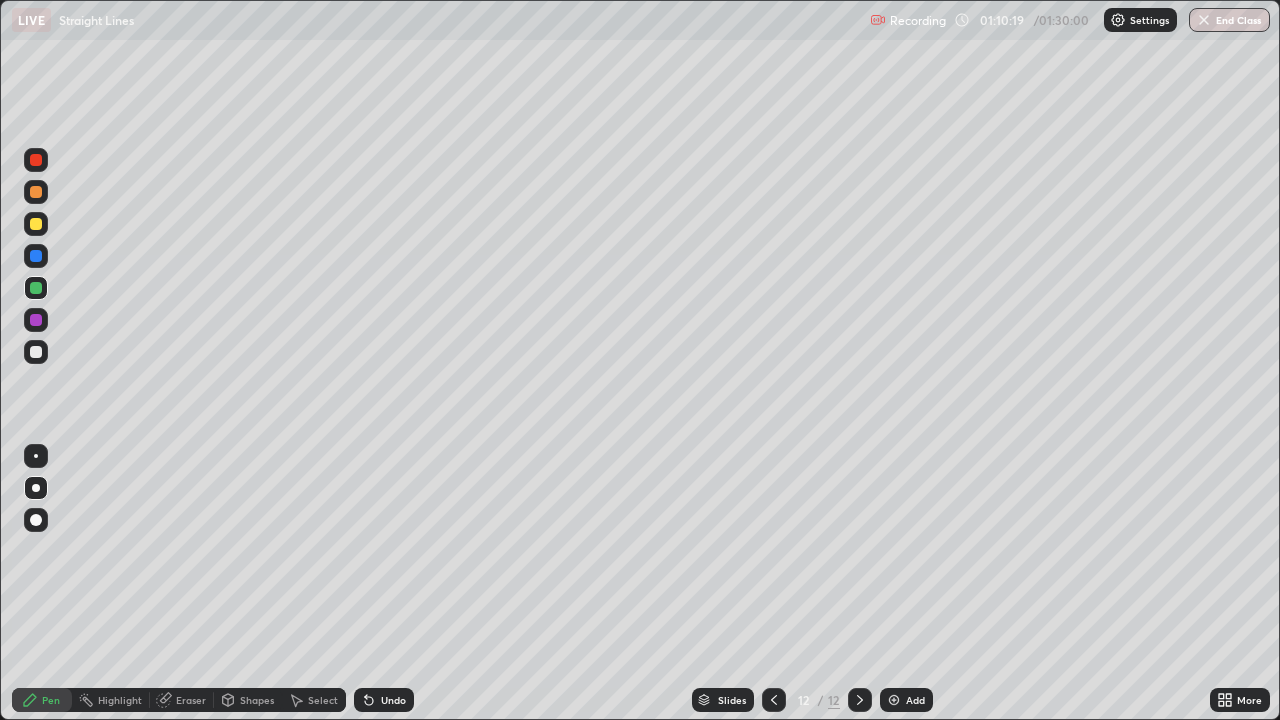 click 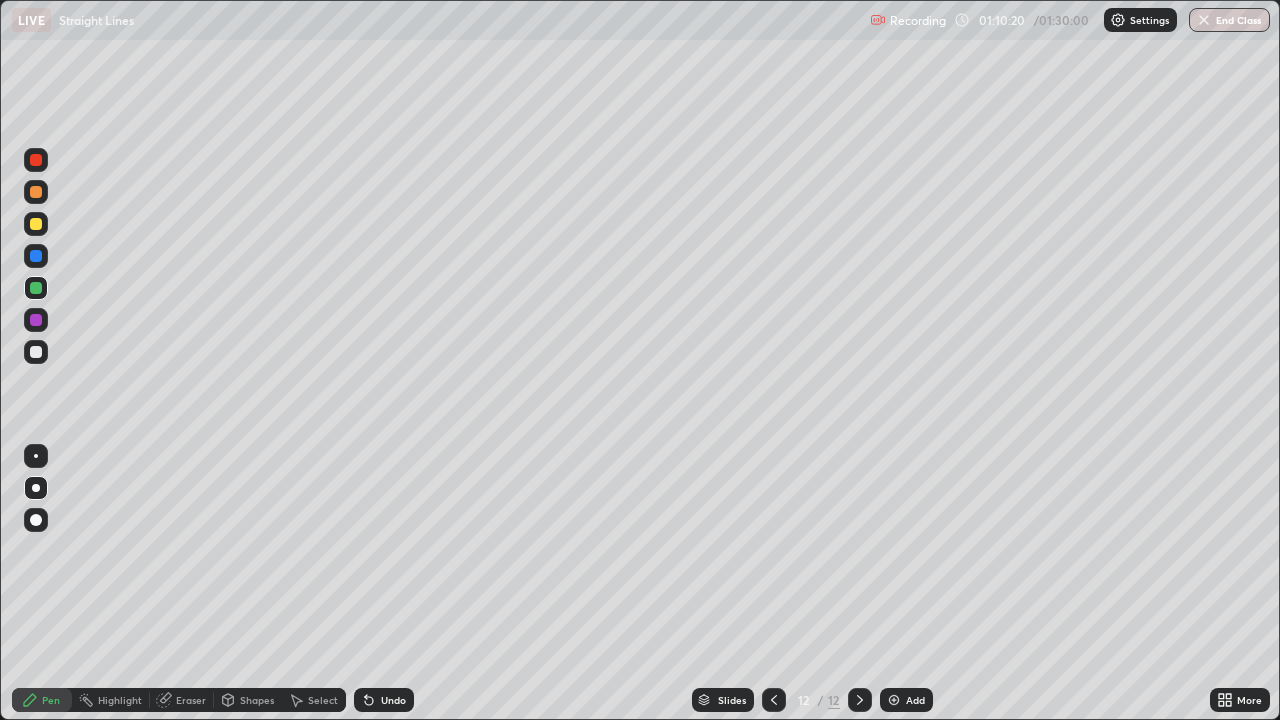 click on "Undo" at bounding box center [384, 700] 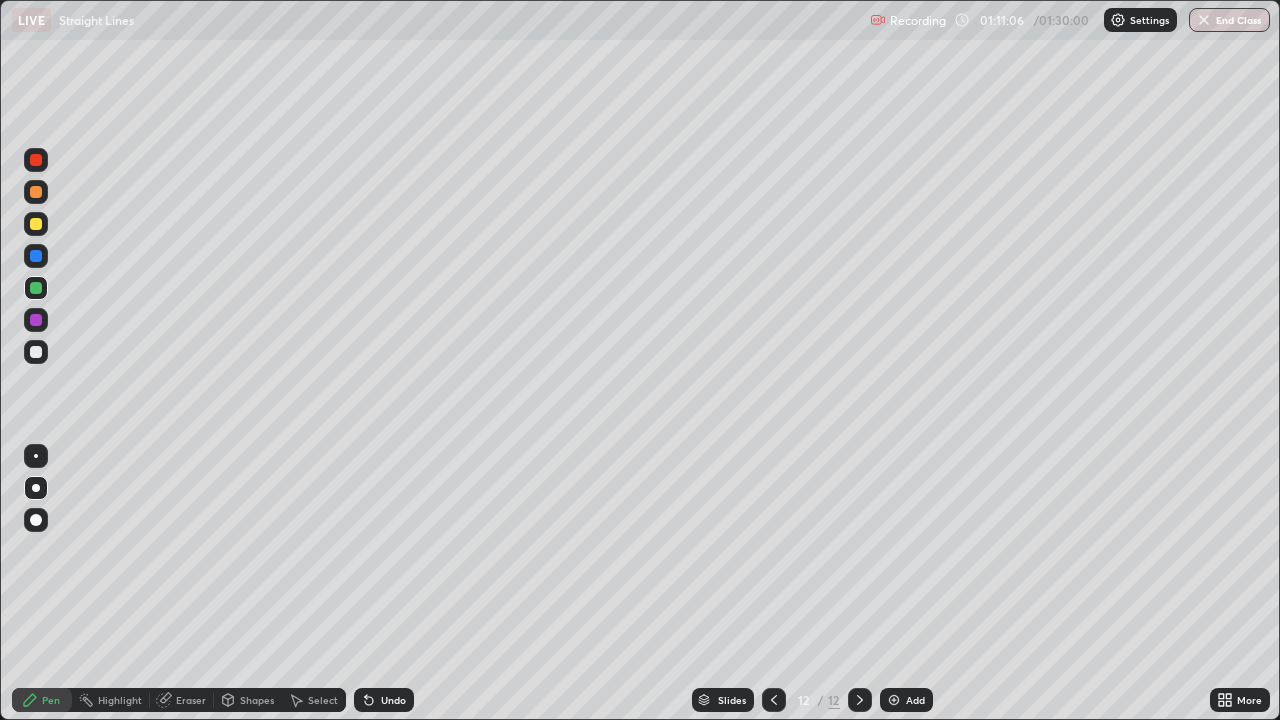 click on "Undo" at bounding box center [384, 700] 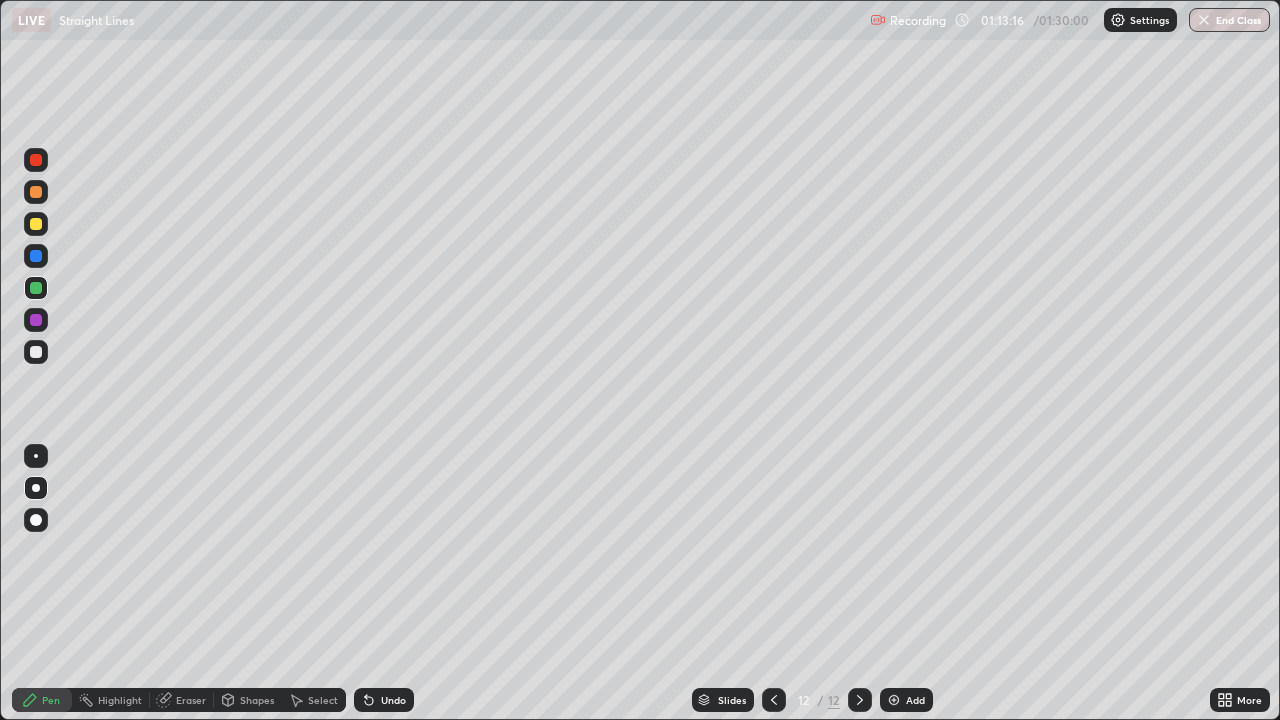 click at bounding box center (36, 320) 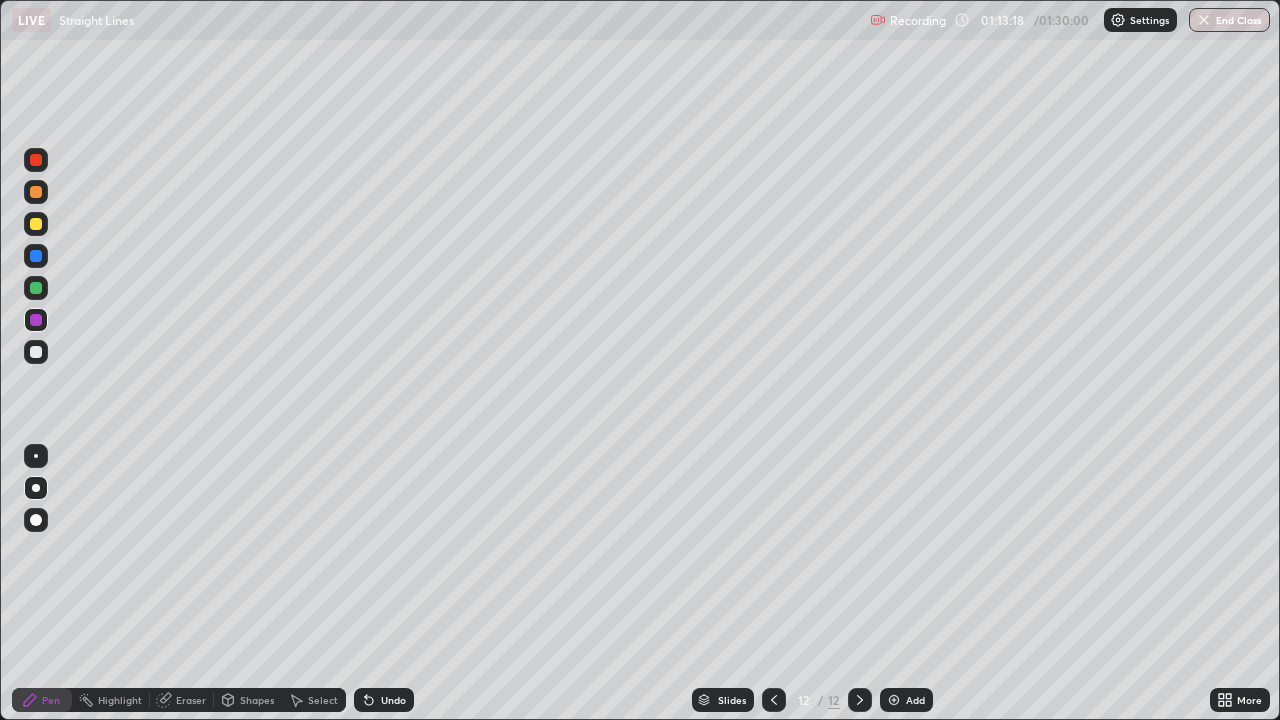 click at bounding box center [36, 256] 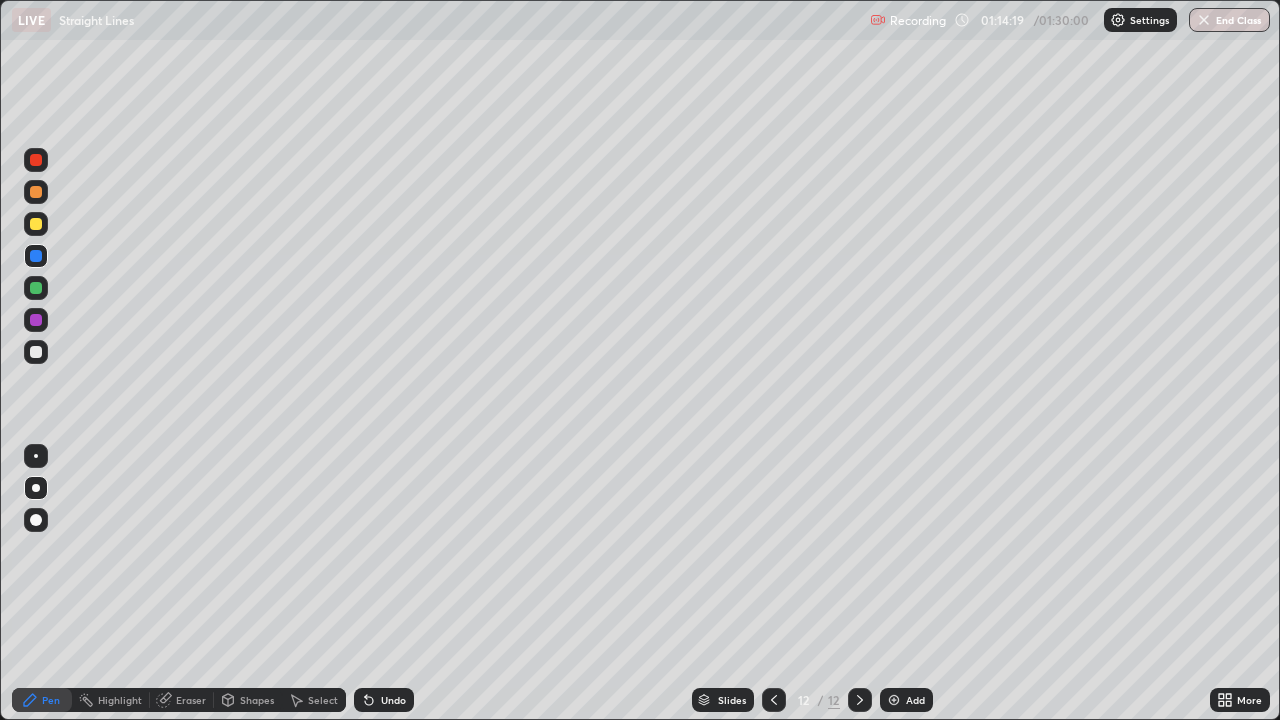 click at bounding box center (36, 352) 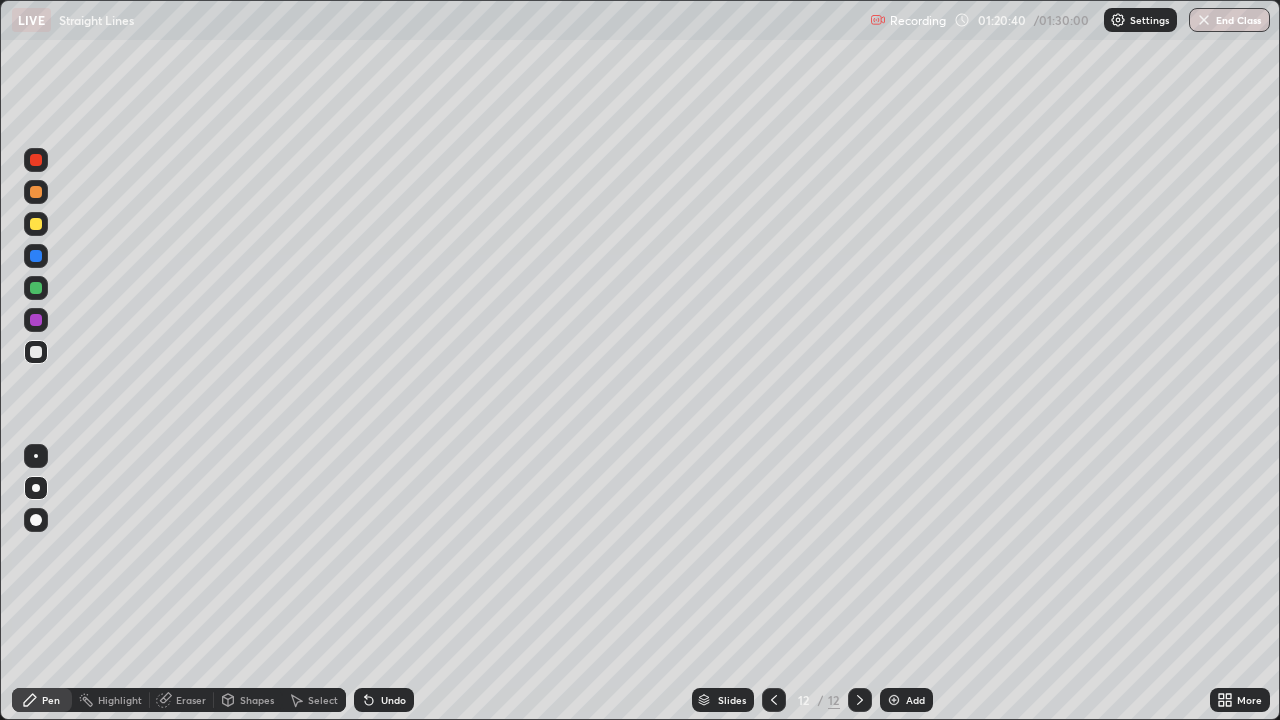 click on "Add" at bounding box center (906, 700) 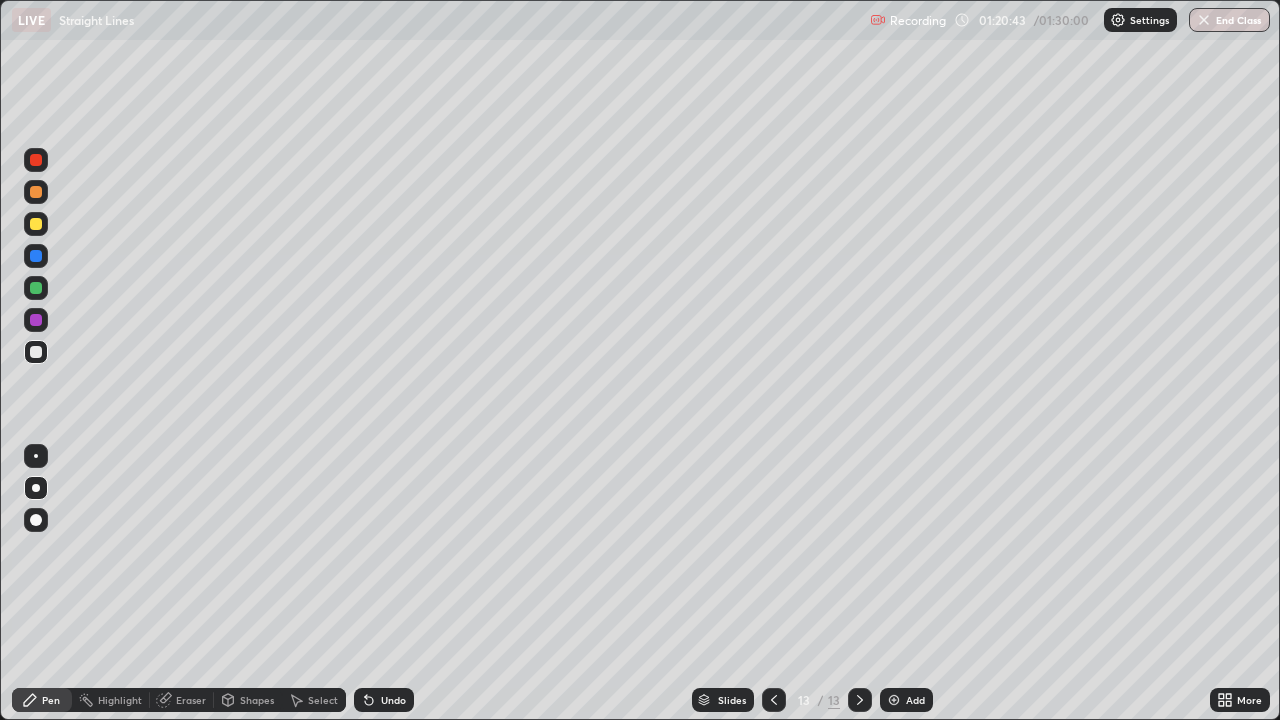click at bounding box center (36, 288) 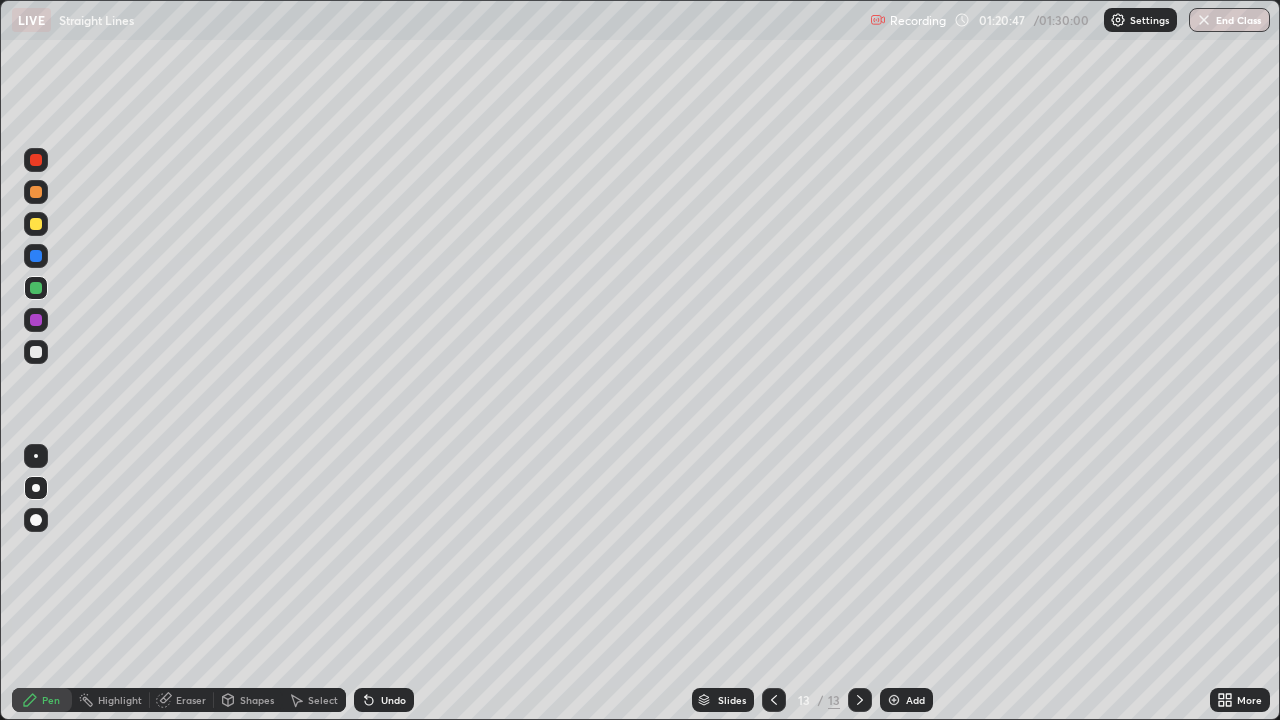 click at bounding box center [36, 352] 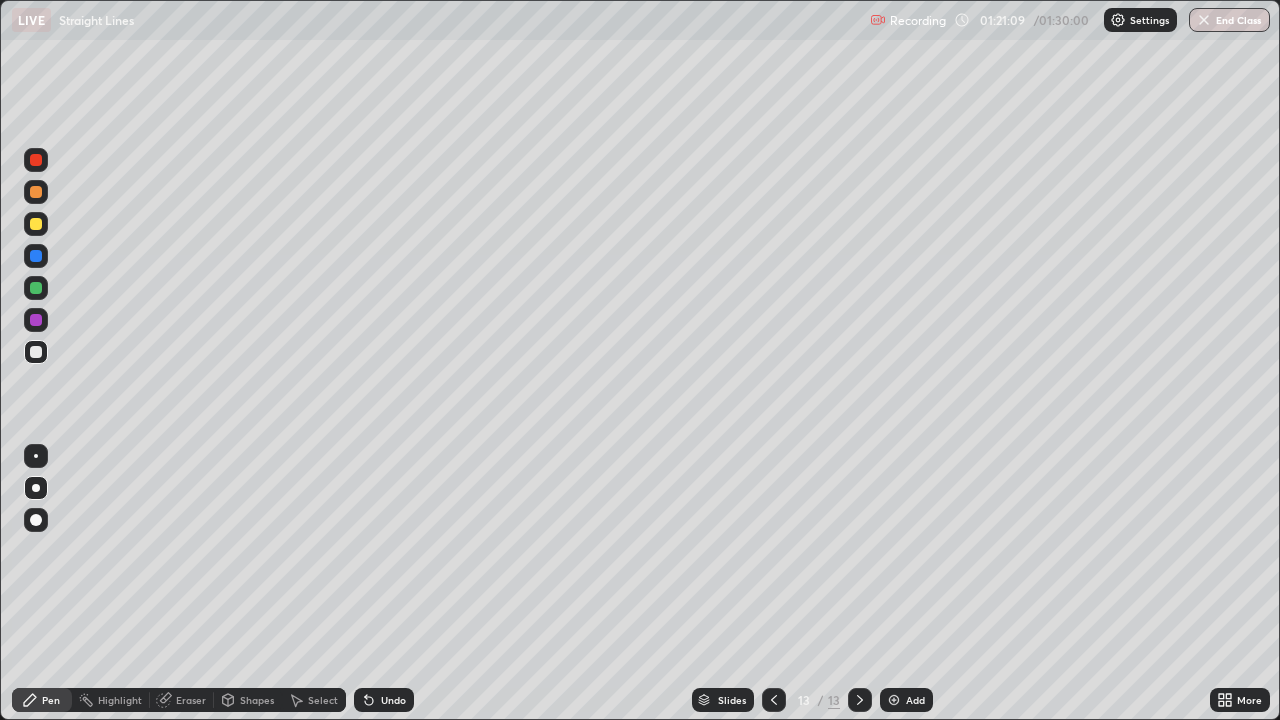 click on "Undo" at bounding box center [393, 700] 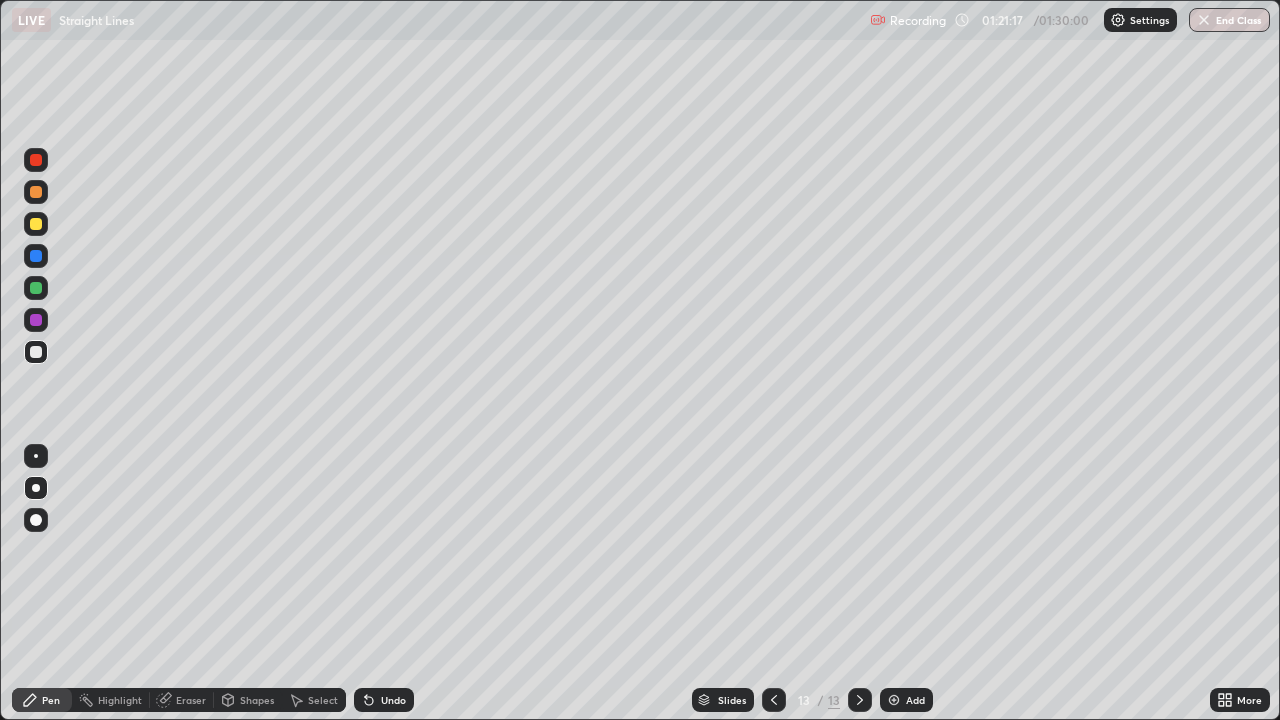 click 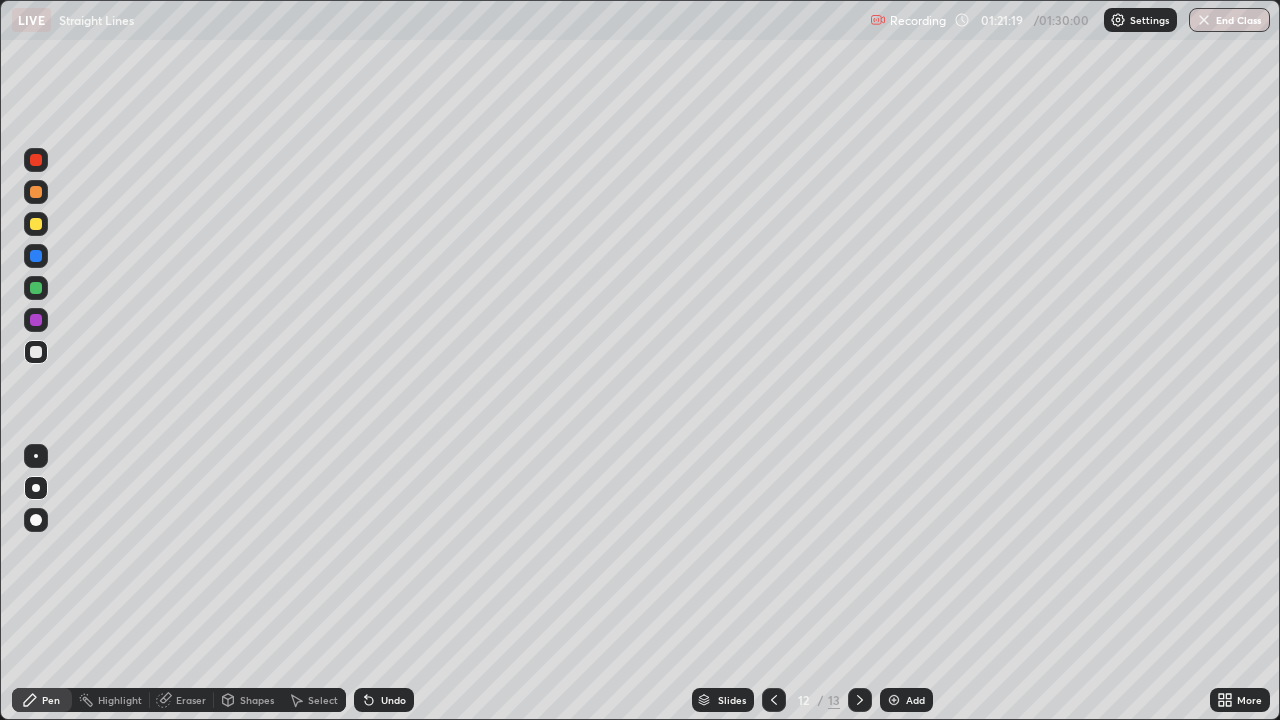 click 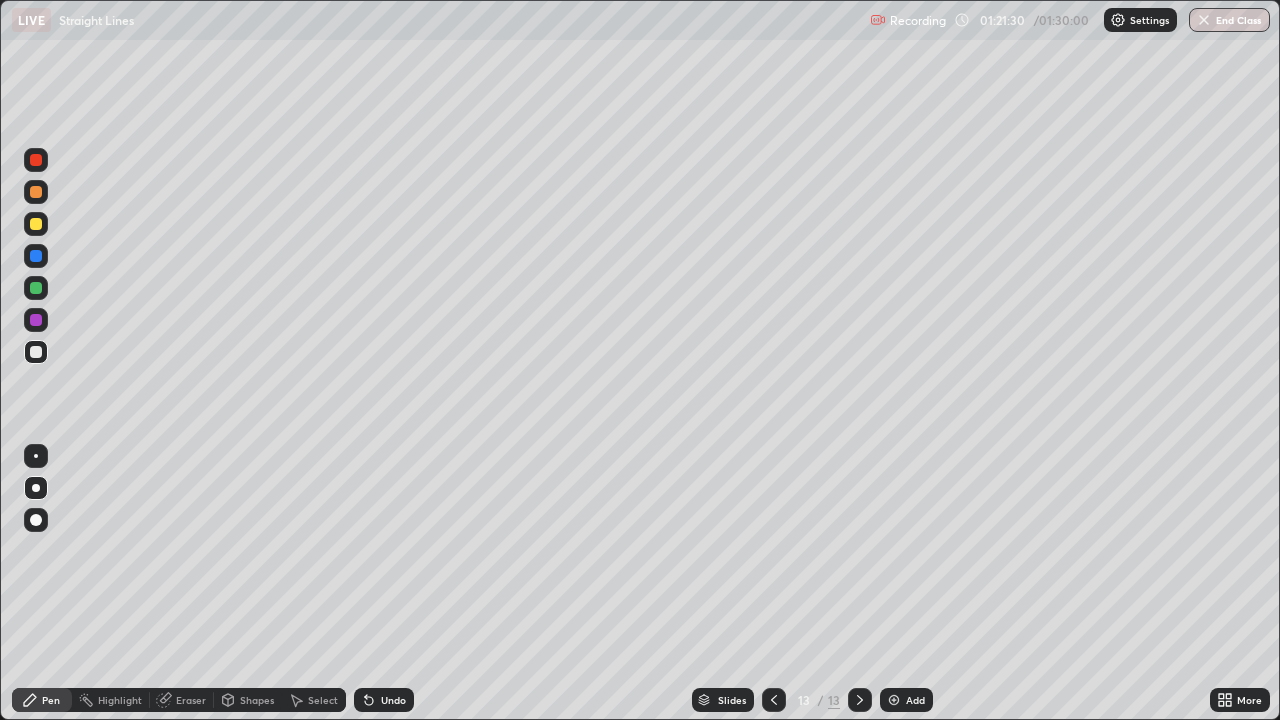 click at bounding box center (36, 256) 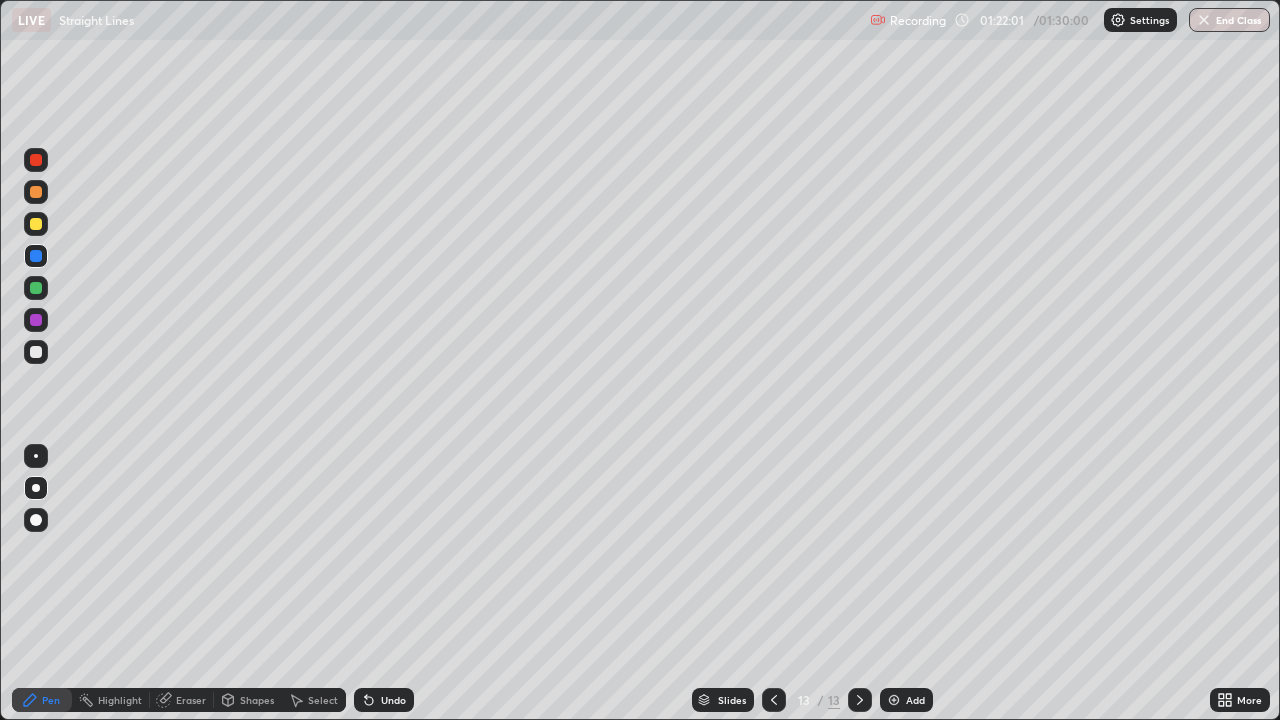 click on "Undo" at bounding box center [384, 700] 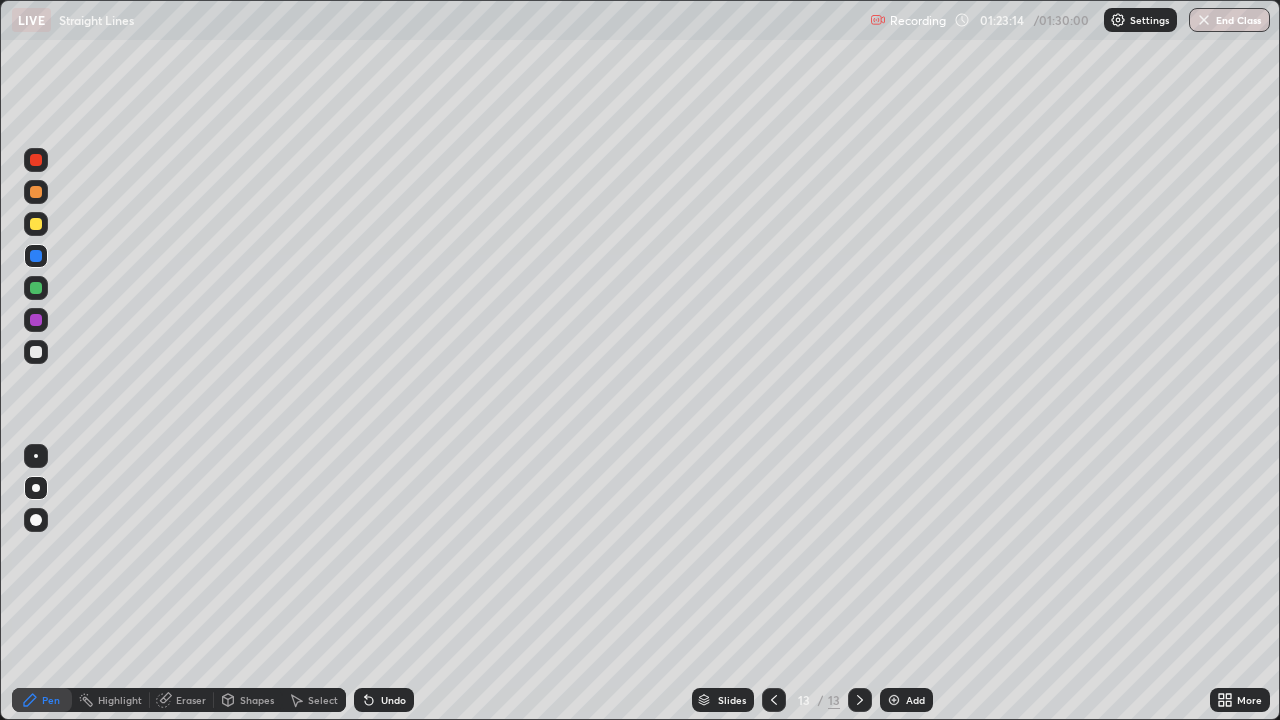 click on "Undo" at bounding box center (384, 700) 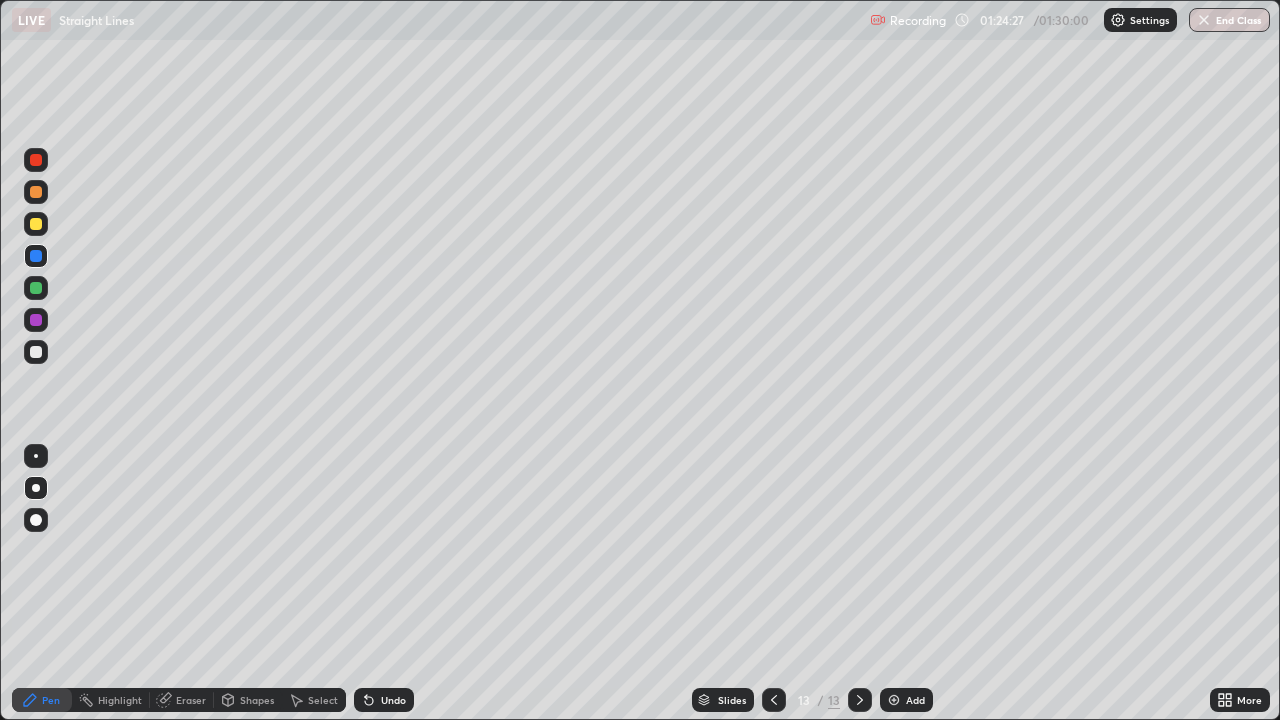 click 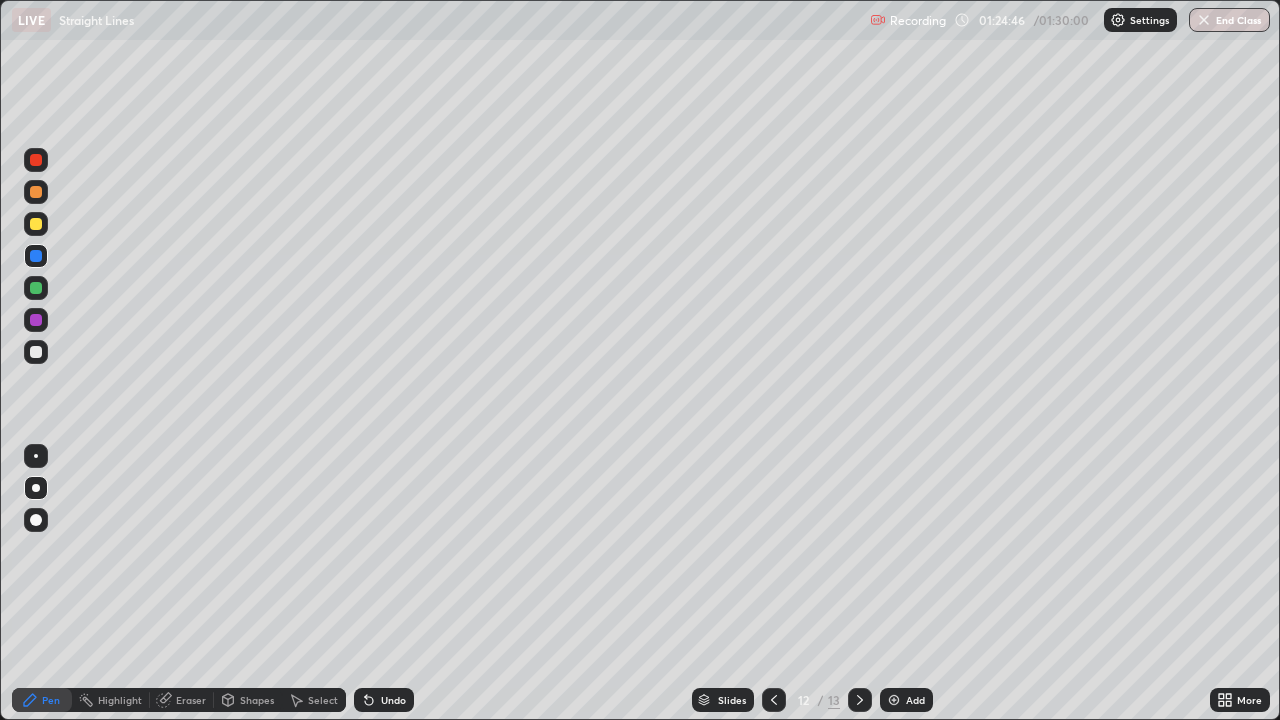 click 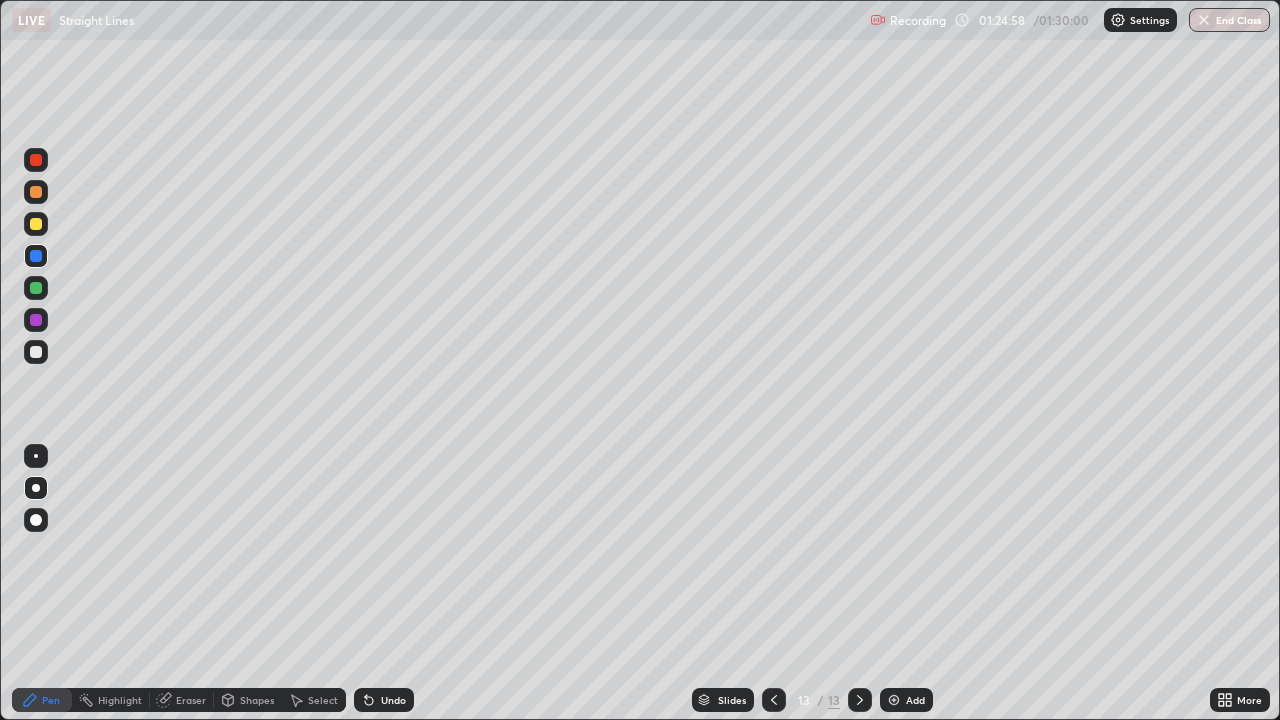 click on "Undo" at bounding box center [393, 700] 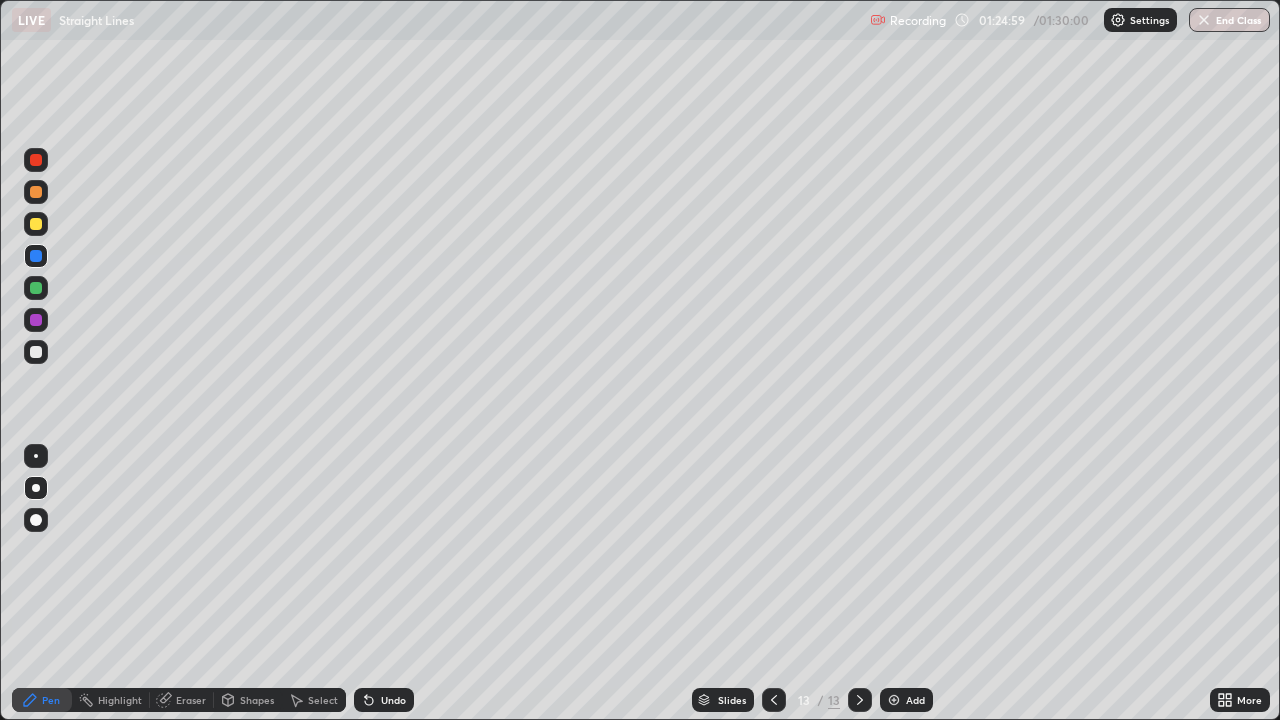 click at bounding box center [36, 288] 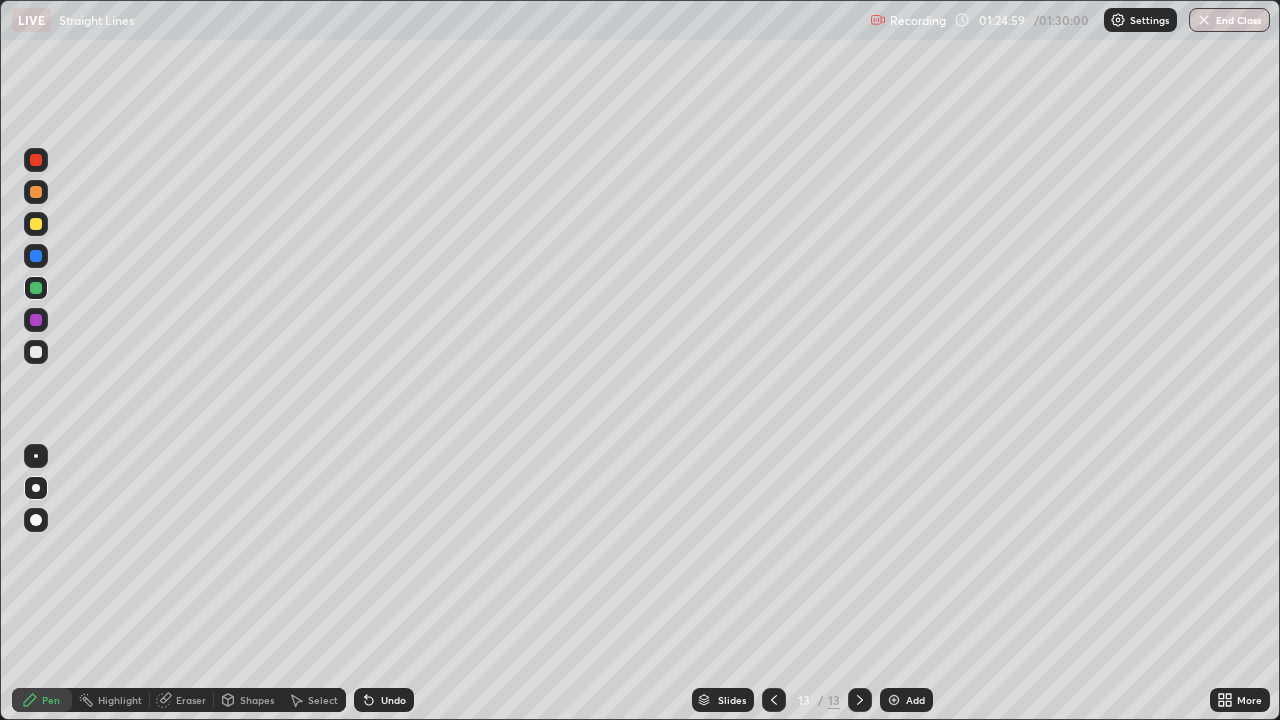 click at bounding box center (36, 320) 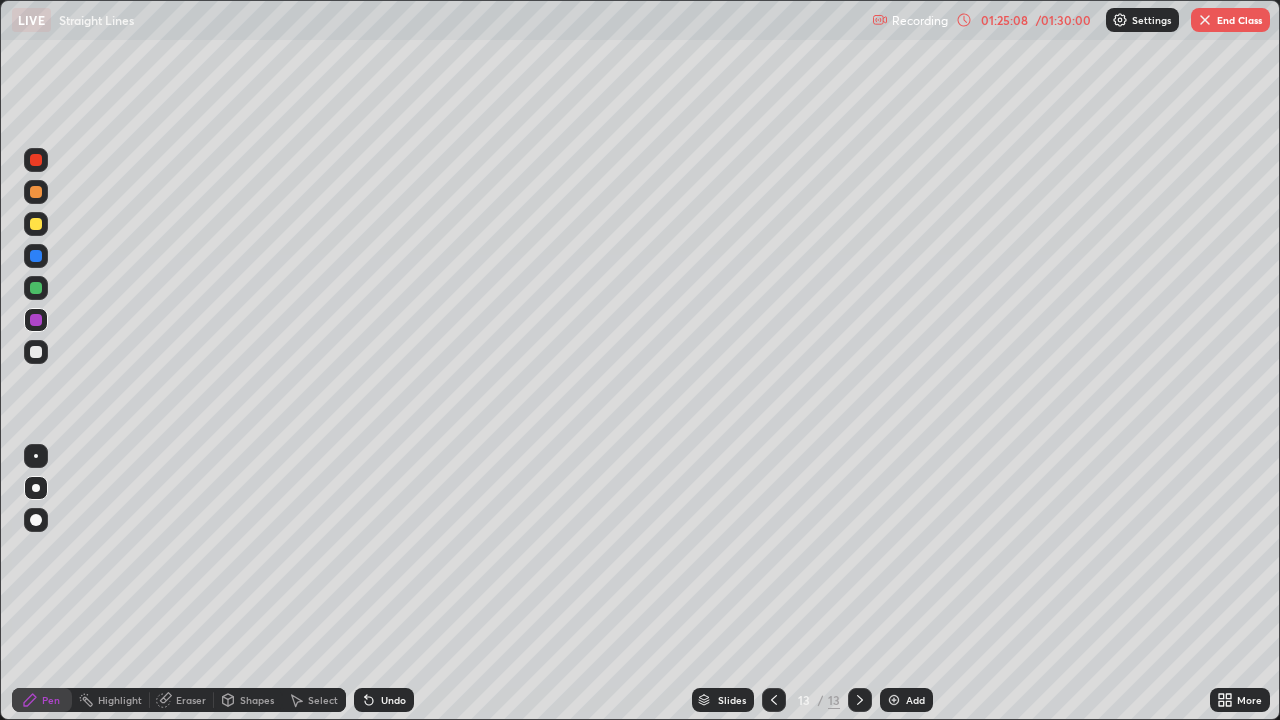 click on "Undo" at bounding box center [393, 700] 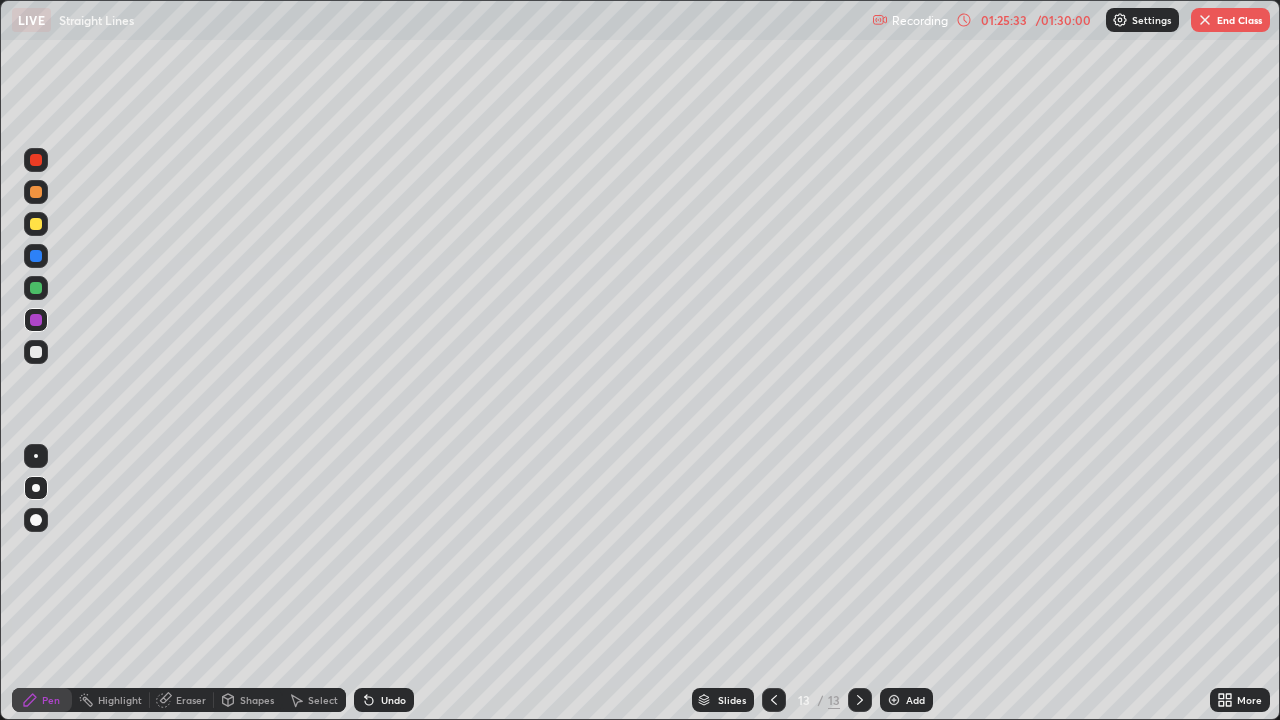 click 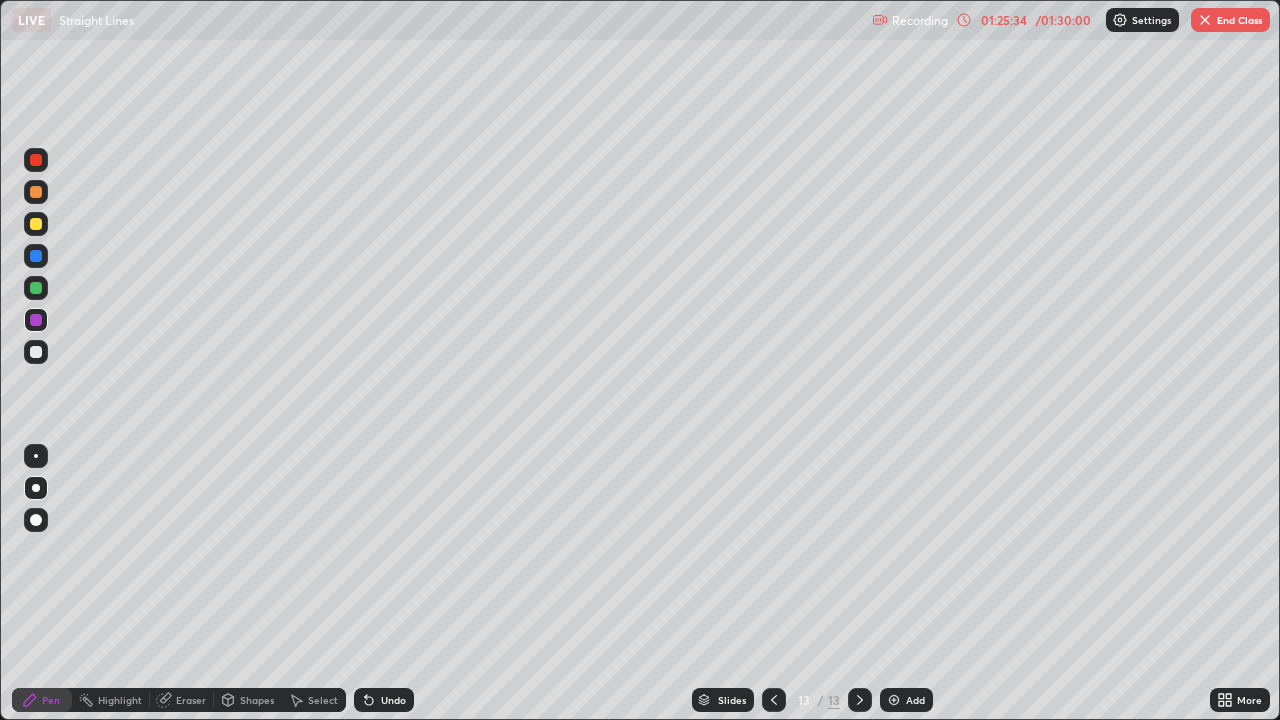 click 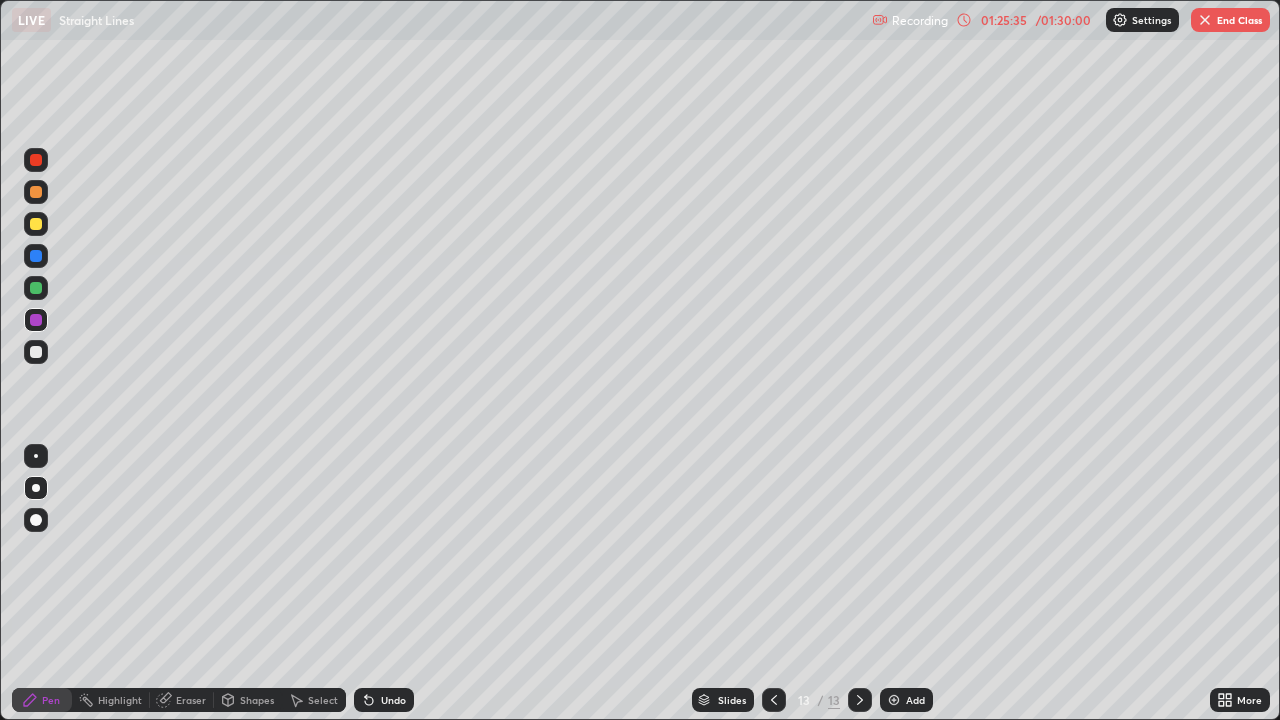 click 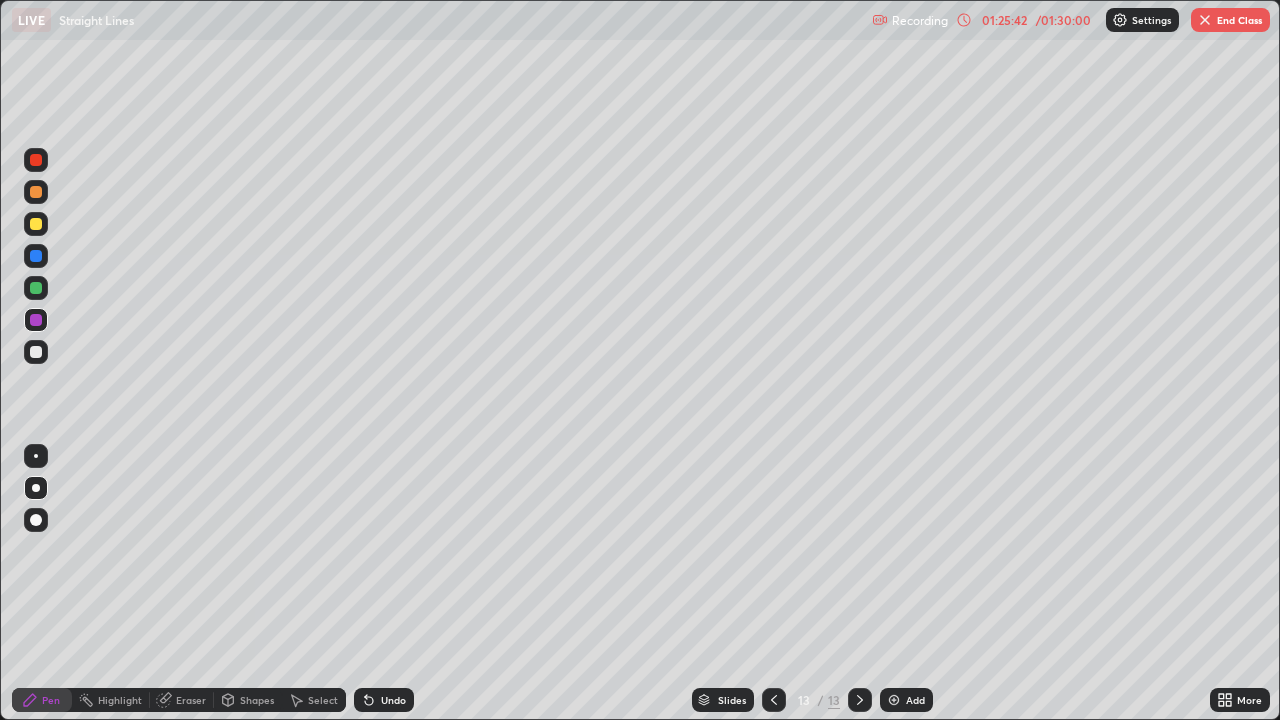 click on "Undo" at bounding box center (393, 700) 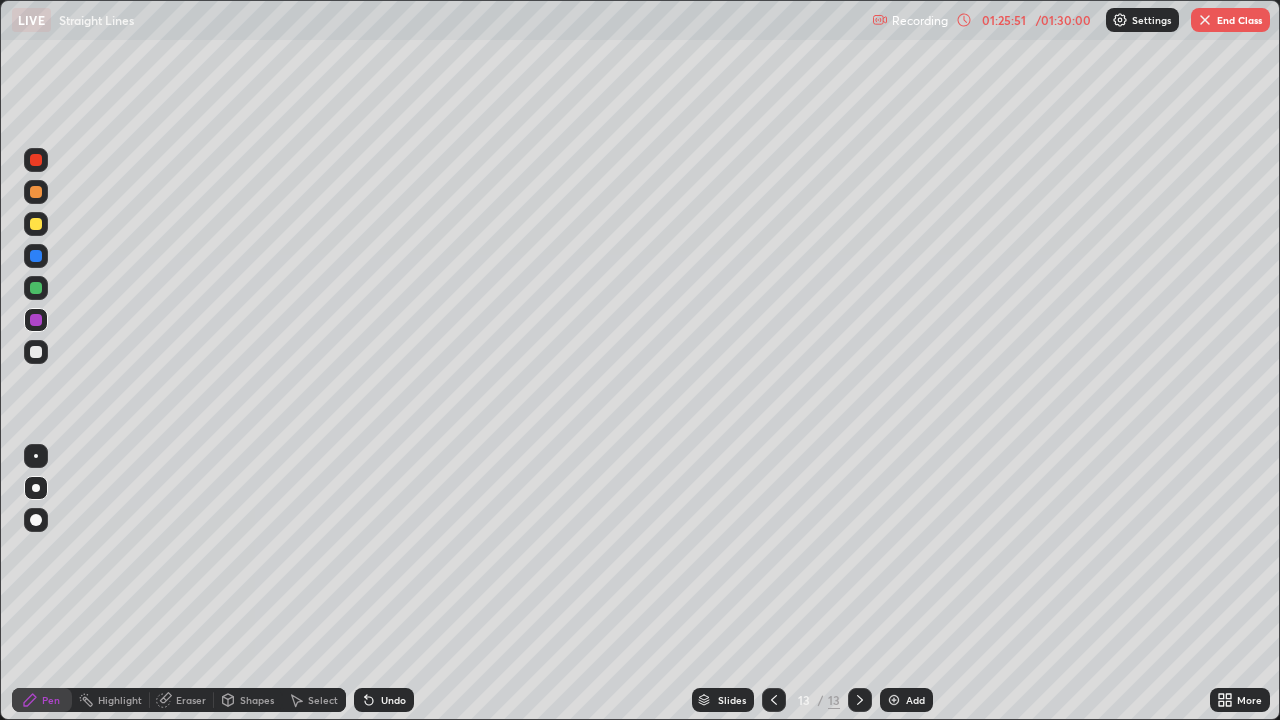 click on "Undo" at bounding box center [384, 700] 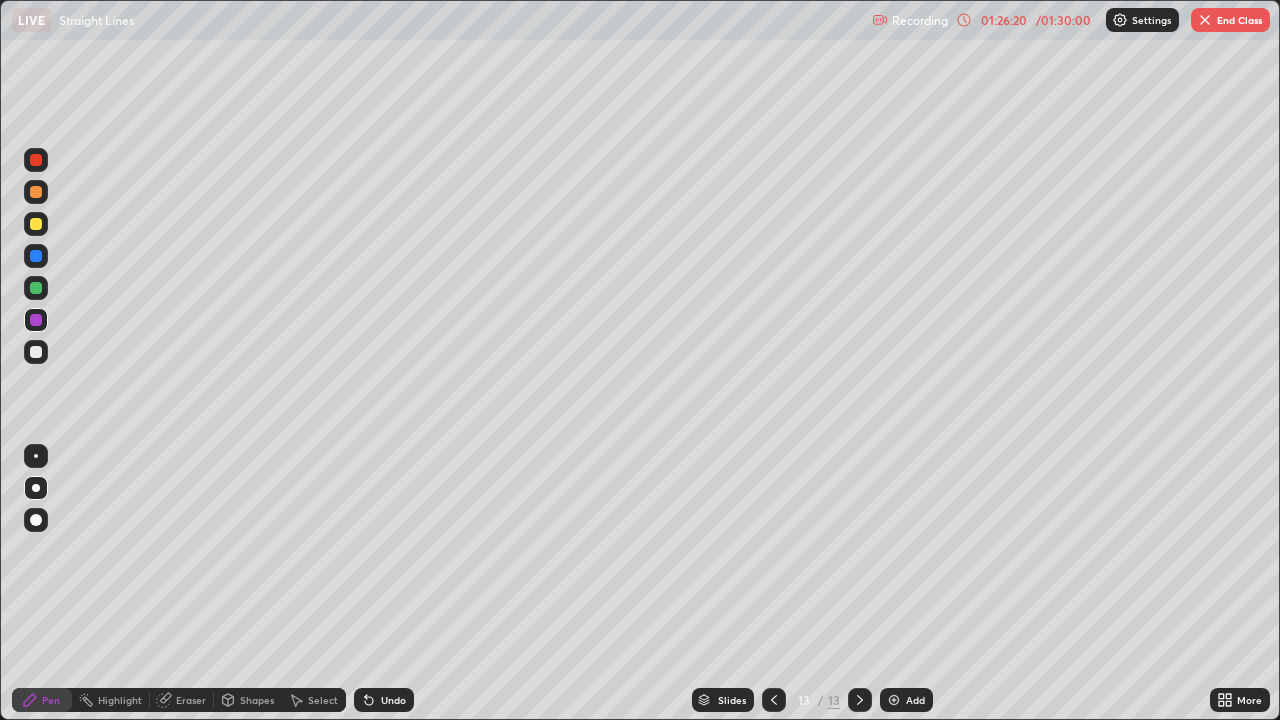 click on "Undo" at bounding box center [393, 700] 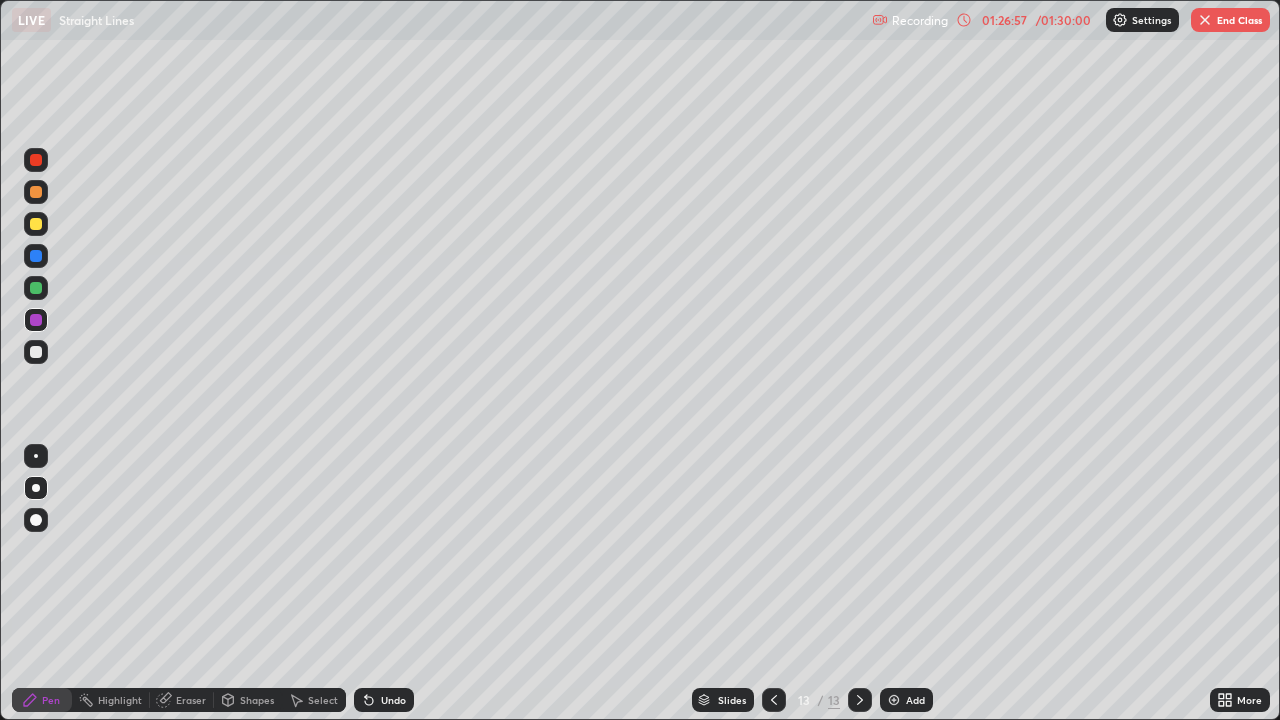 click on "End Class" at bounding box center [1230, 20] 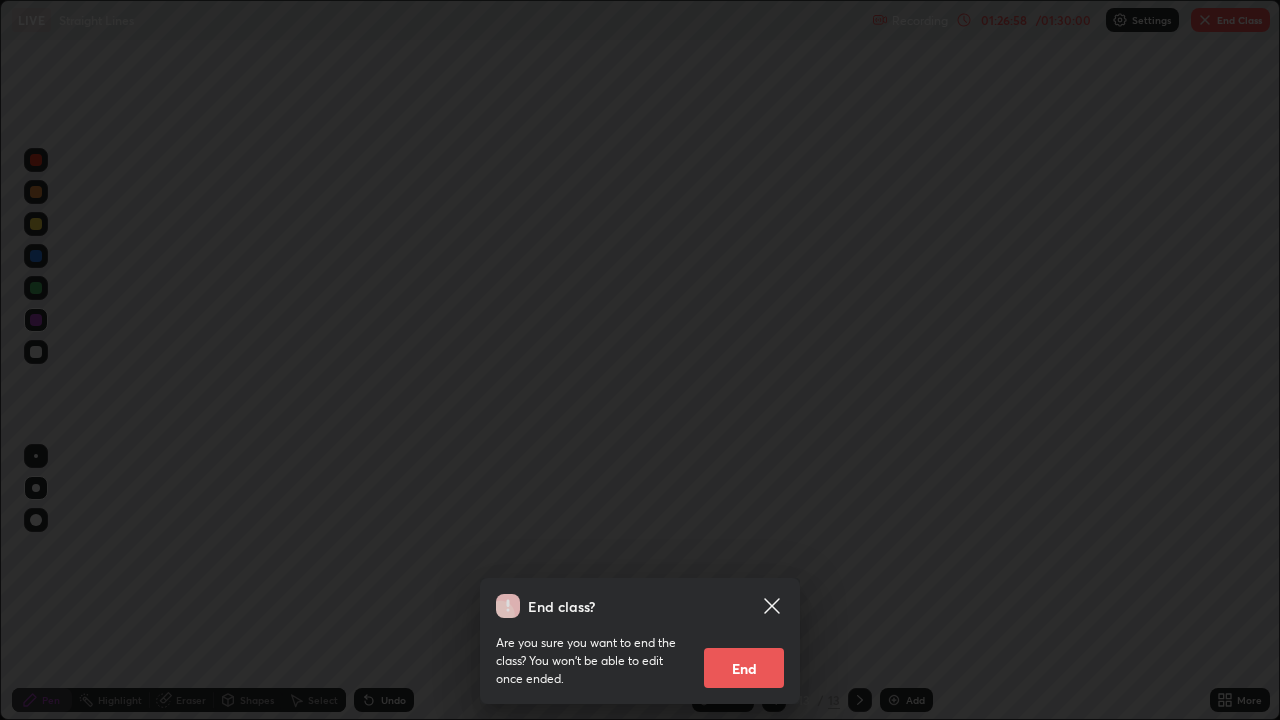 click on "End" at bounding box center (744, 668) 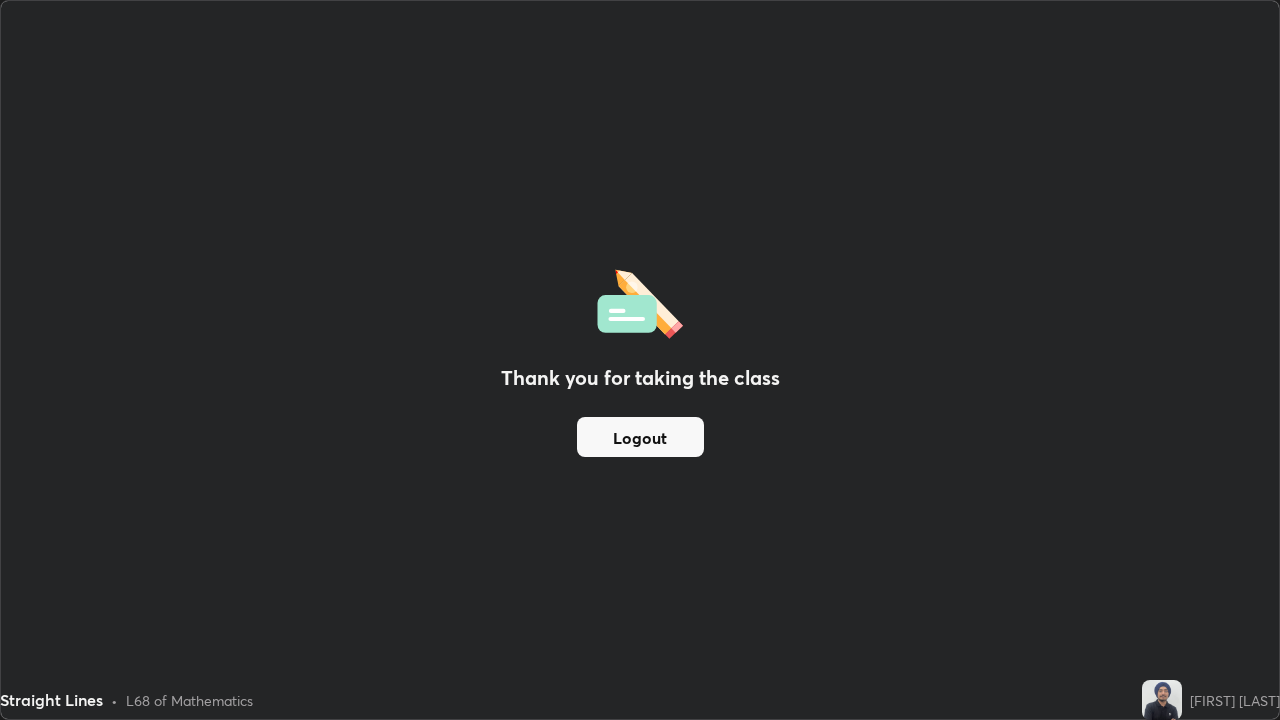 click on "Logout" at bounding box center [640, 437] 